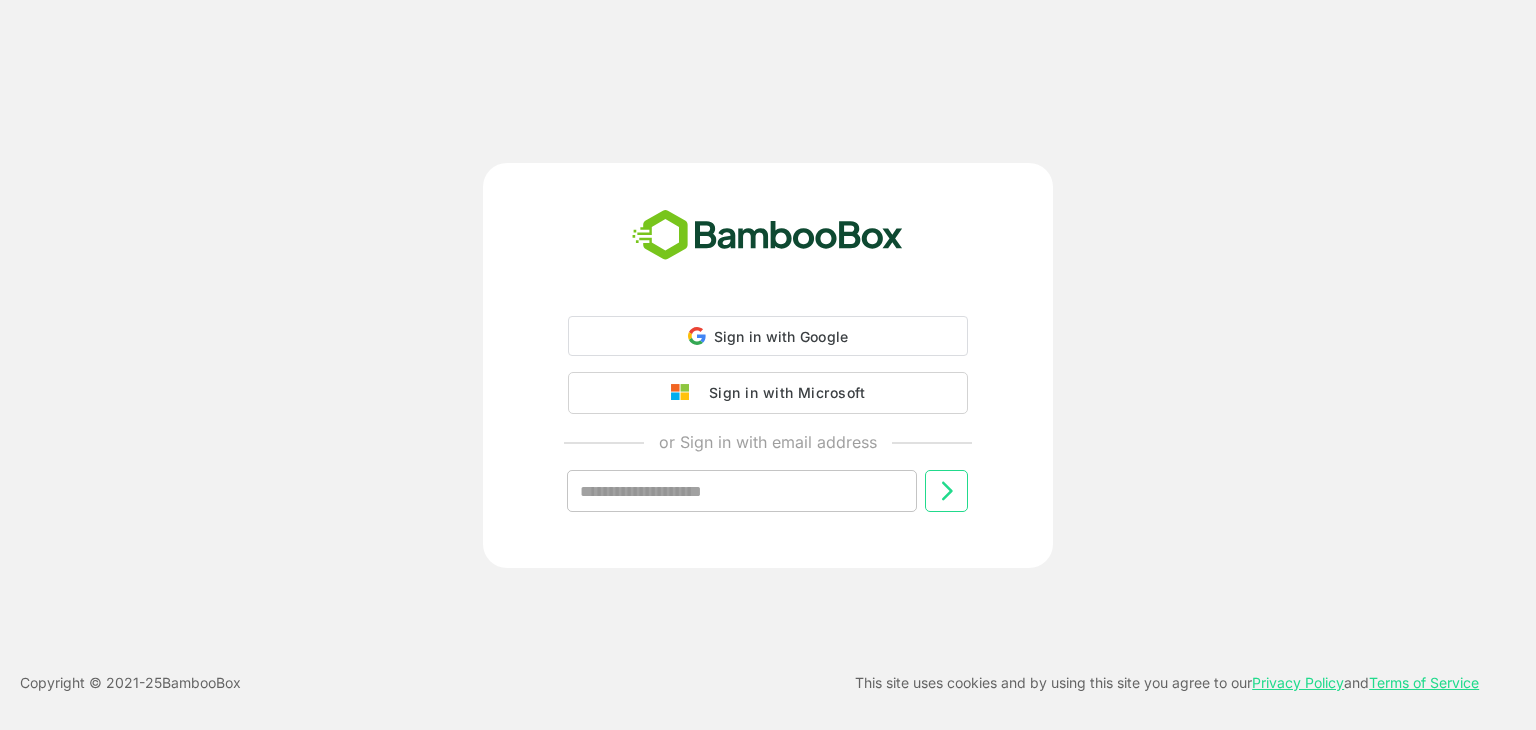 scroll, scrollTop: 0, scrollLeft: 0, axis: both 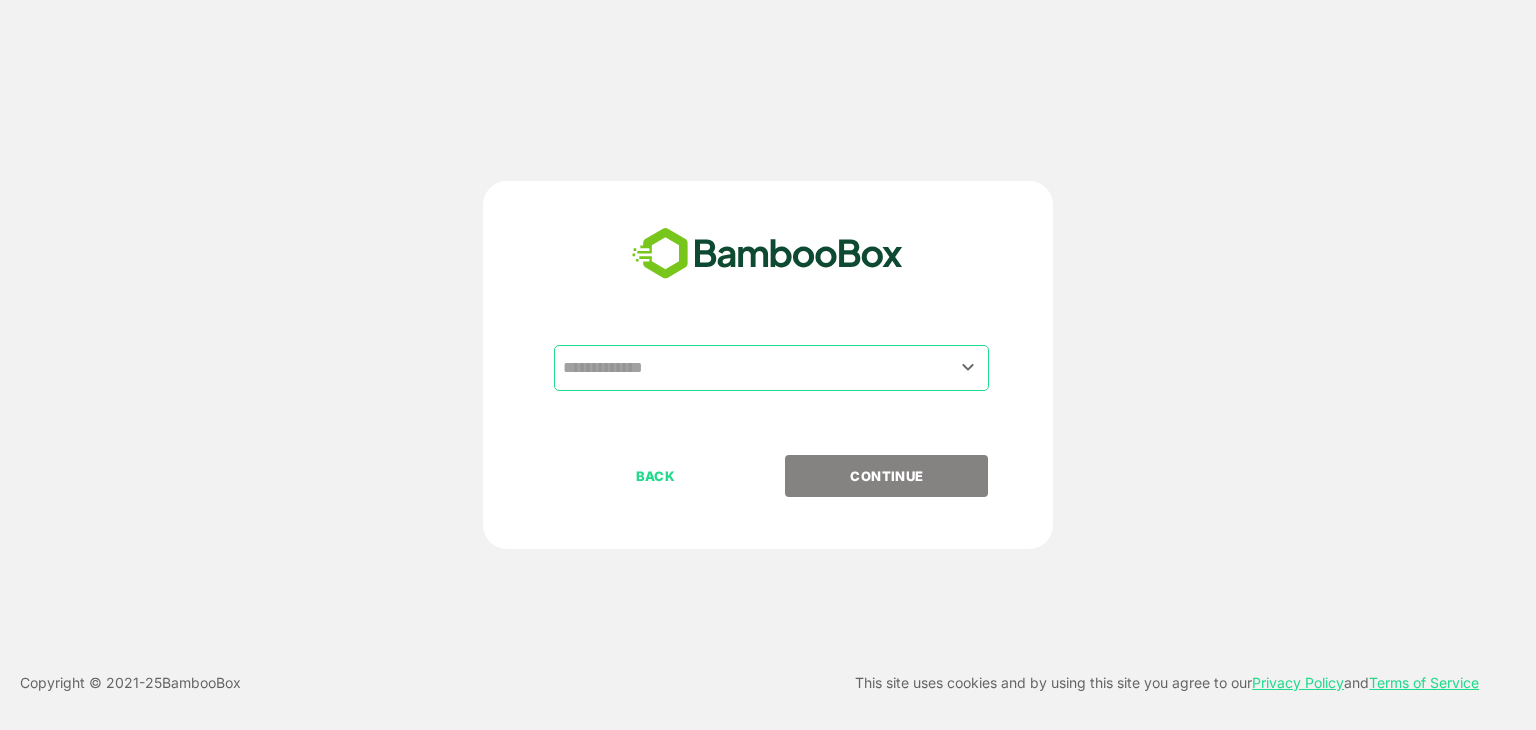 click at bounding box center [771, 368] 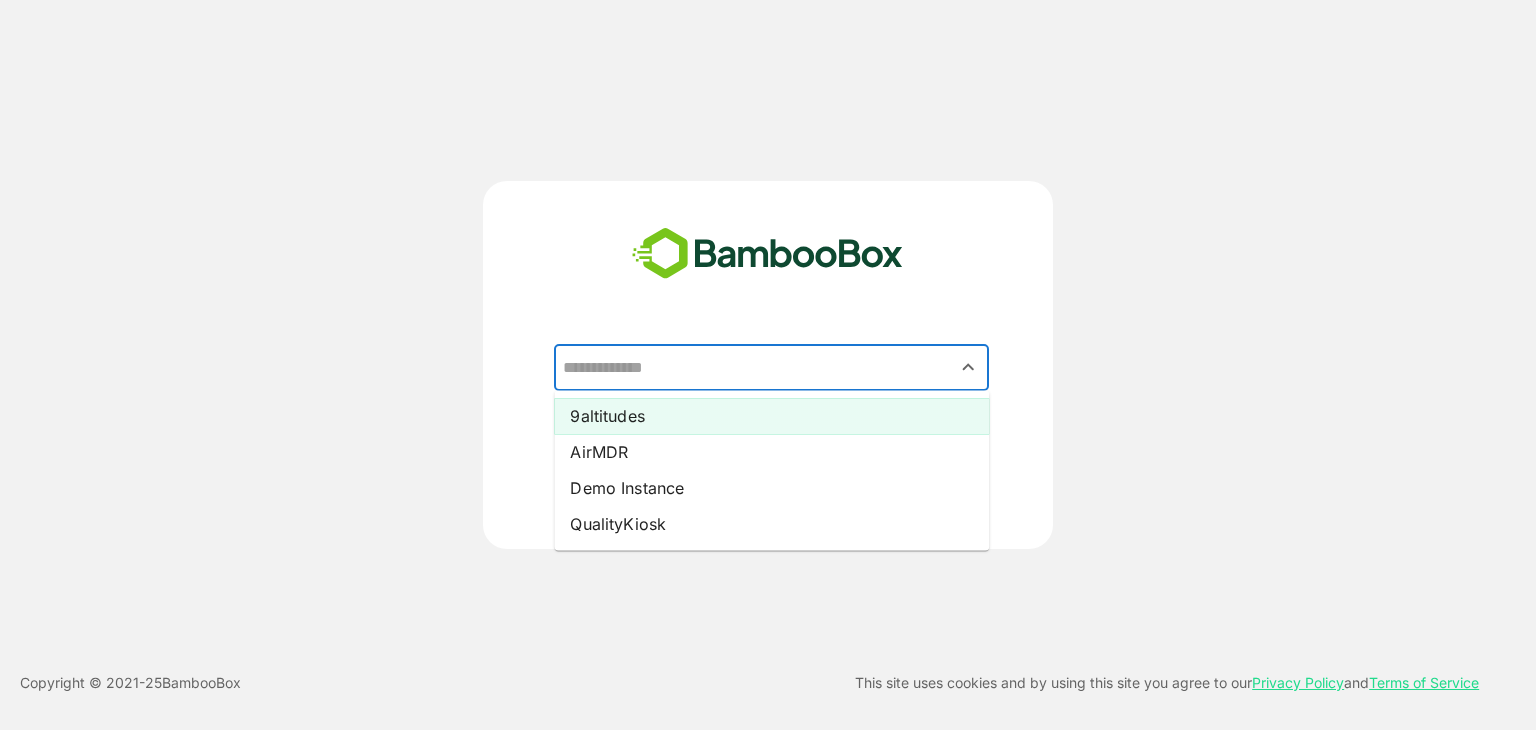 click on "9altitudes" at bounding box center (771, 416) 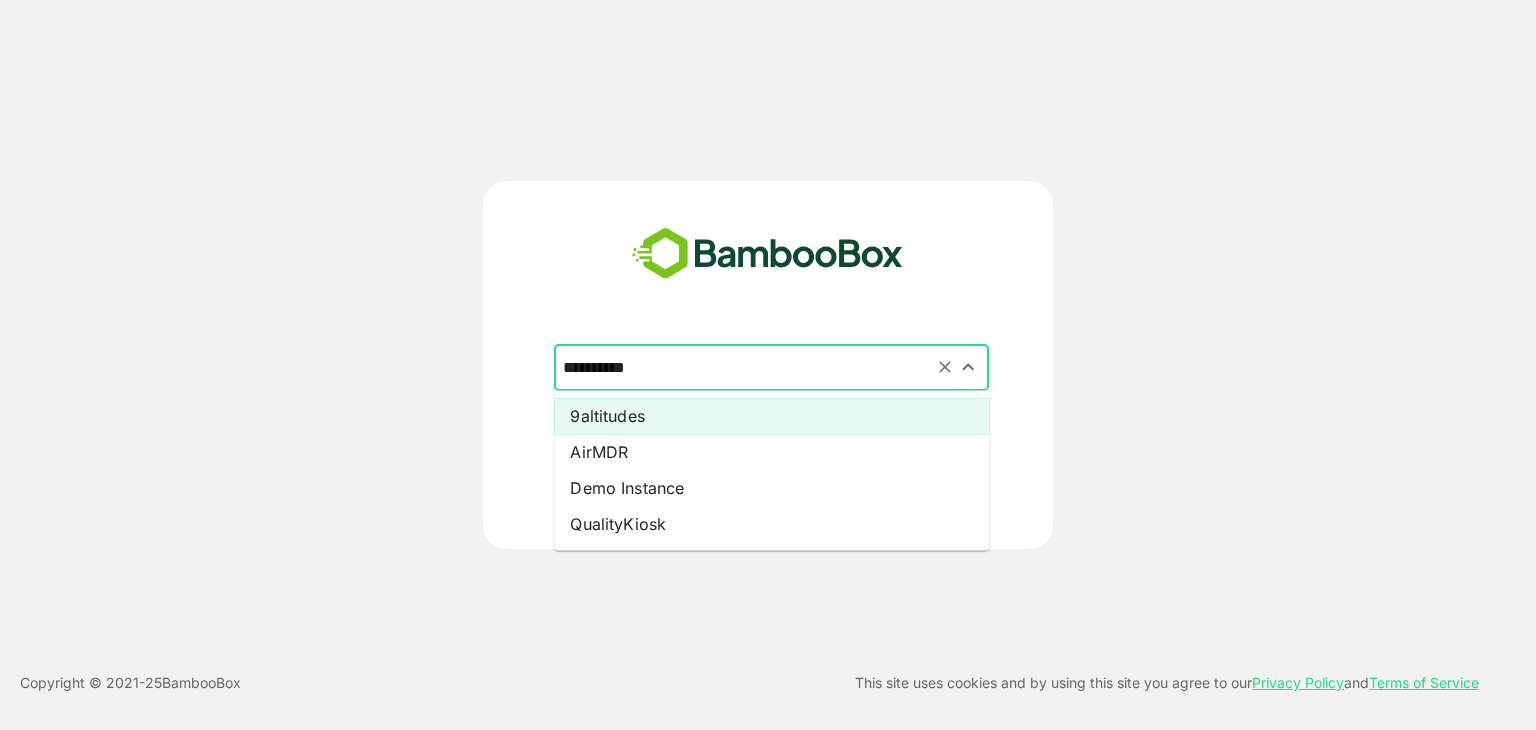 click on "**********" at bounding box center [771, 368] 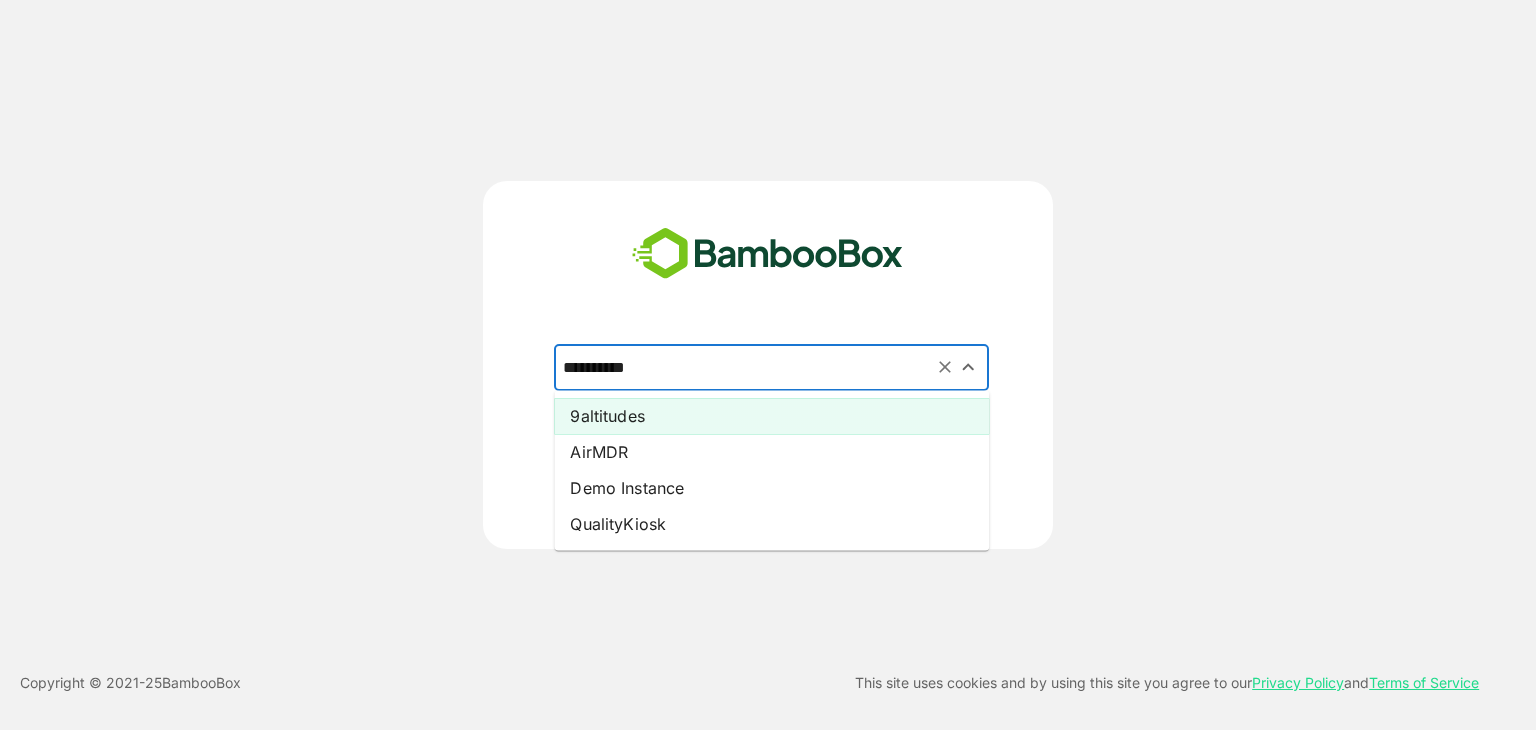 click on "**********" at bounding box center (768, 400) 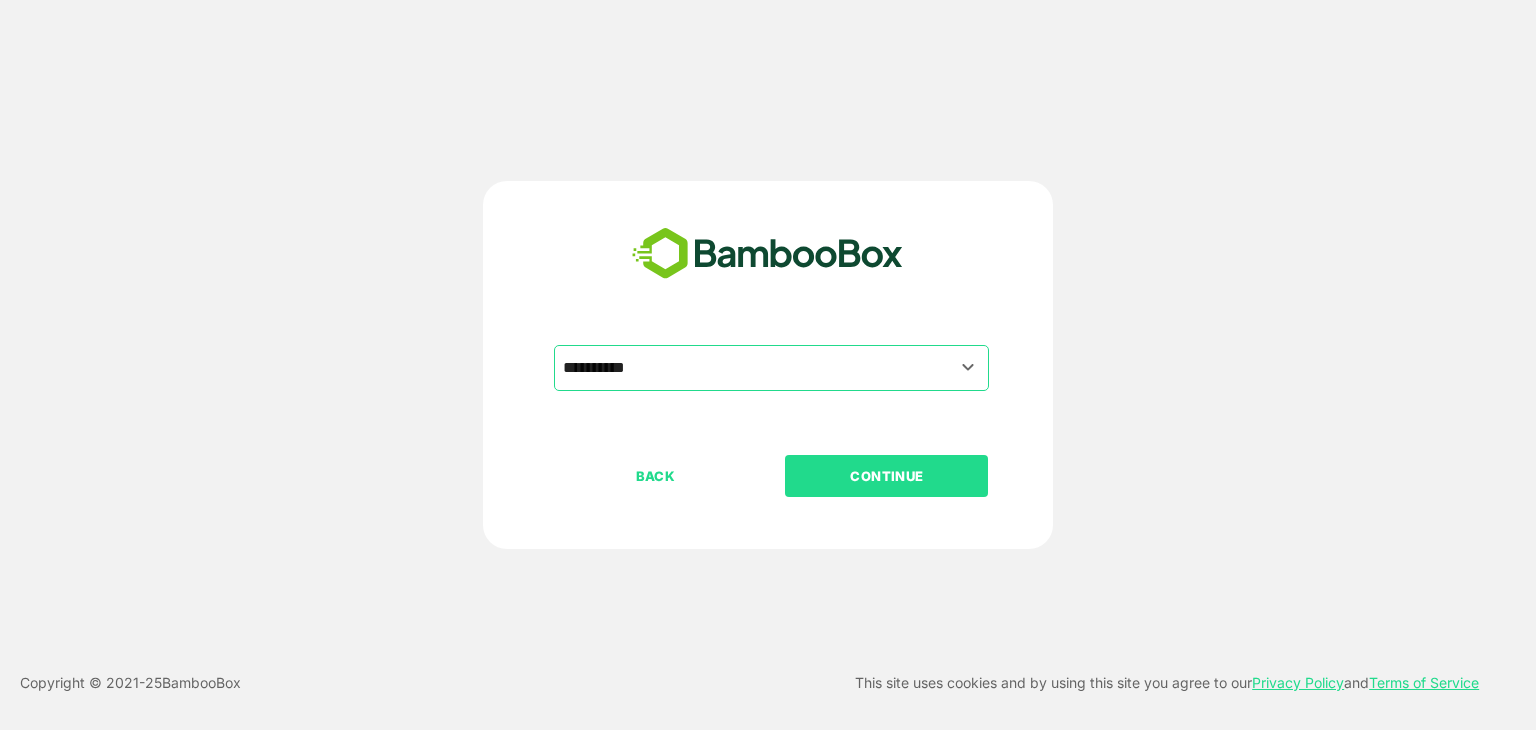 click on "CONTINUE" at bounding box center (887, 476) 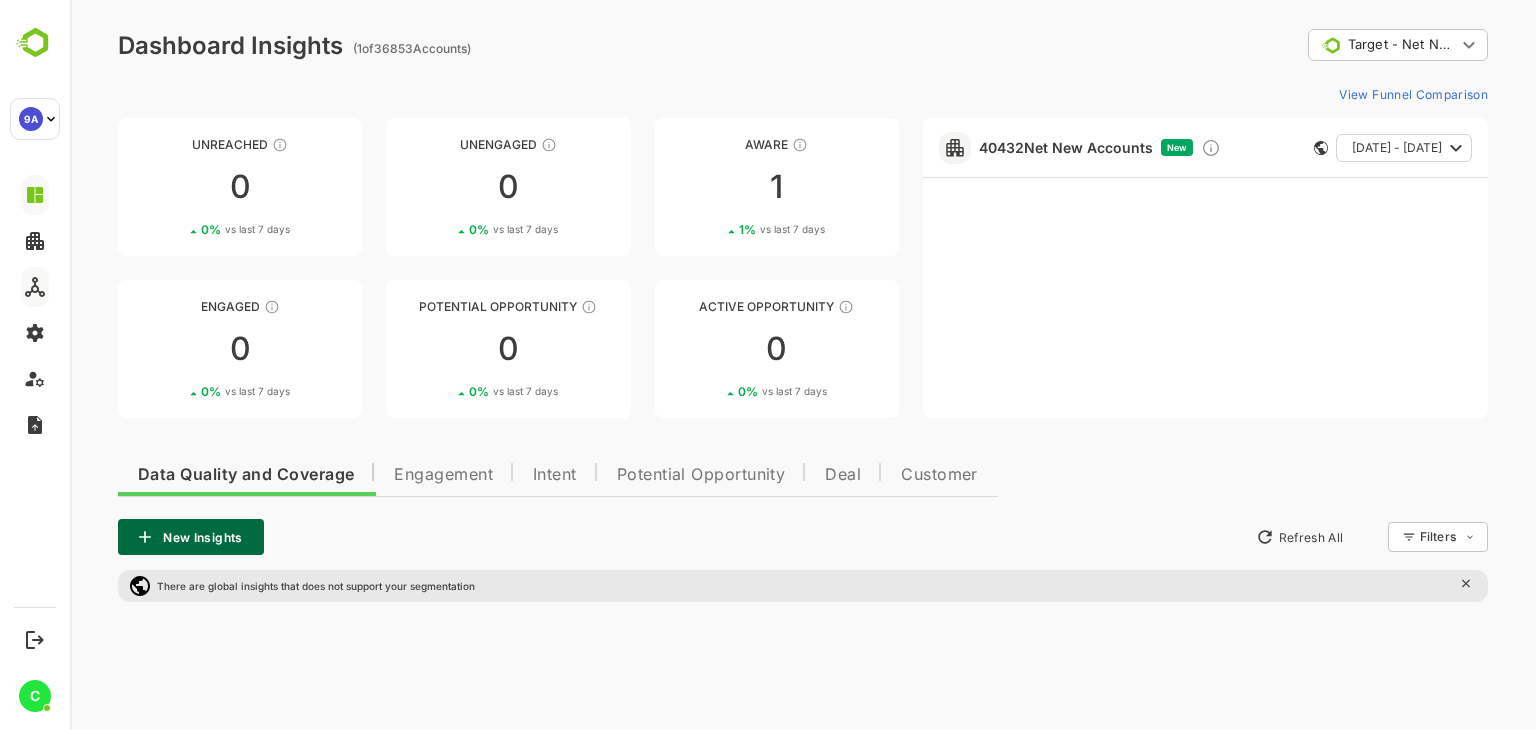 scroll, scrollTop: 0, scrollLeft: 0, axis: both 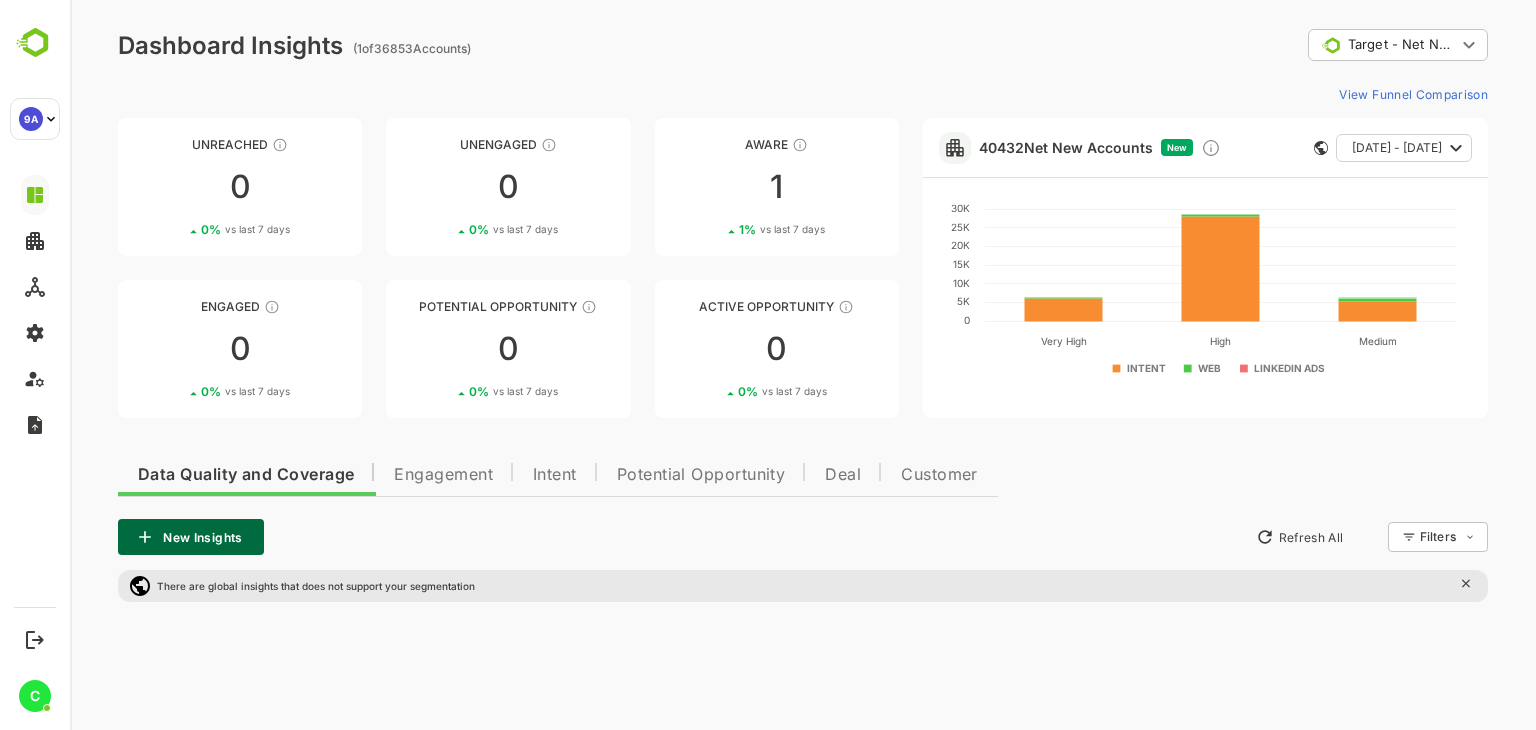 click 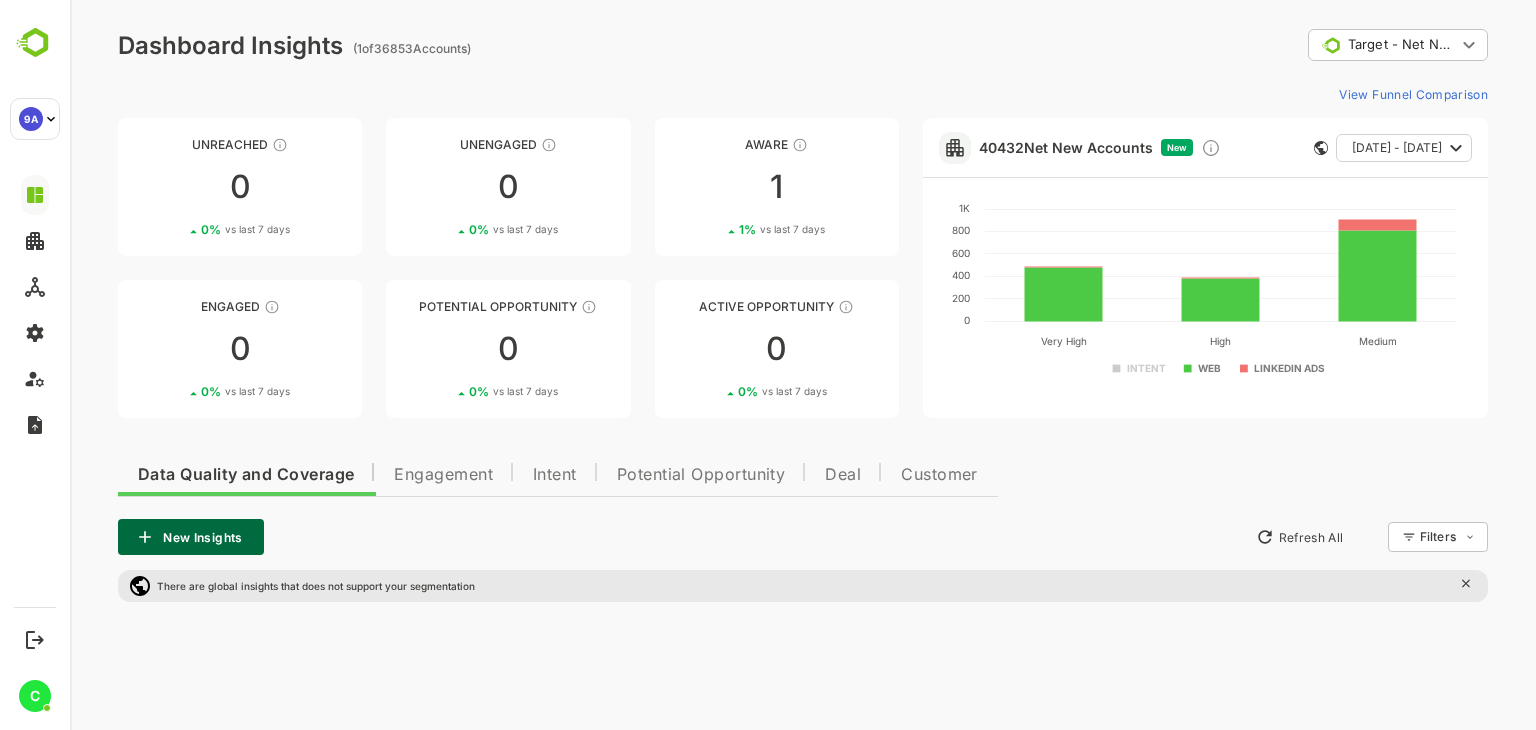 click 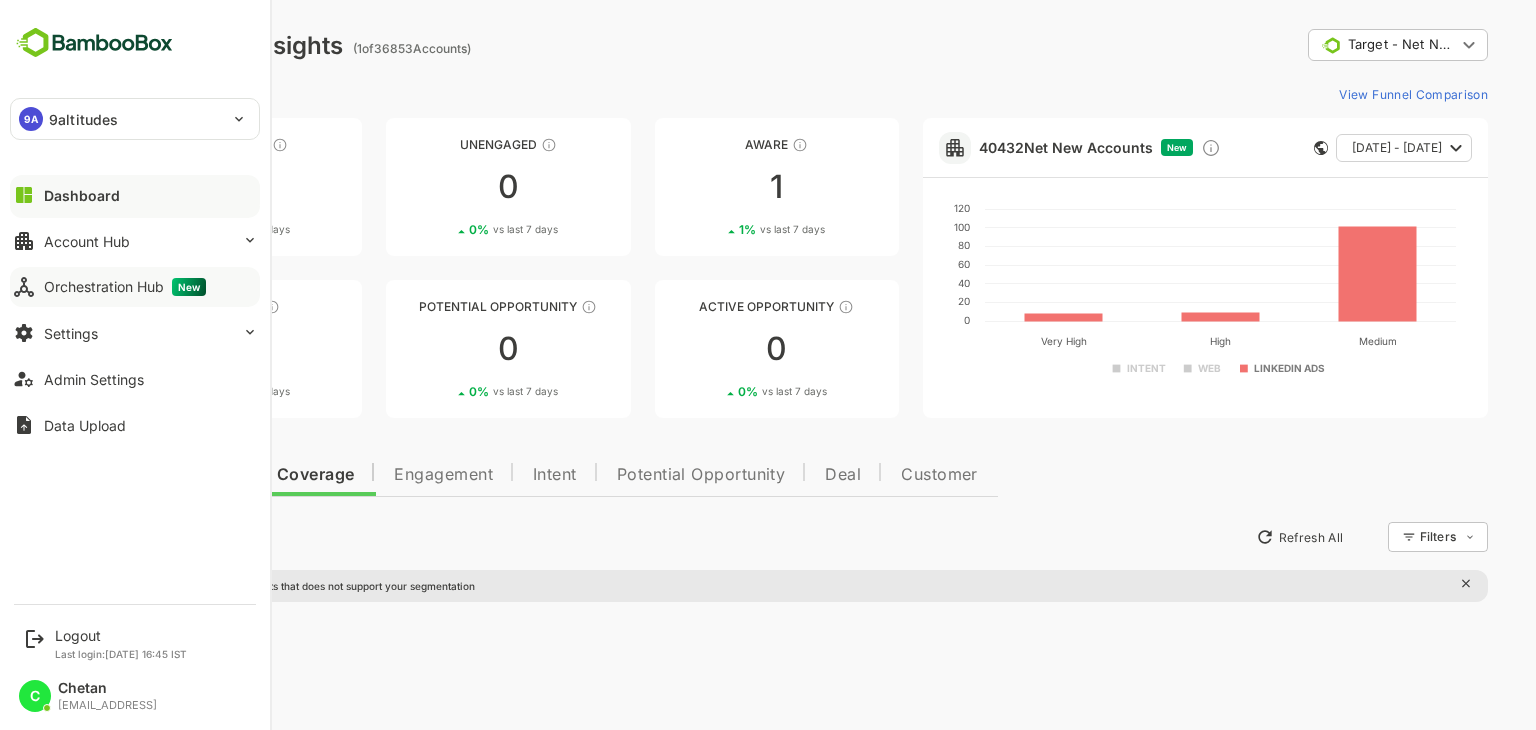 click on "Orchestration Hub New" at bounding box center (125, 287) 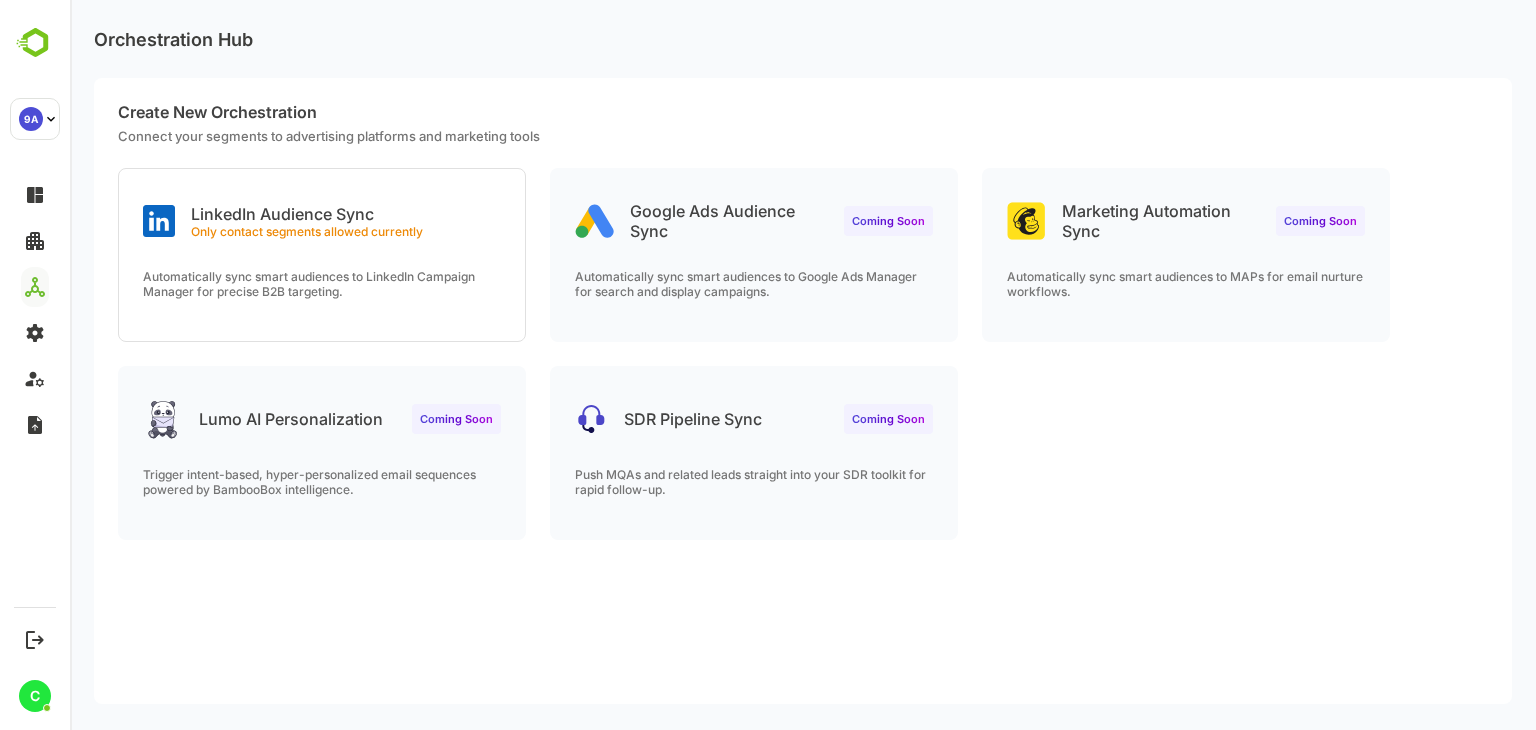 scroll, scrollTop: 0, scrollLeft: 0, axis: both 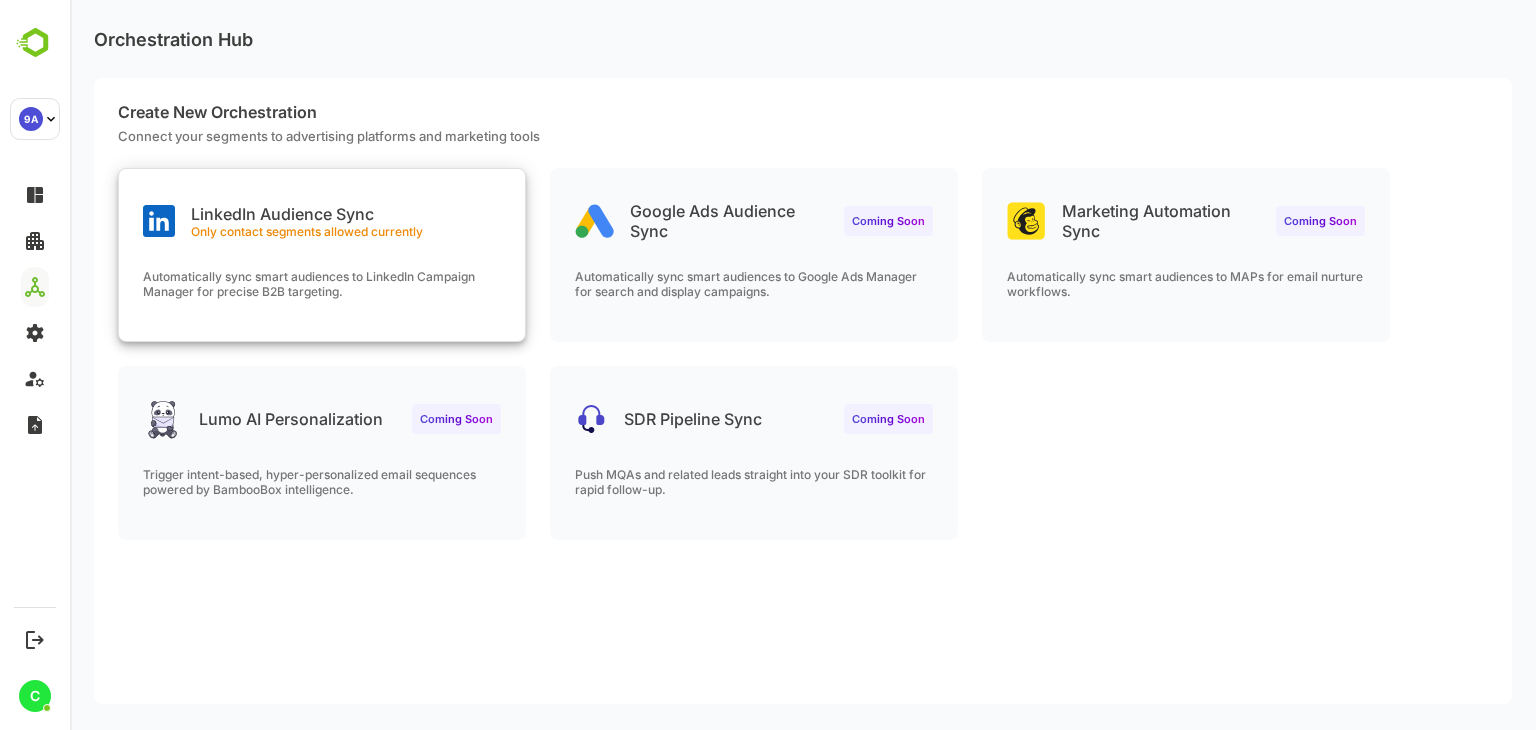 click on "LinkedIn Audience Sync Only contact segments allowed currently Automatically sync smart audiences to LinkedIn Campaign Manager for precise B2B targeting." at bounding box center (322, 255) 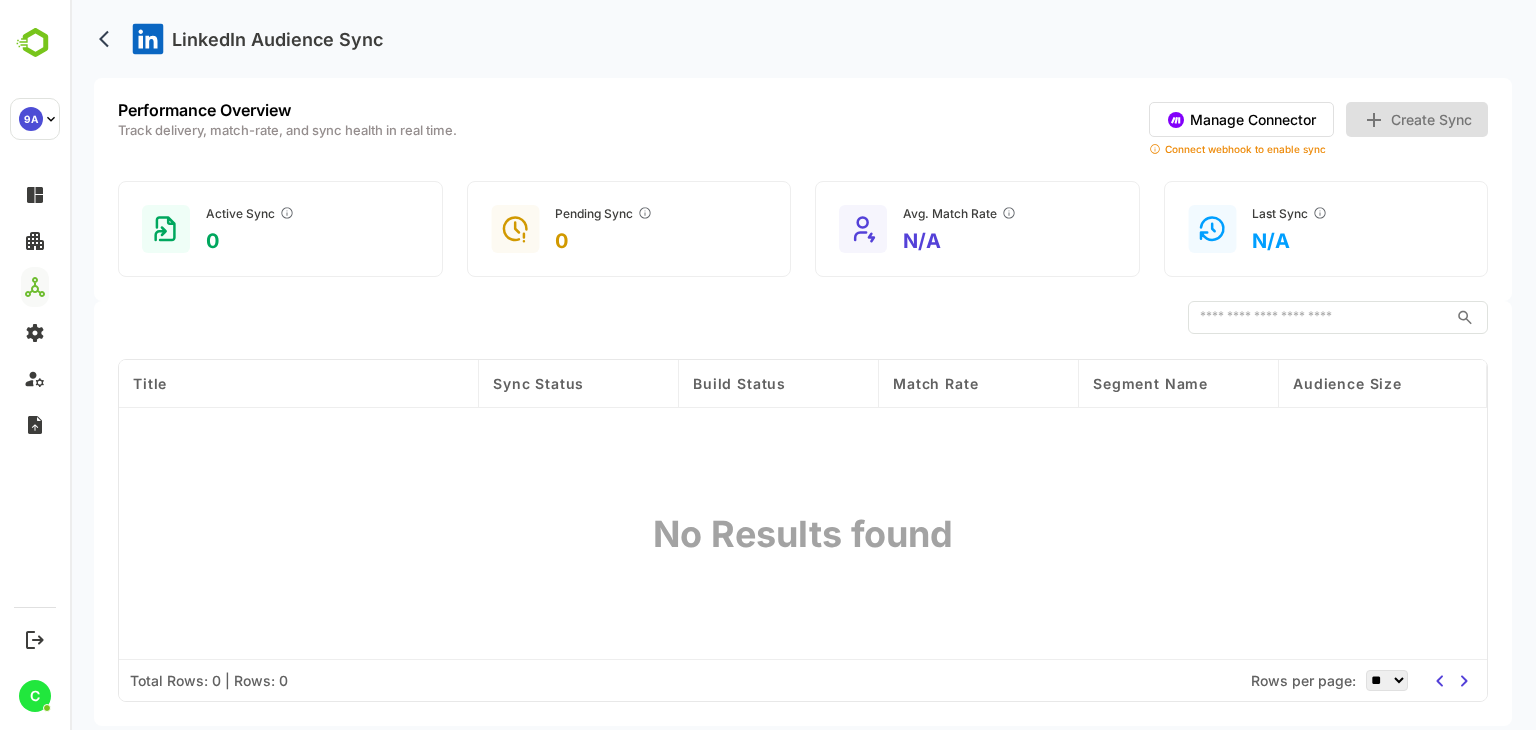 click on "Manage Connector" at bounding box center [1241, 119] 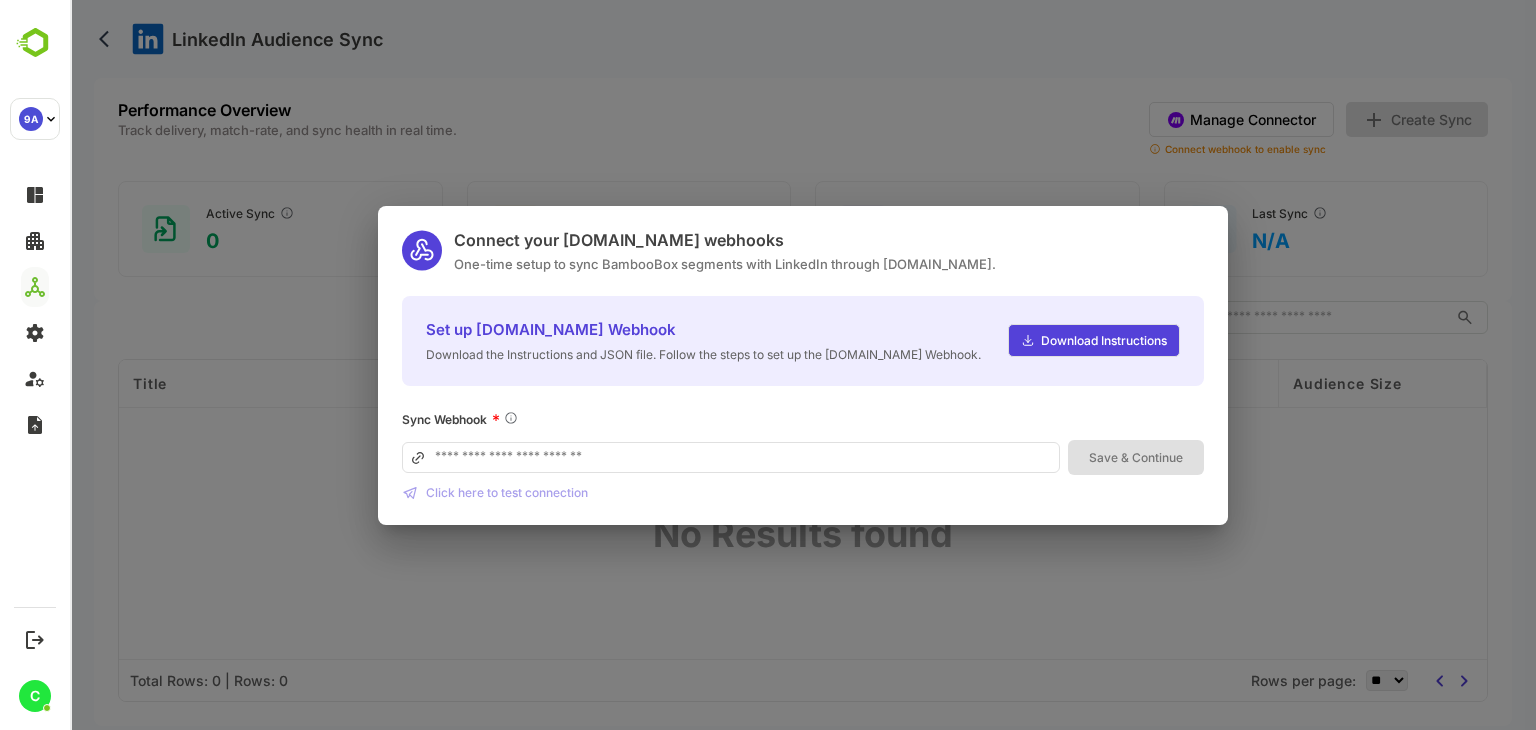 click at bounding box center [731, 457] 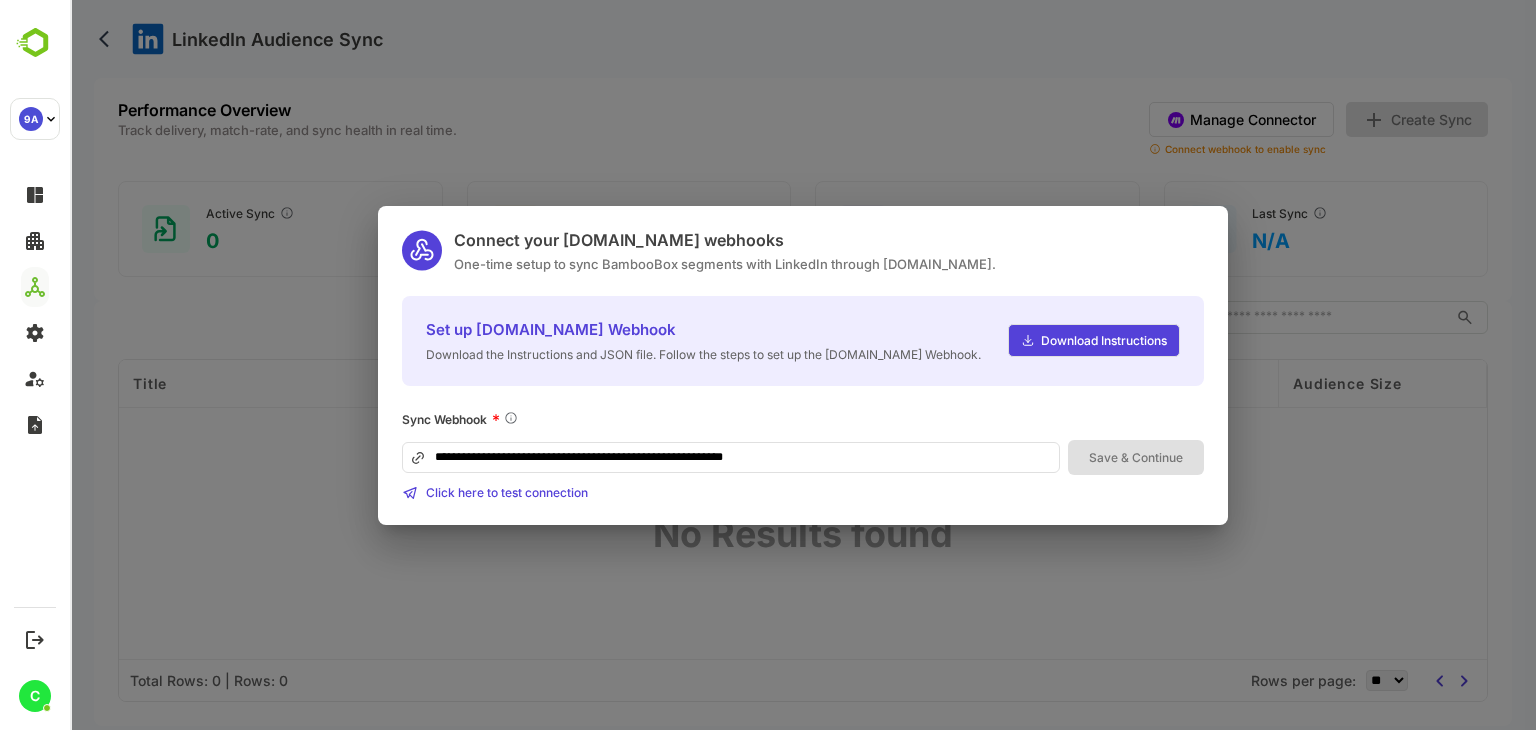 click on "Click here to test connection" at bounding box center (507, 492) 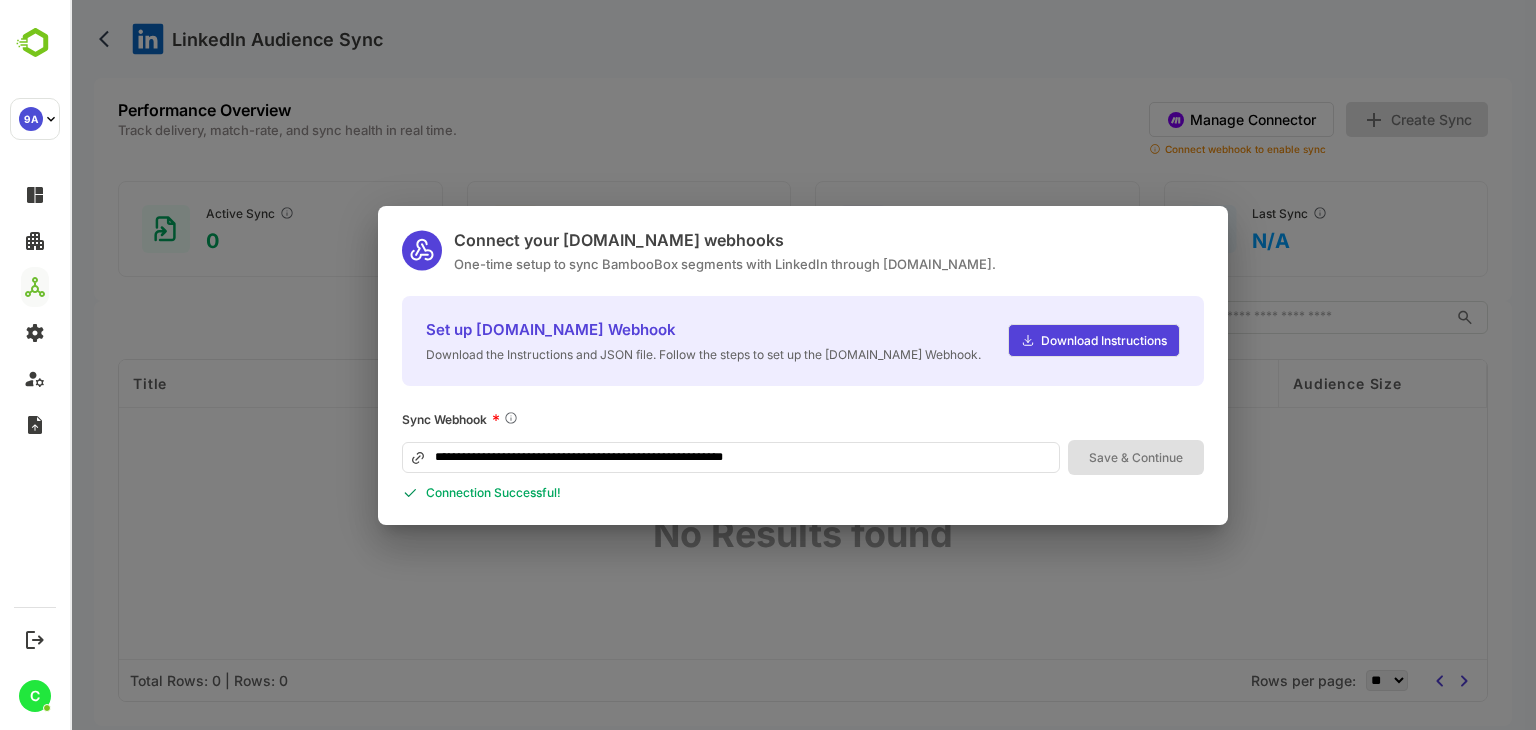 click on "**********" at bounding box center (731, 457) 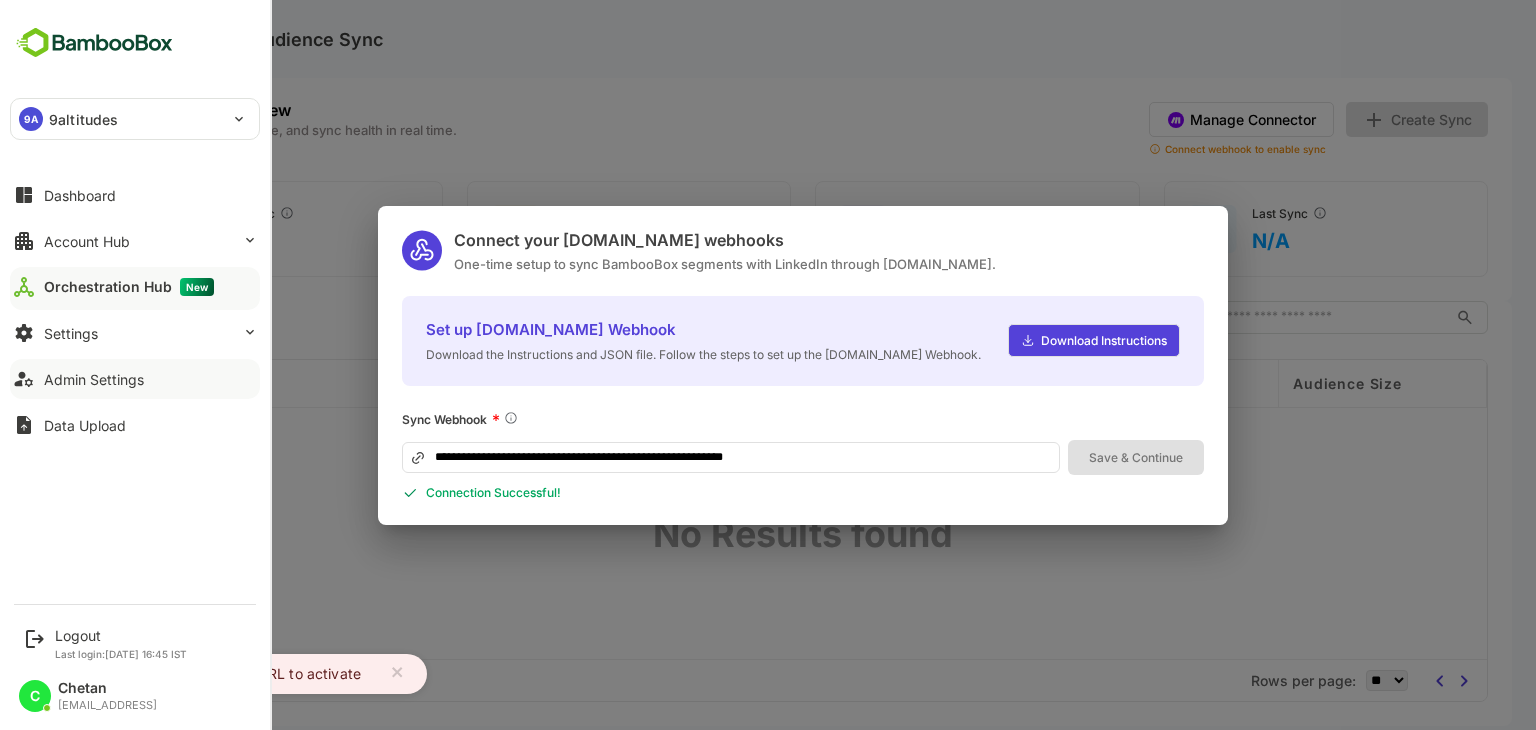 click on "Admin Settings" at bounding box center [94, 379] 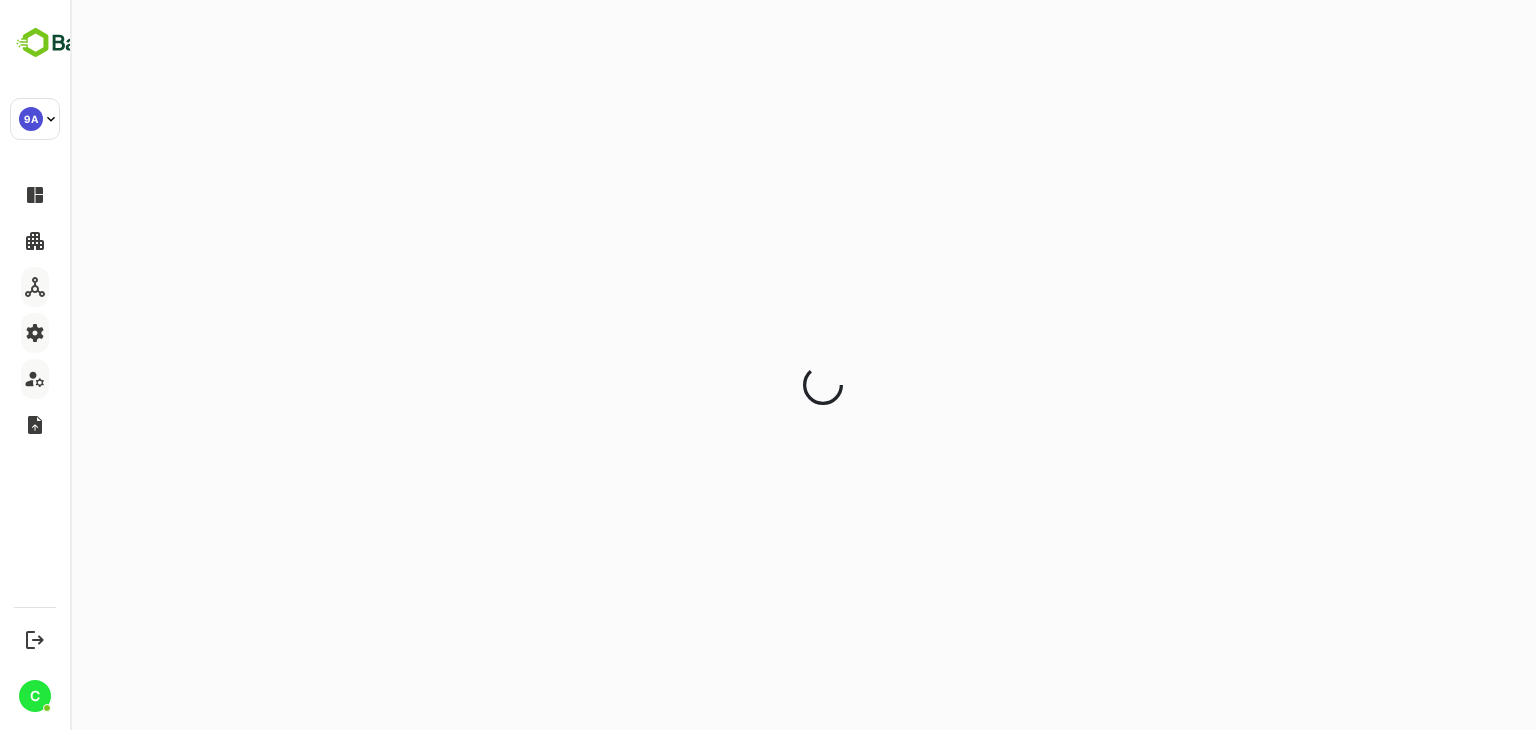 scroll, scrollTop: 0, scrollLeft: 0, axis: both 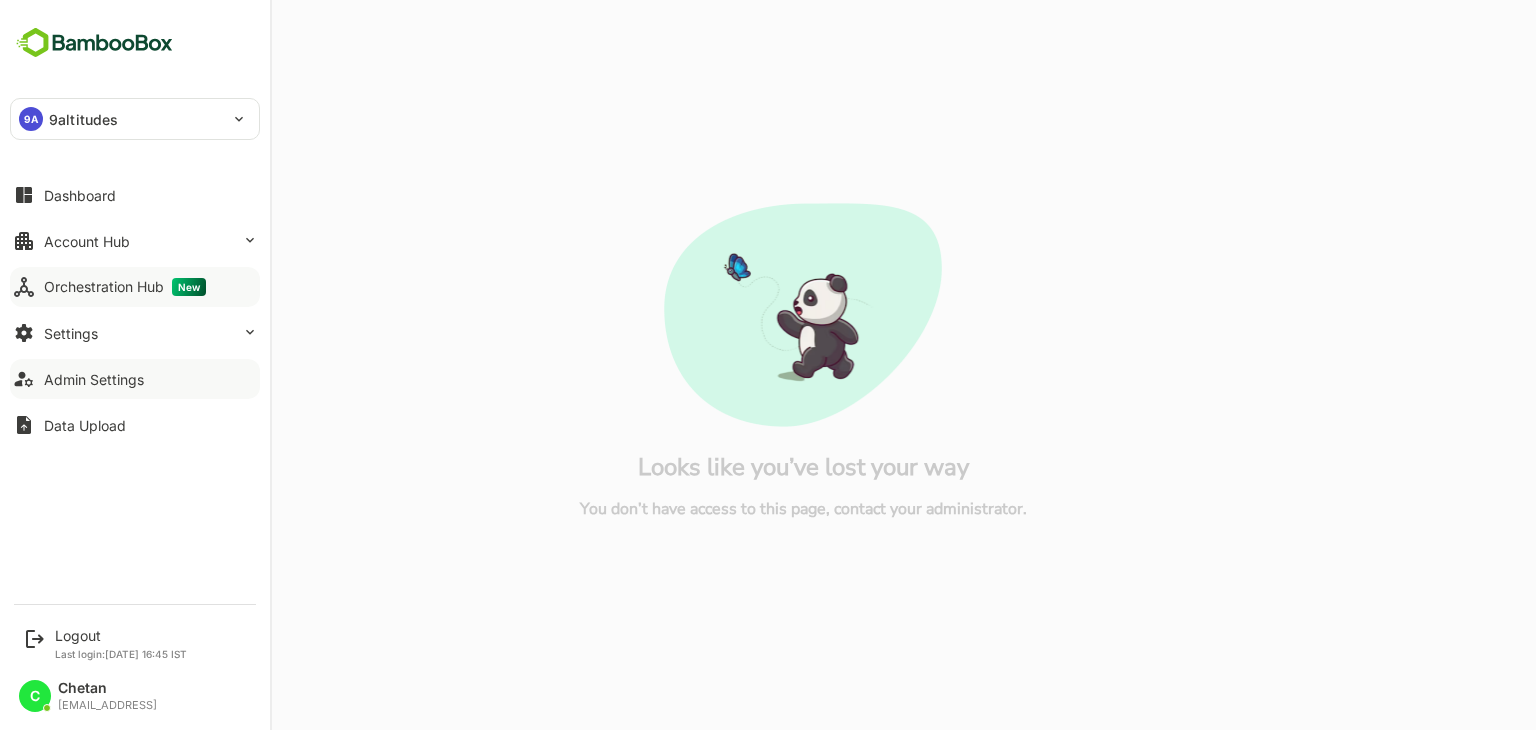 click on "Orchestration Hub New" at bounding box center (125, 287) 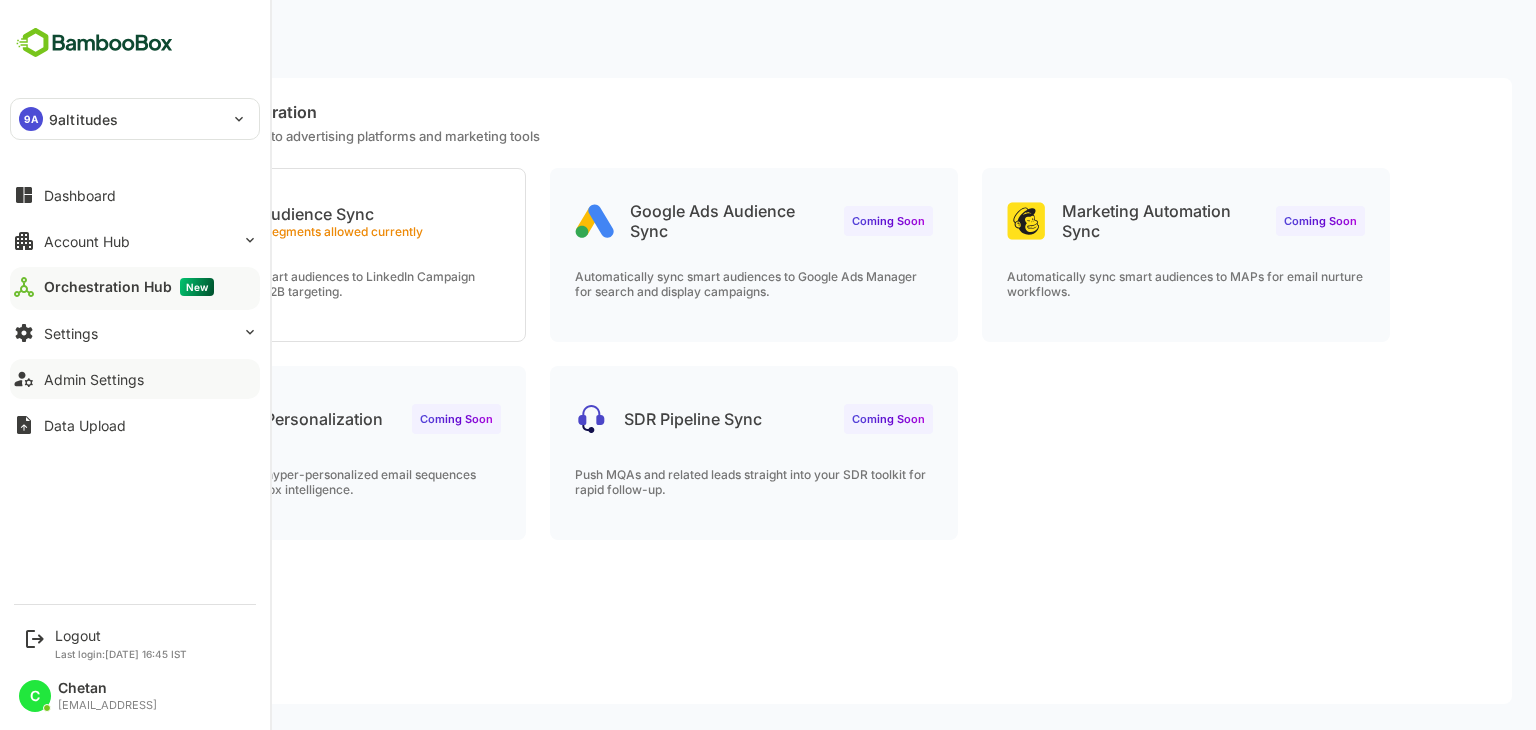 scroll, scrollTop: 0, scrollLeft: 0, axis: both 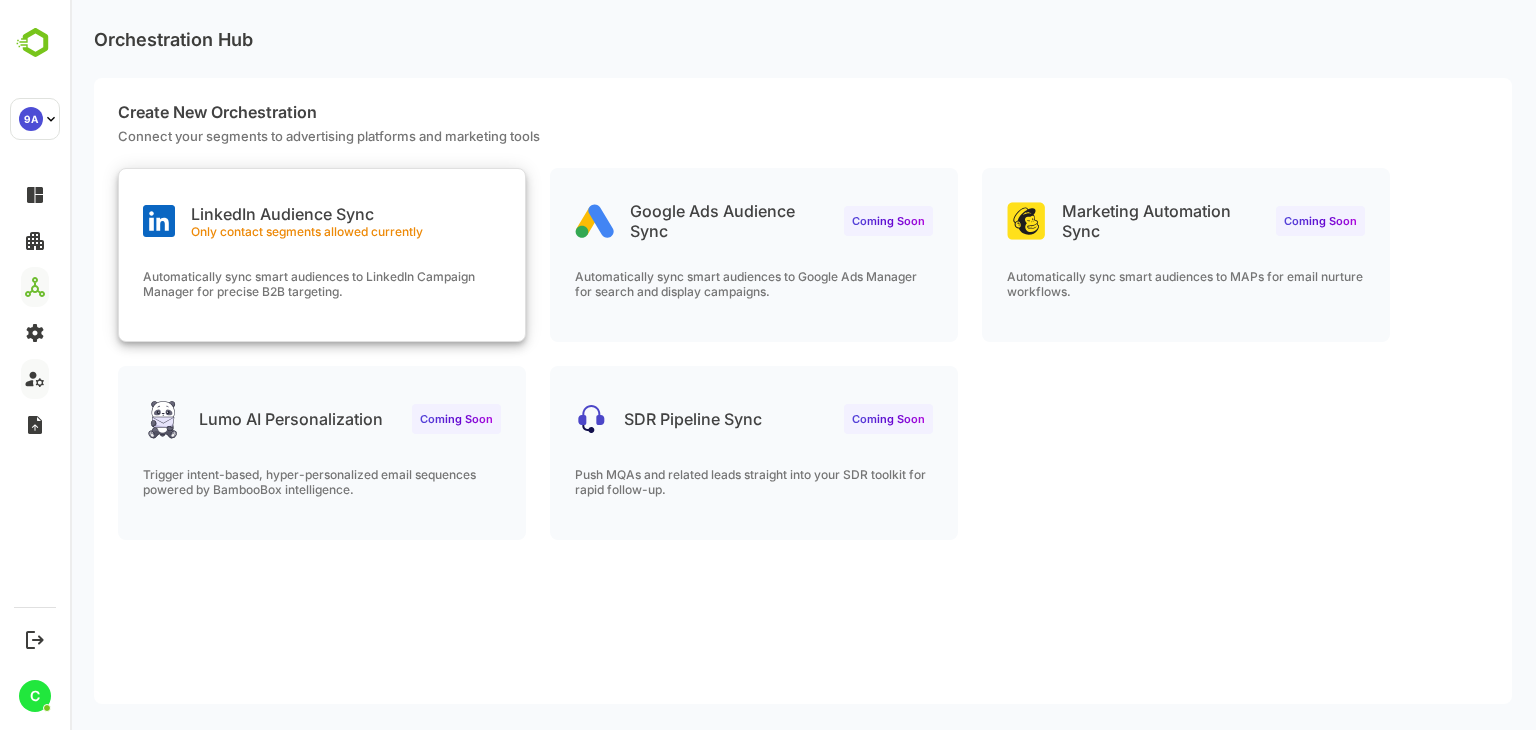 click on "LinkedIn Audience Sync Only contact segments allowed currently Automatically sync smart audiences to LinkedIn Campaign Manager for precise B2B targeting." at bounding box center [322, 255] 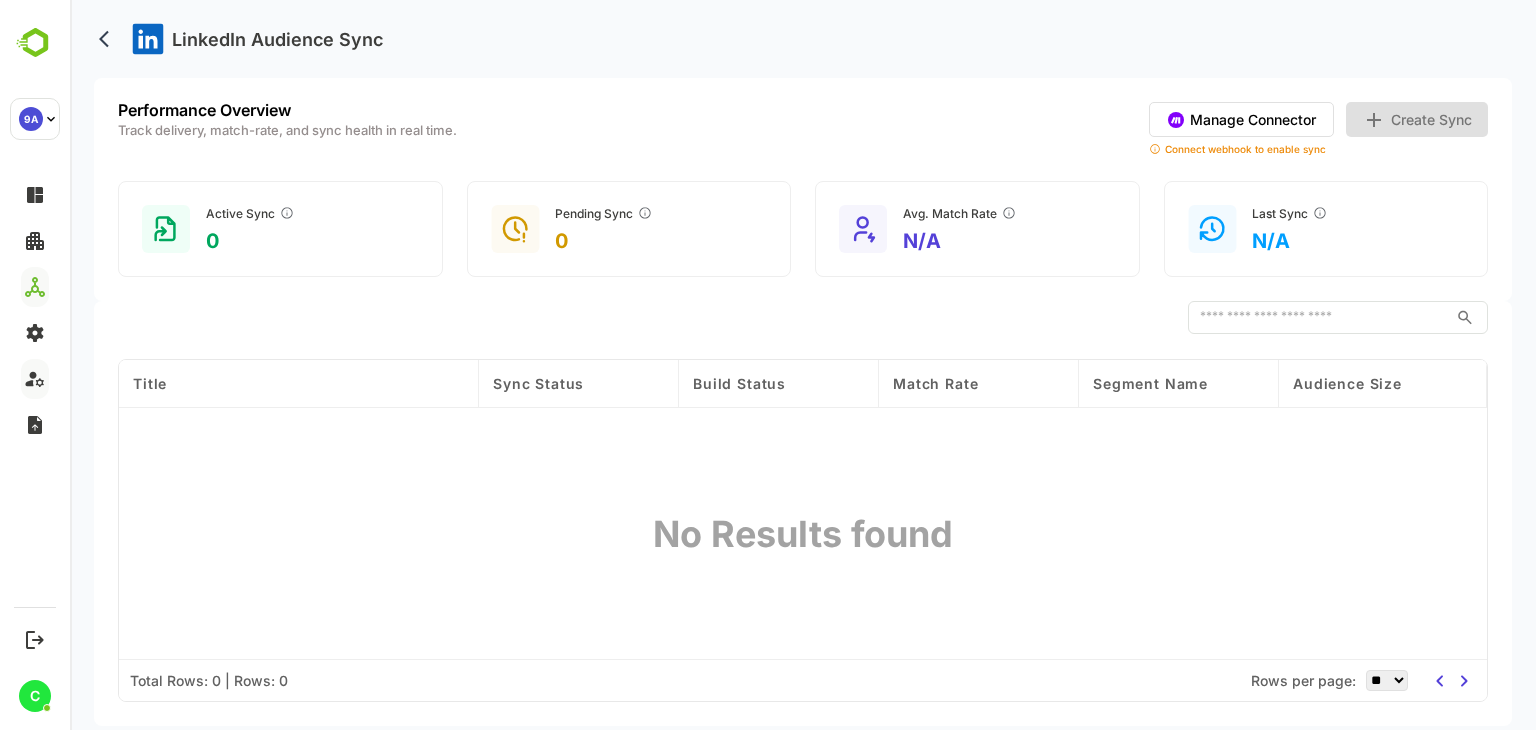 click on "Manage Connector" at bounding box center [1241, 119] 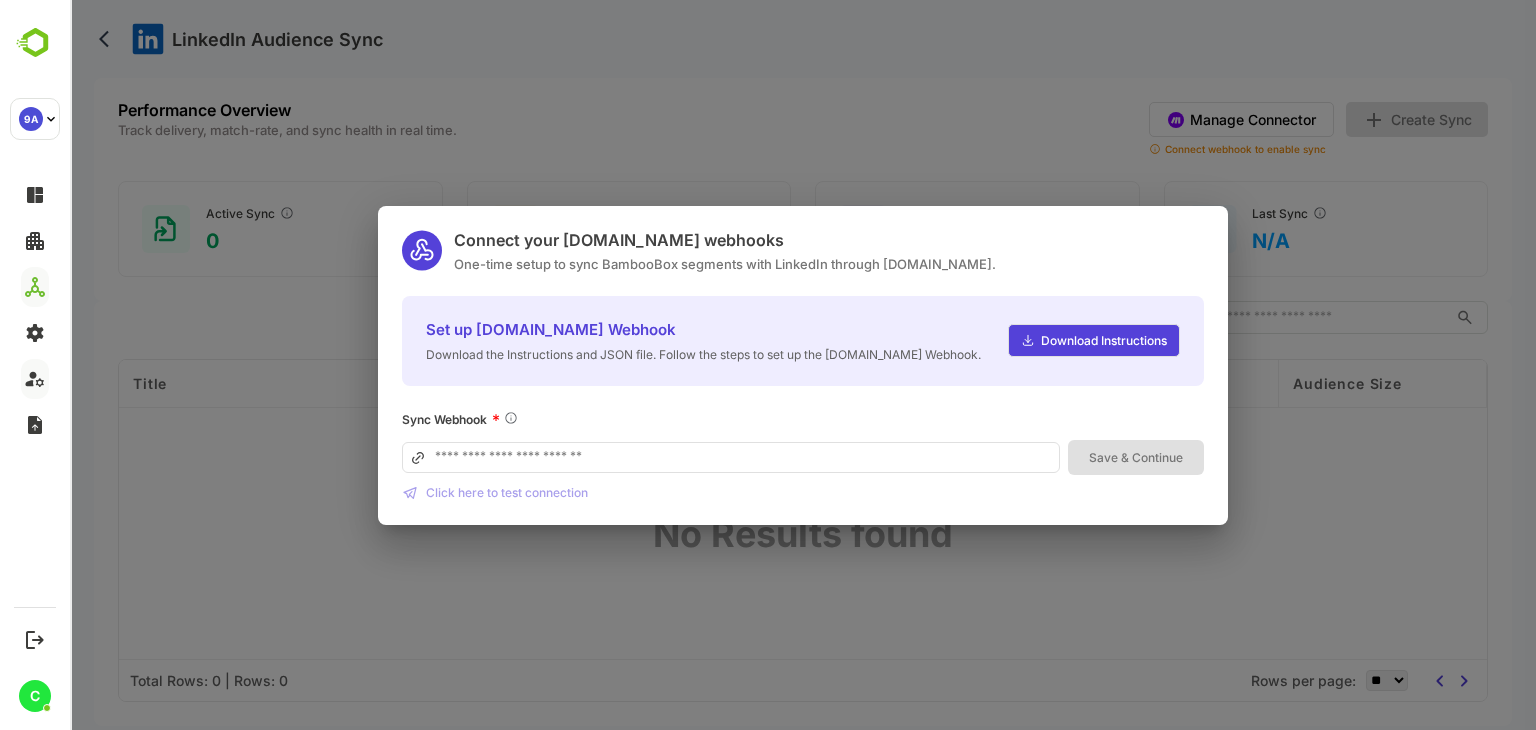 click on "Download Instructions" at bounding box center (1094, 340) 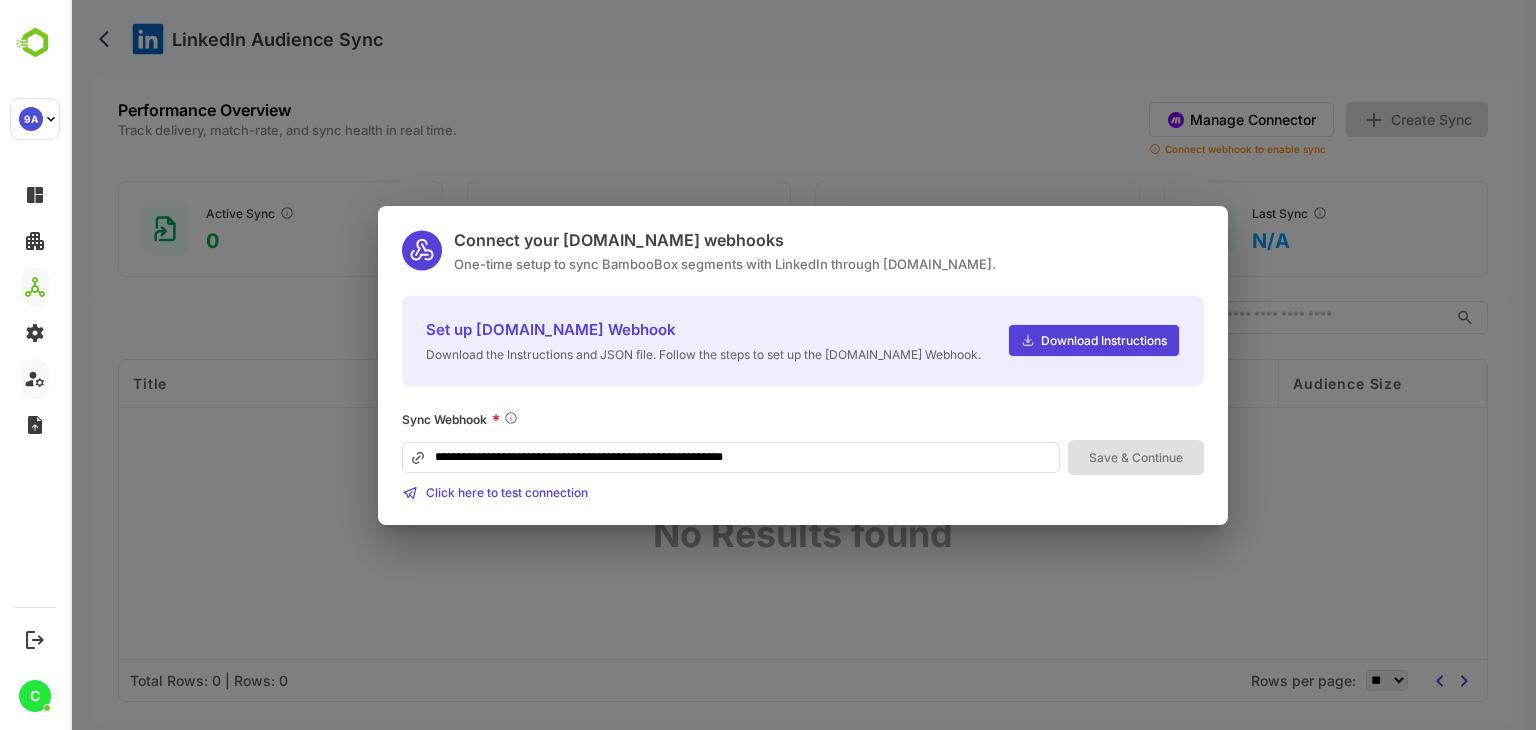 click on "Click here to test connection" at bounding box center (507, 492) 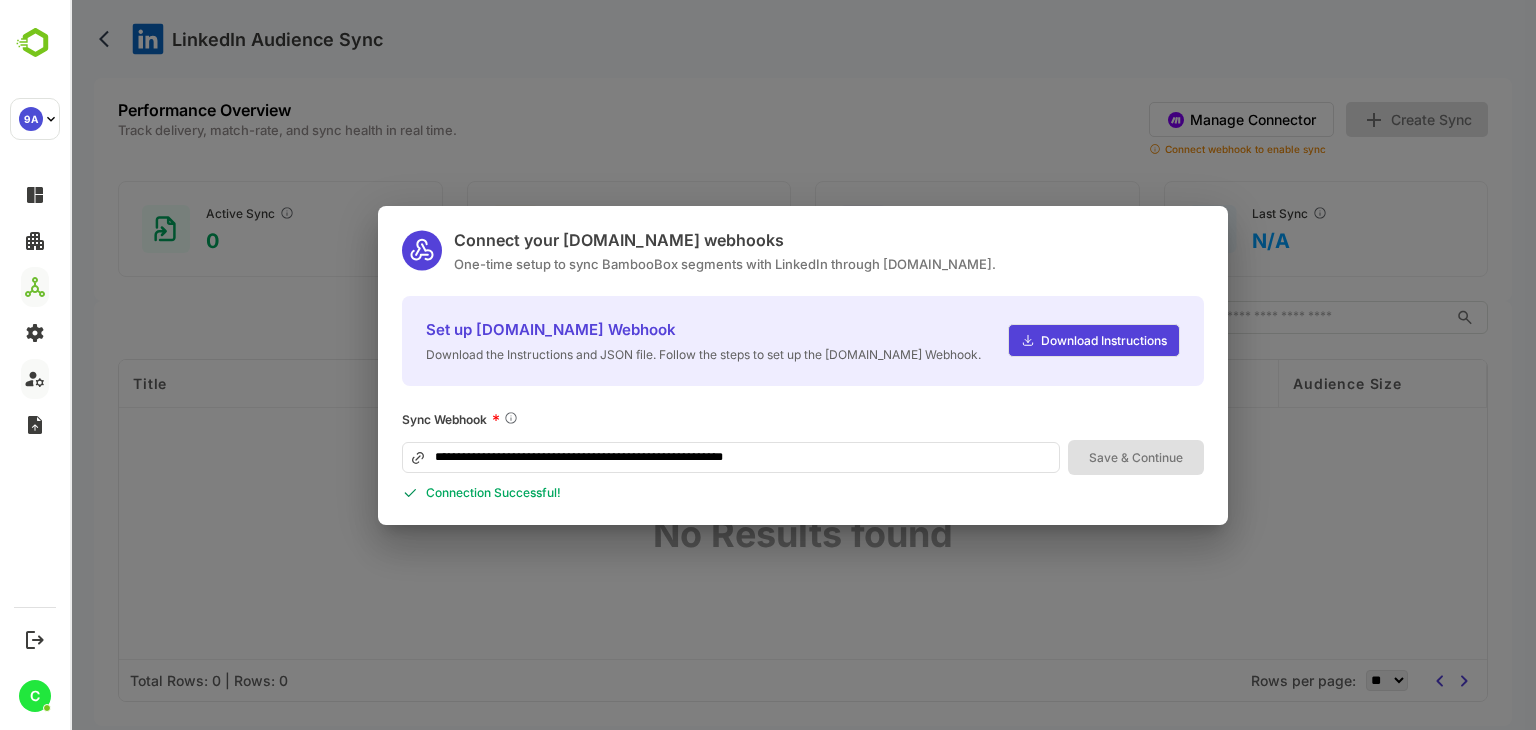 click on "**********" at bounding box center [731, 457] 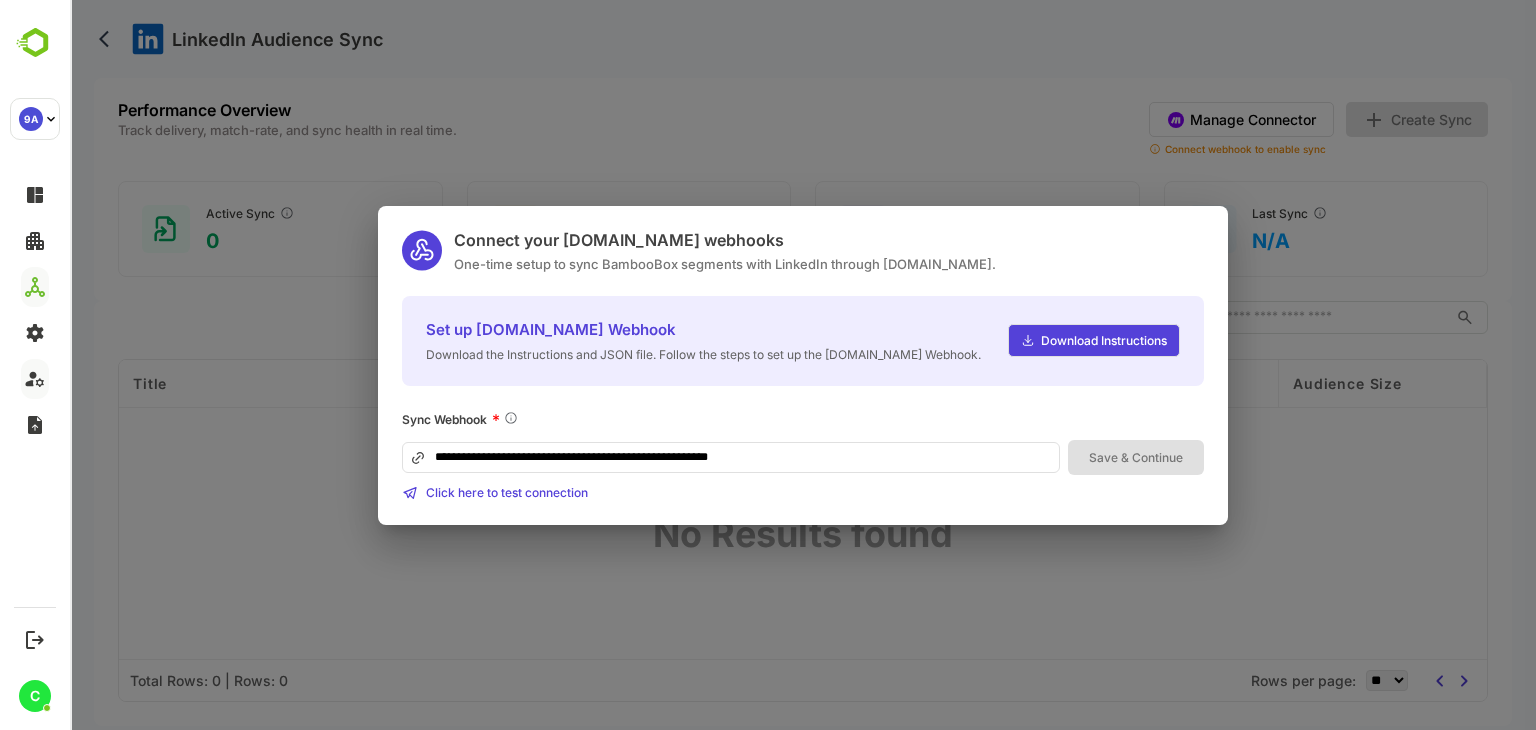 type on "**********" 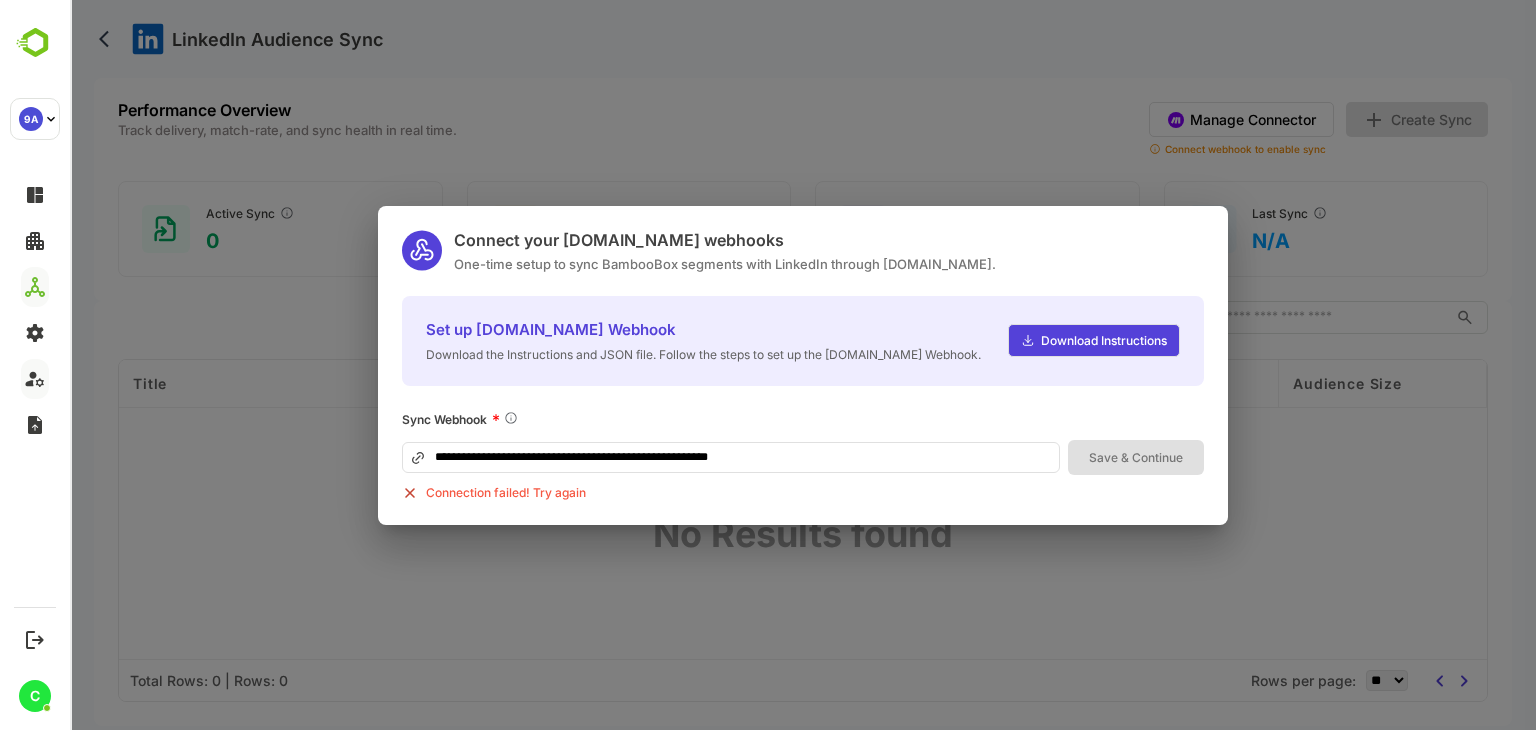 click on "Save & Continue" at bounding box center (1136, 457) 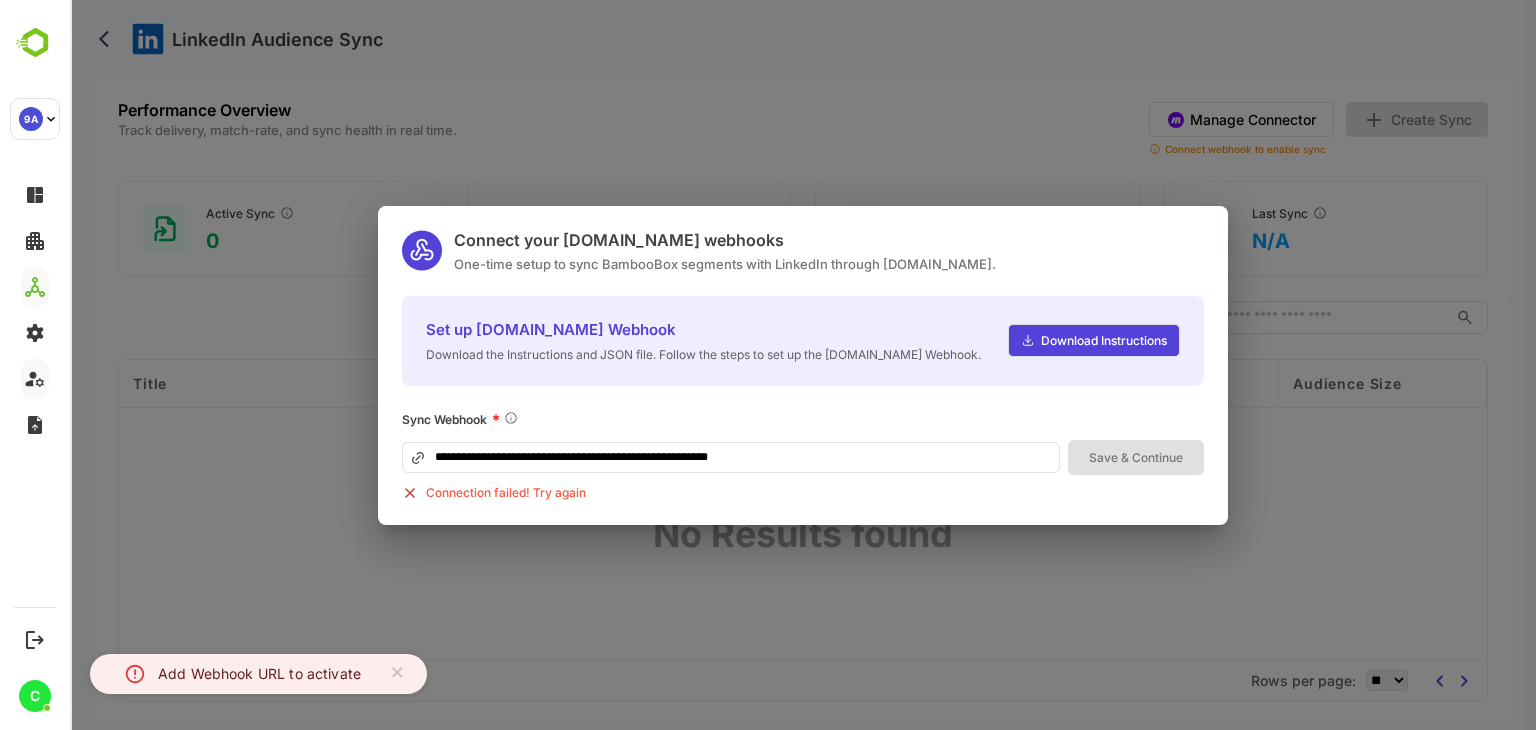 click on "**********" at bounding box center [803, 365] 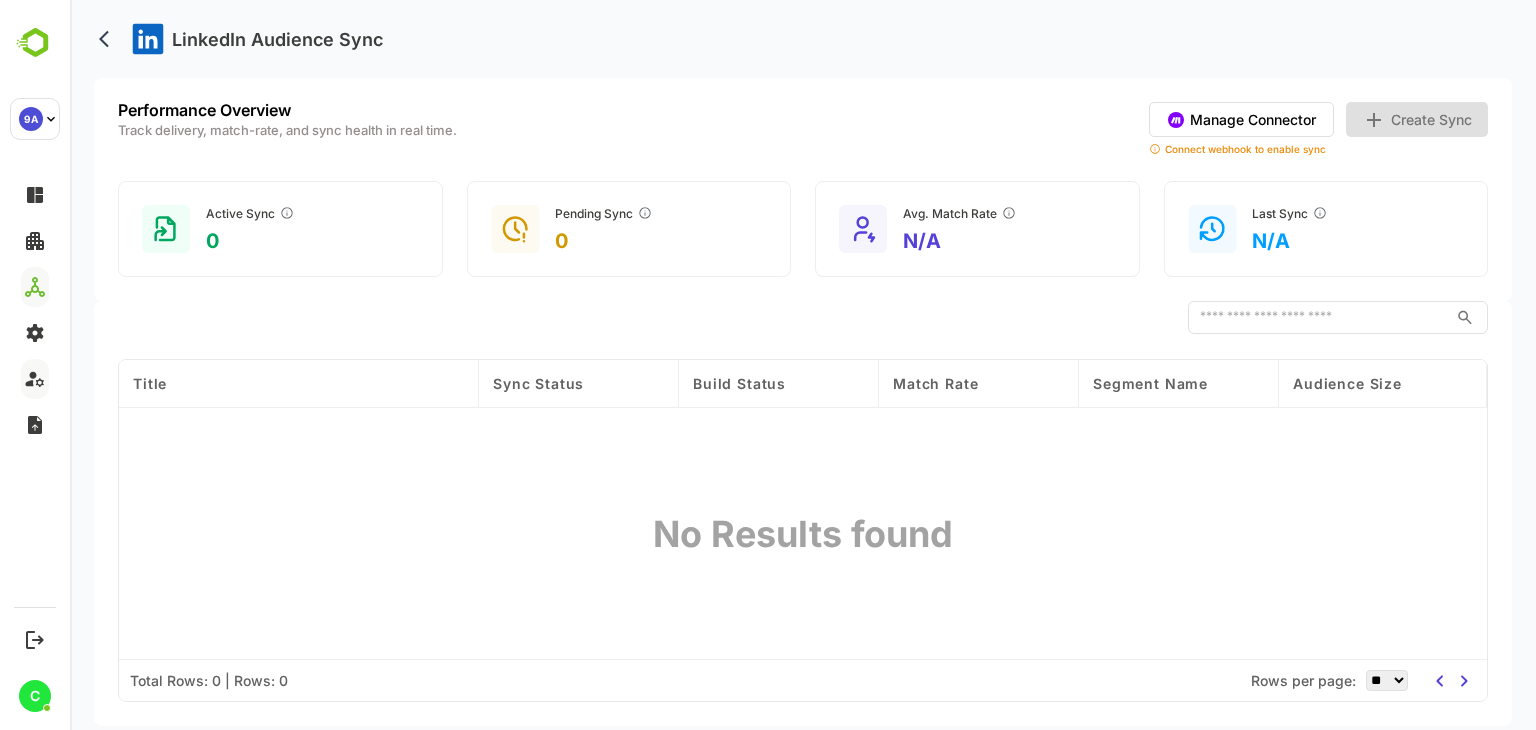 click on "Create Sync" at bounding box center [1417, 119] 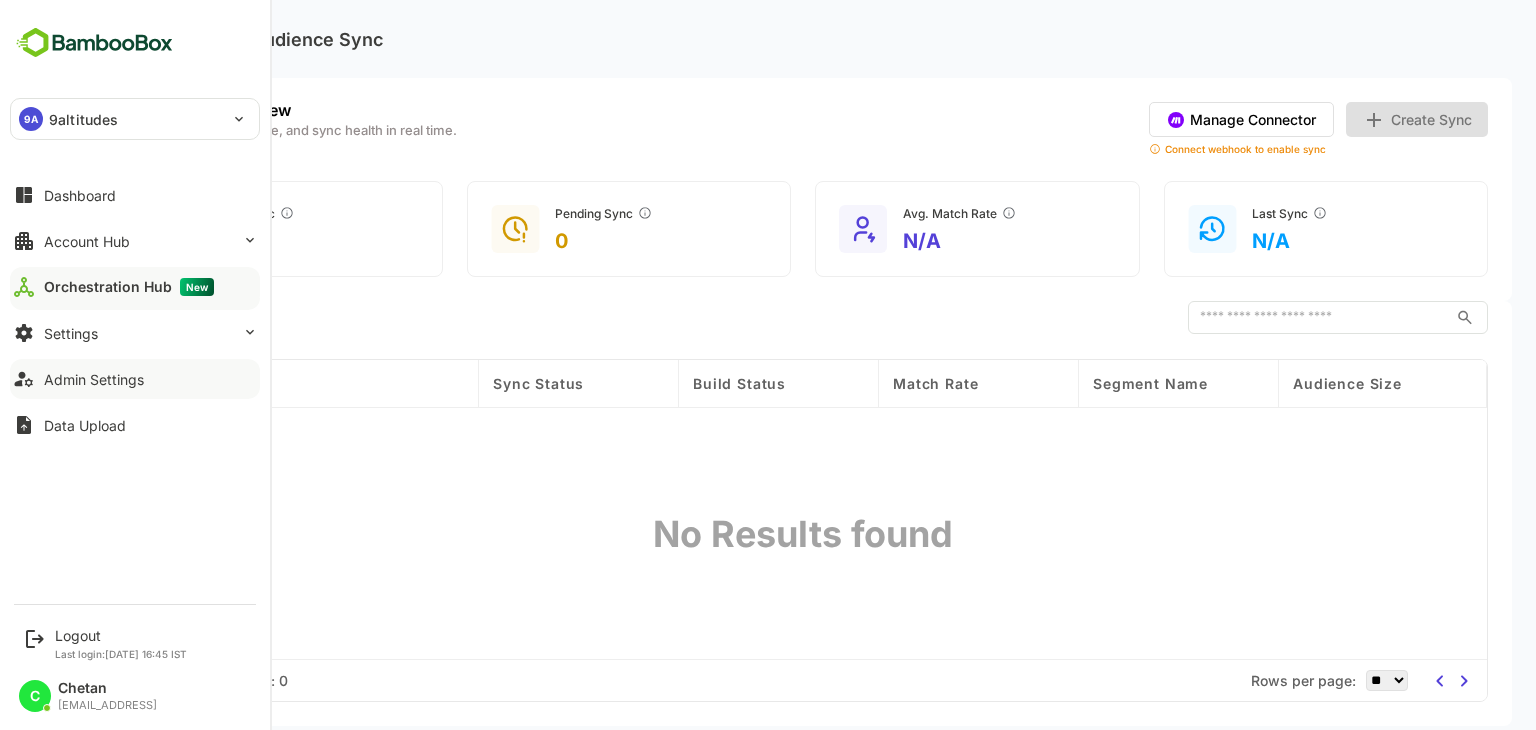 click on "Admin Settings" at bounding box center [135, 379] 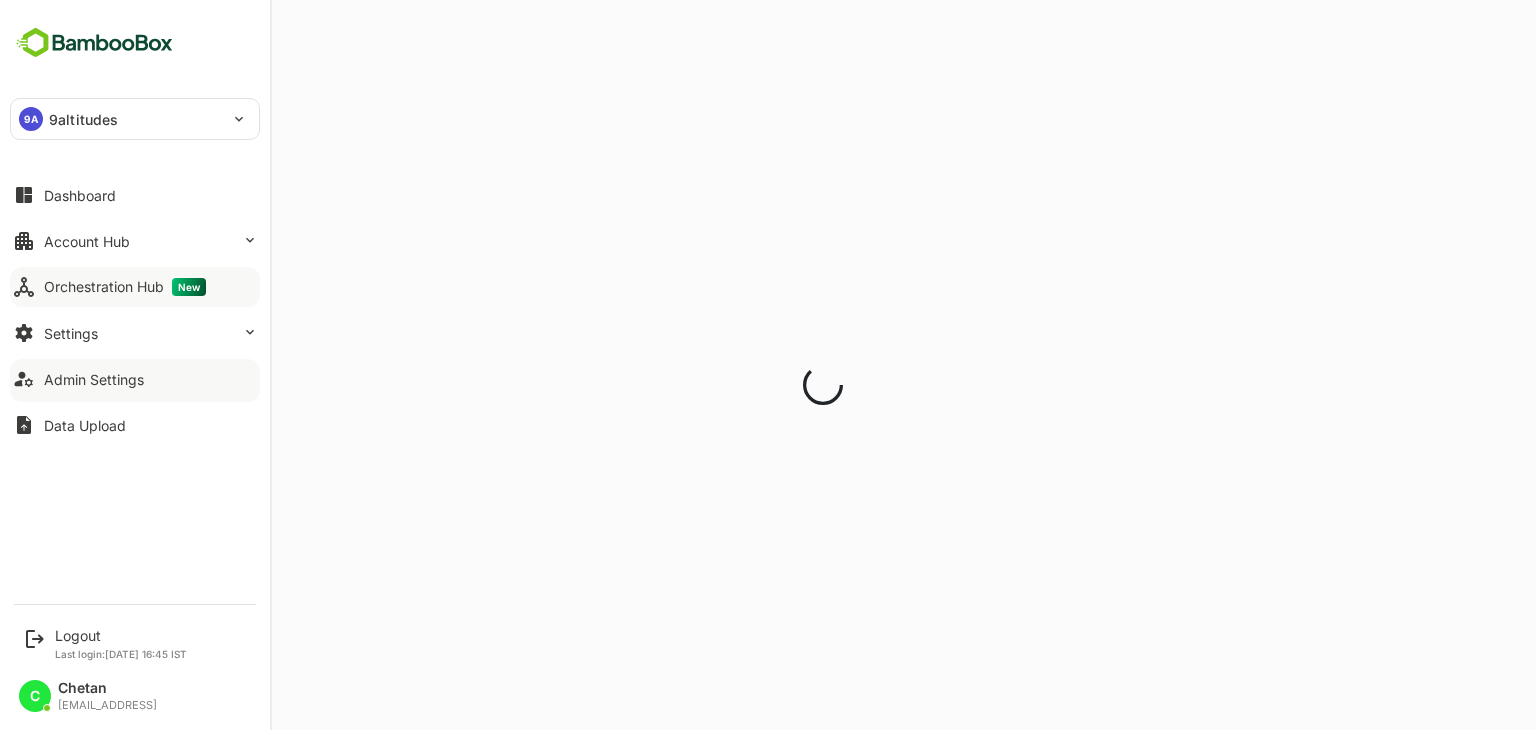scroll, scrollTop: 0, scrollLeft: 0, axis: both 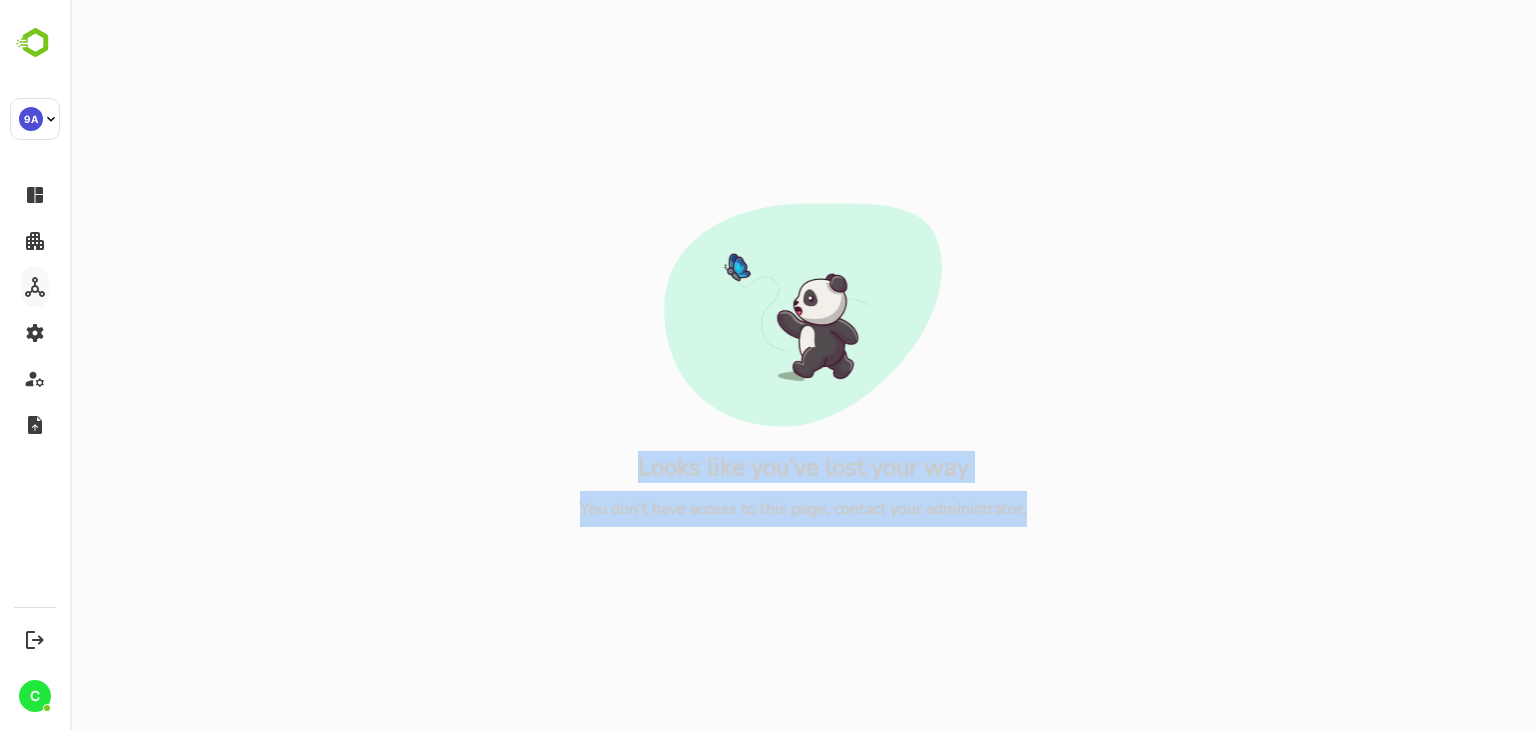 drag, startPoint x: 1051, startPoint y: 514, endPoint x: 600, endPoint y: 437, distance: 457.52597 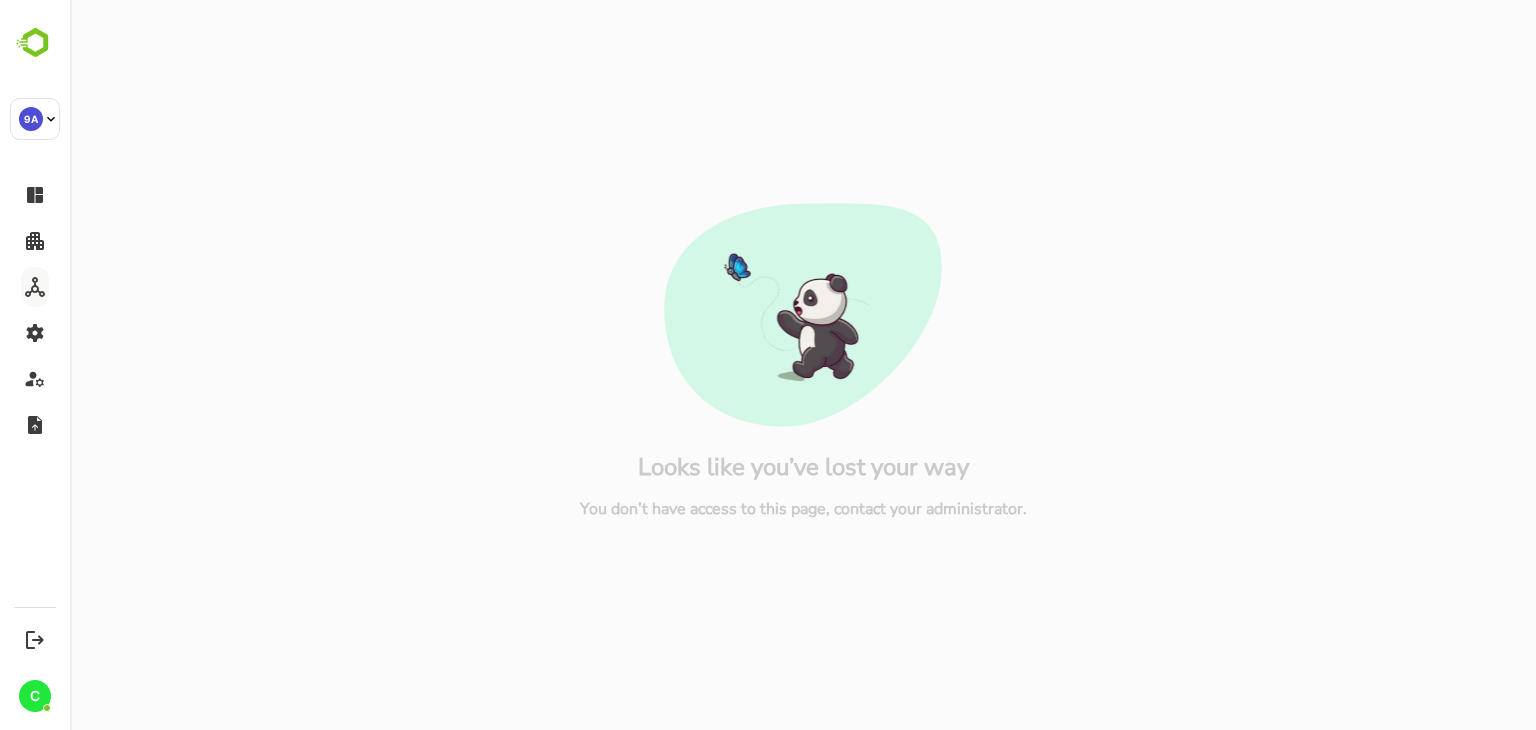 click on "Looks like you’ve lost your way You don’t have access to this page, contact your administrator." at bounding box center [803, 365] 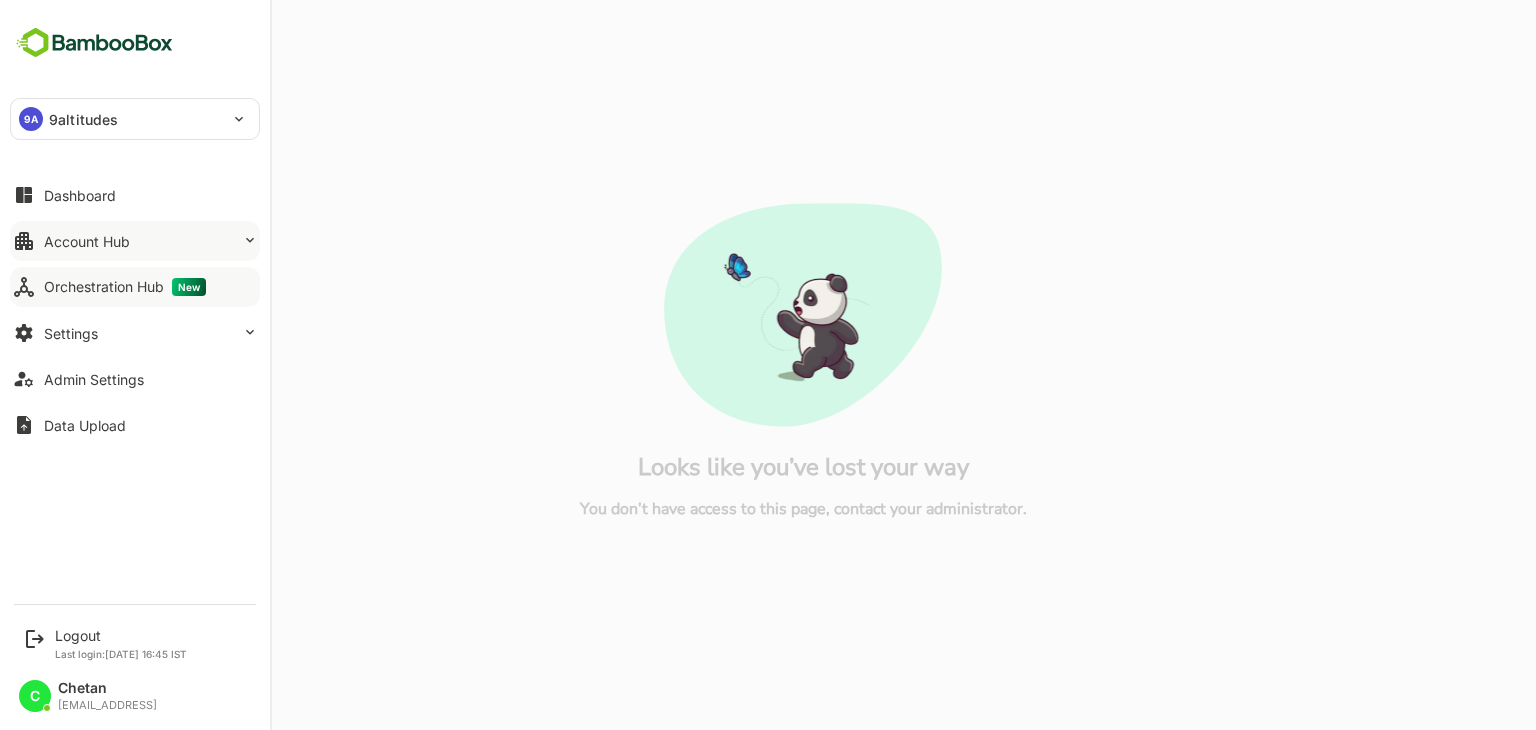 click on "Account Hub" at bounding box center [87, 241] 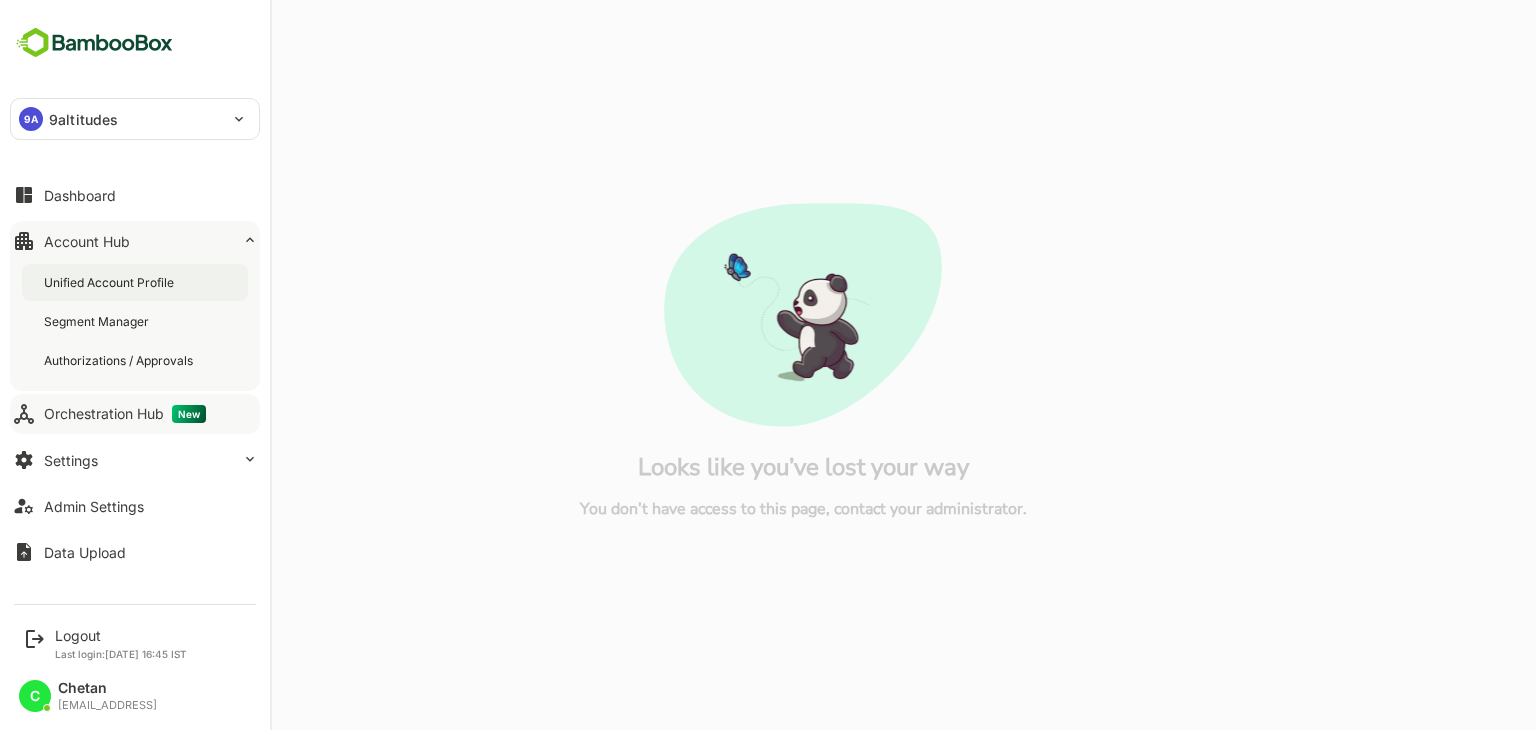 click on "Unified Account Profile" at bounding box center (111, 282) 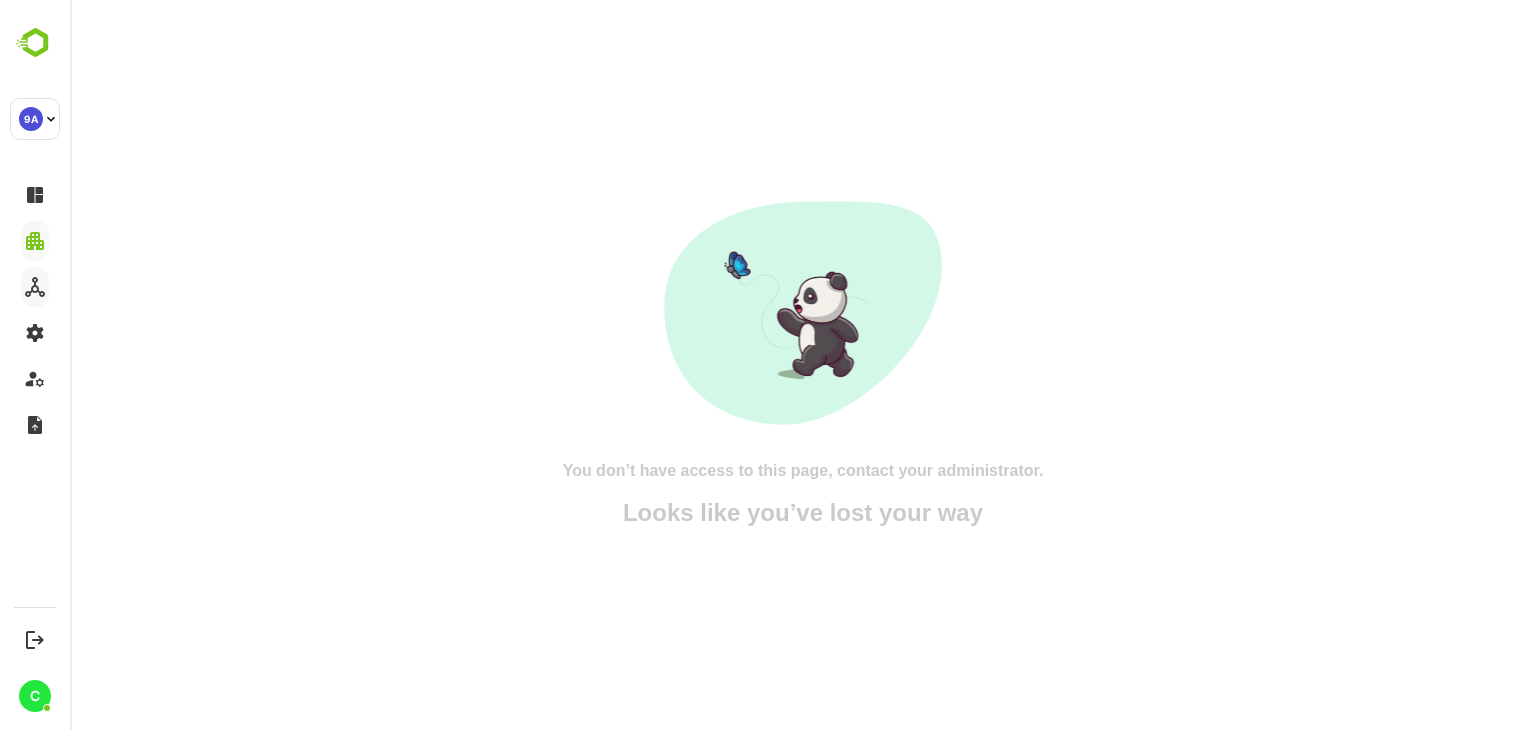 scroll, scrollTop: 0, scrollLeft: 0, axis: both 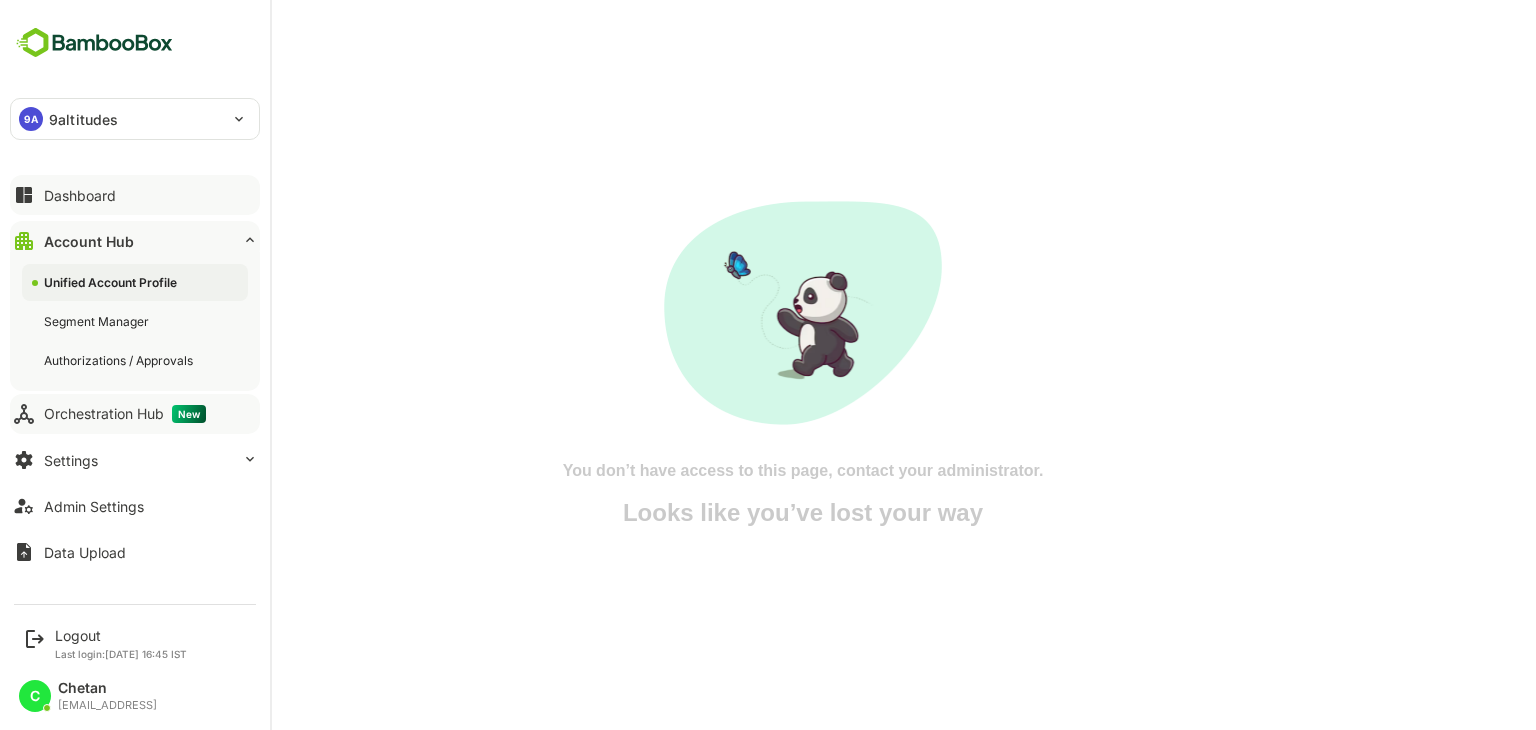 click on "Dashboard" at bounding box center (80, 195) 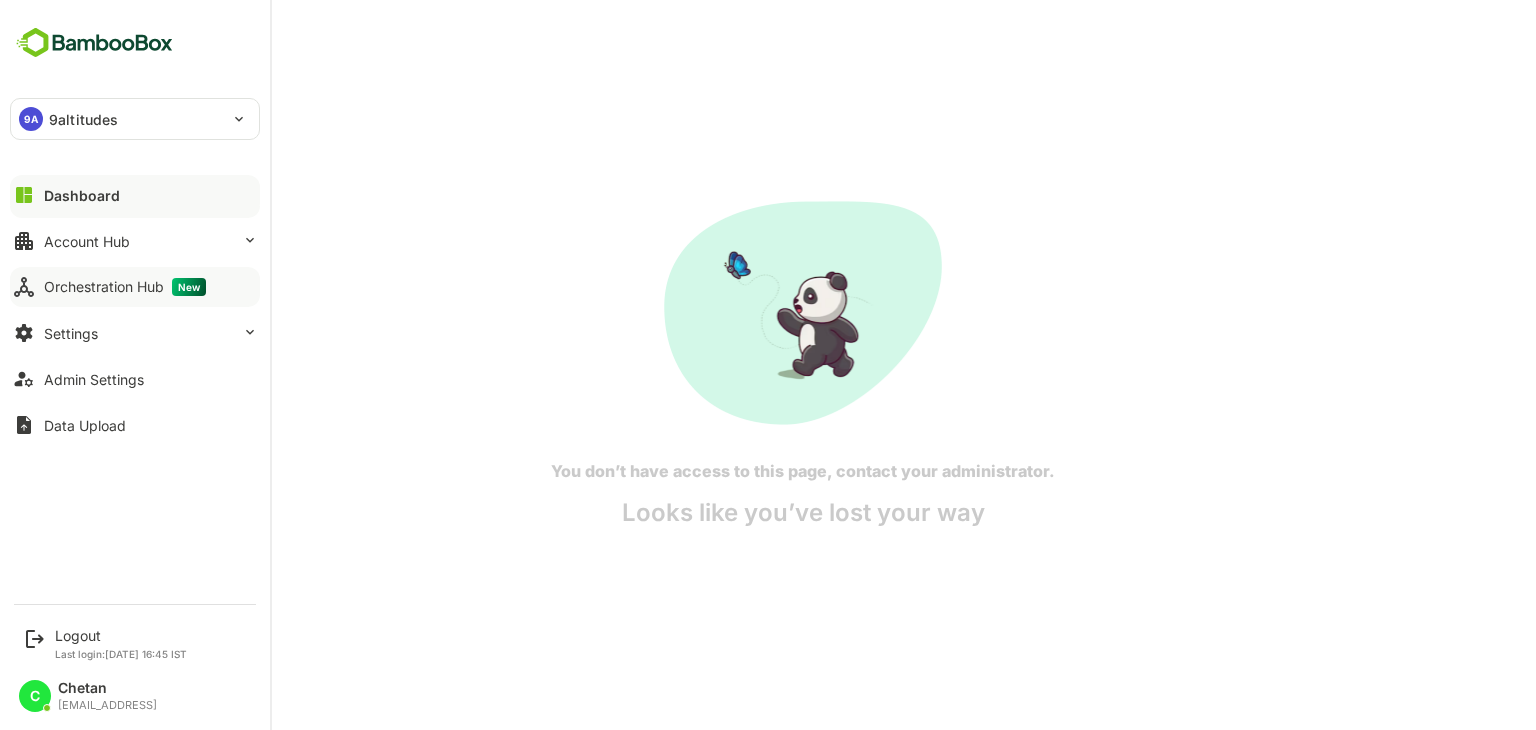 scroll, scrollTop: 0, scrollLeft: 0, axis: both 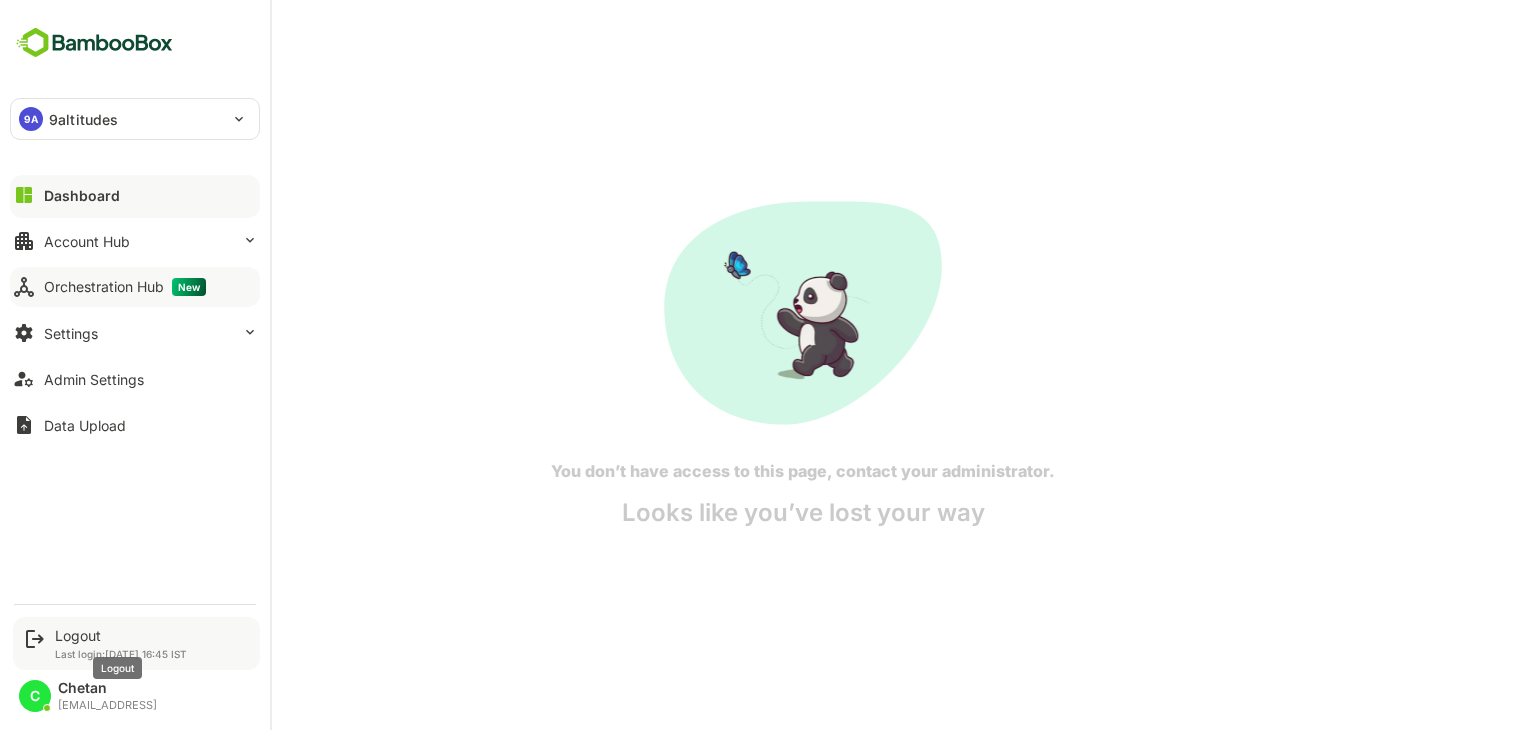 click on "Logout" at bounding box center (121, 635) 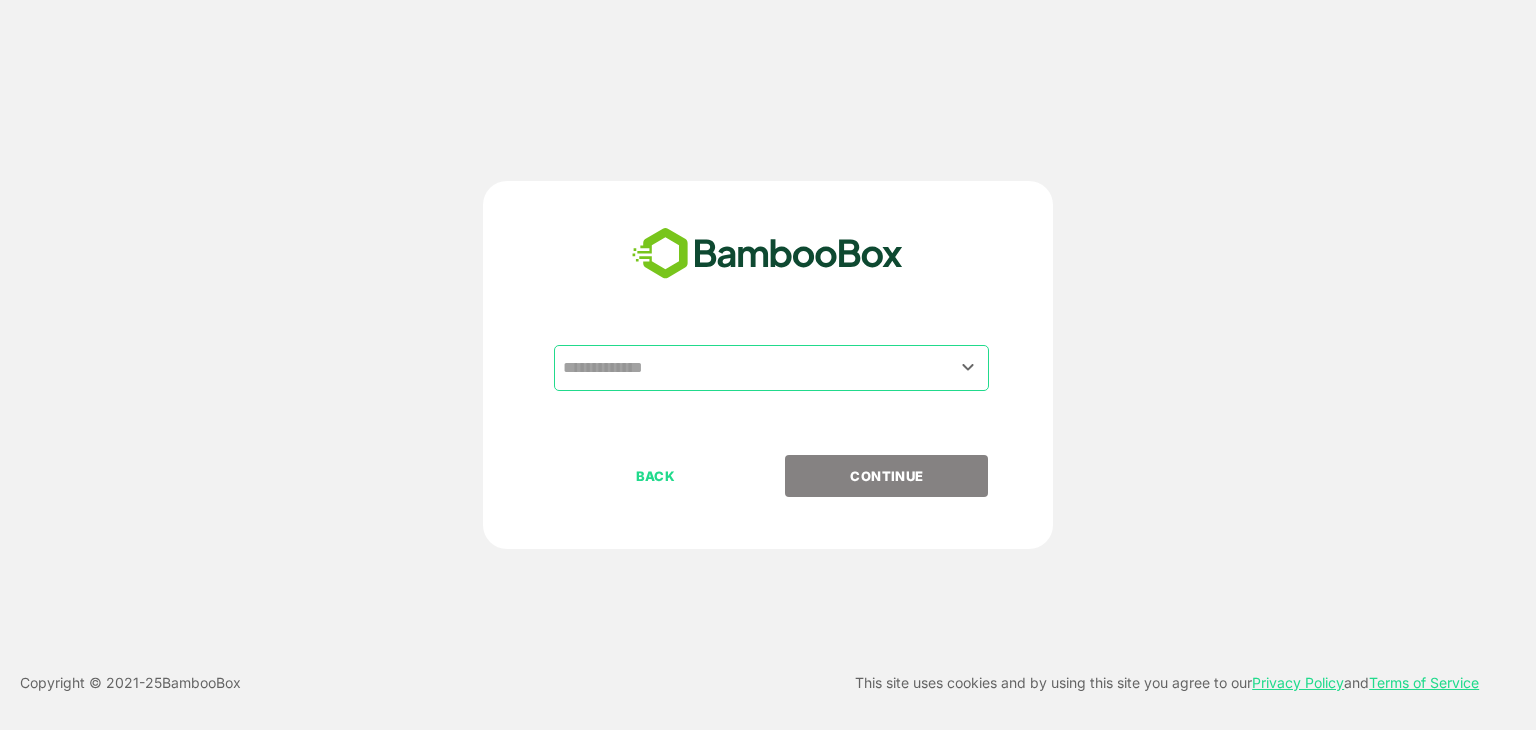 click at bounding box center [771, 368] 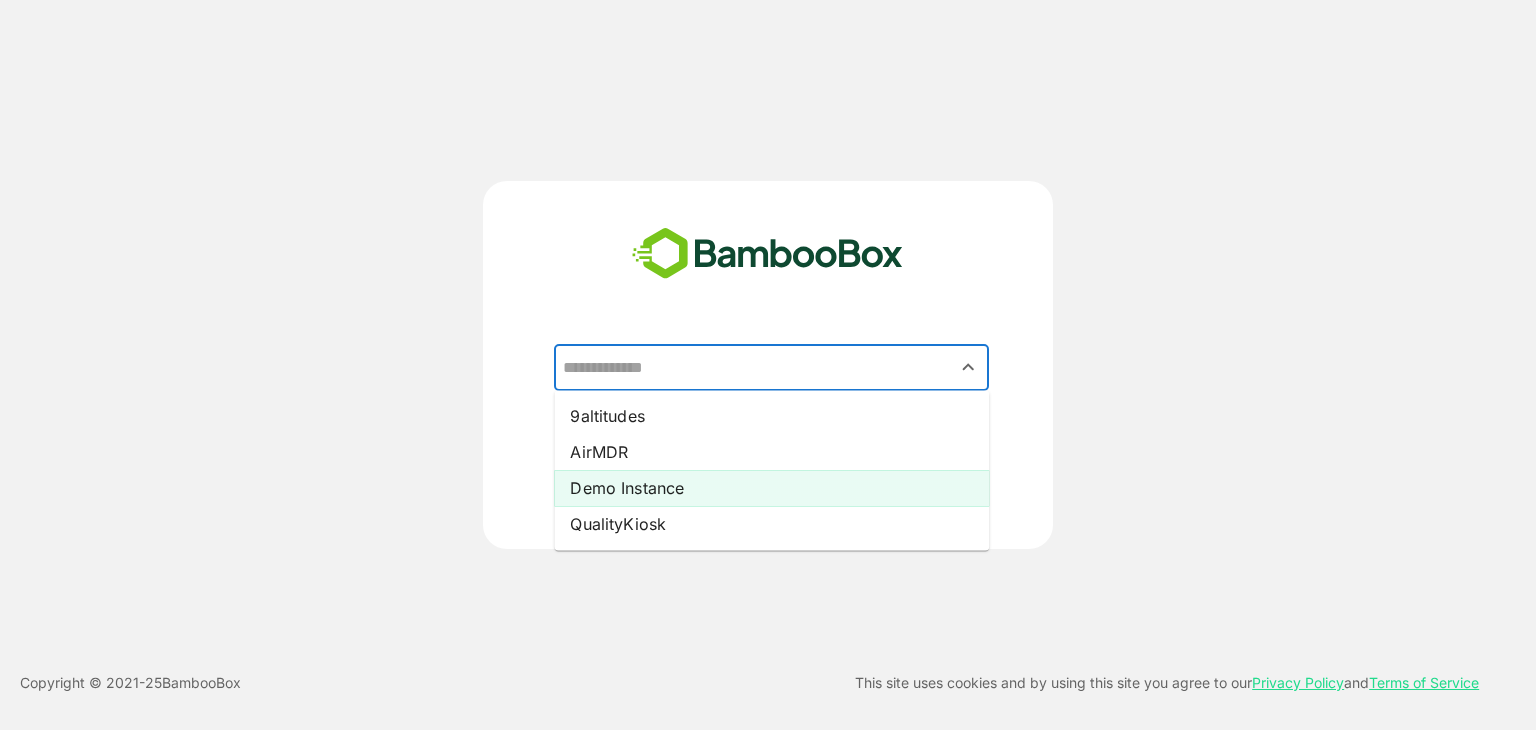 click on "Demo Instance" at bounding box center (771, 488) 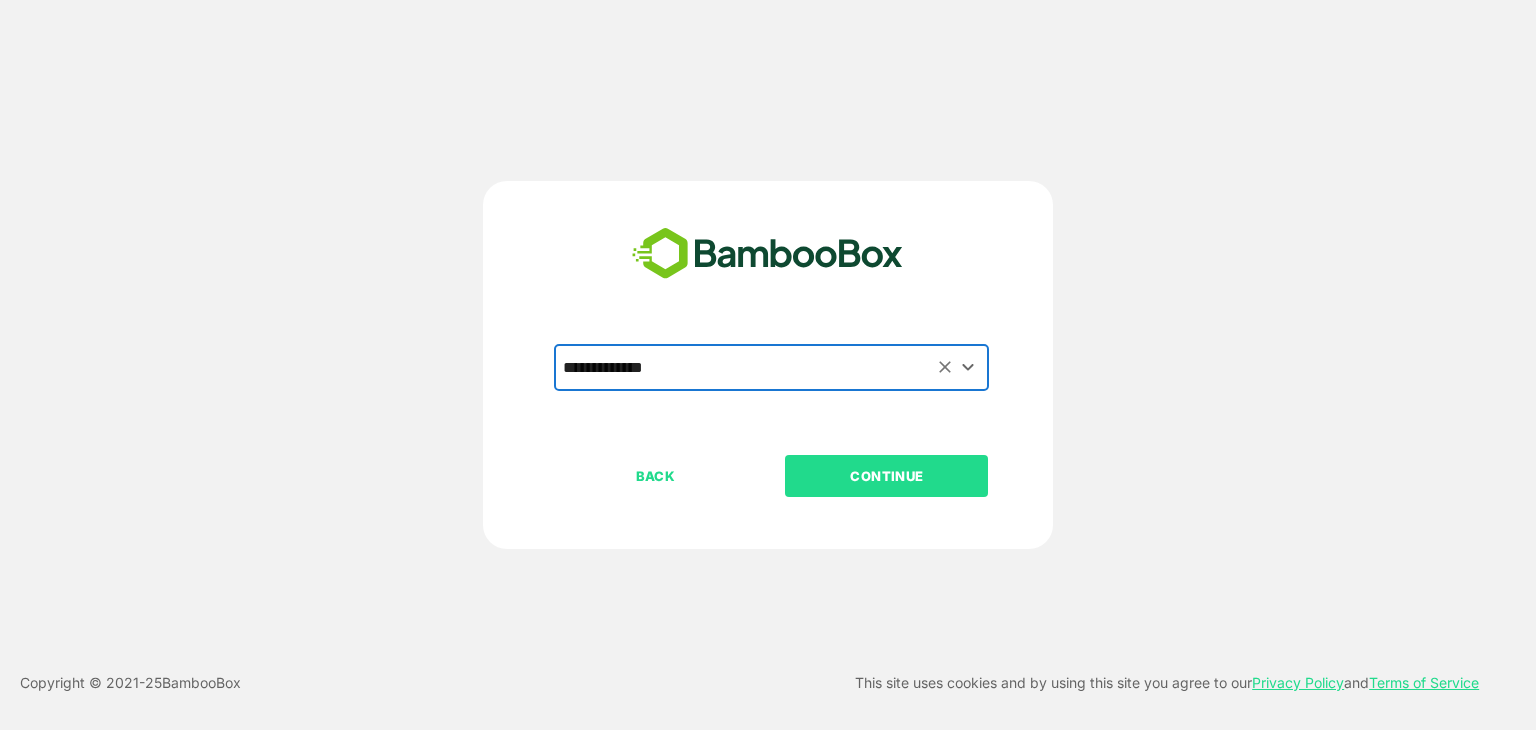 click on "CONTINUE" at bounding box center [887, 476] 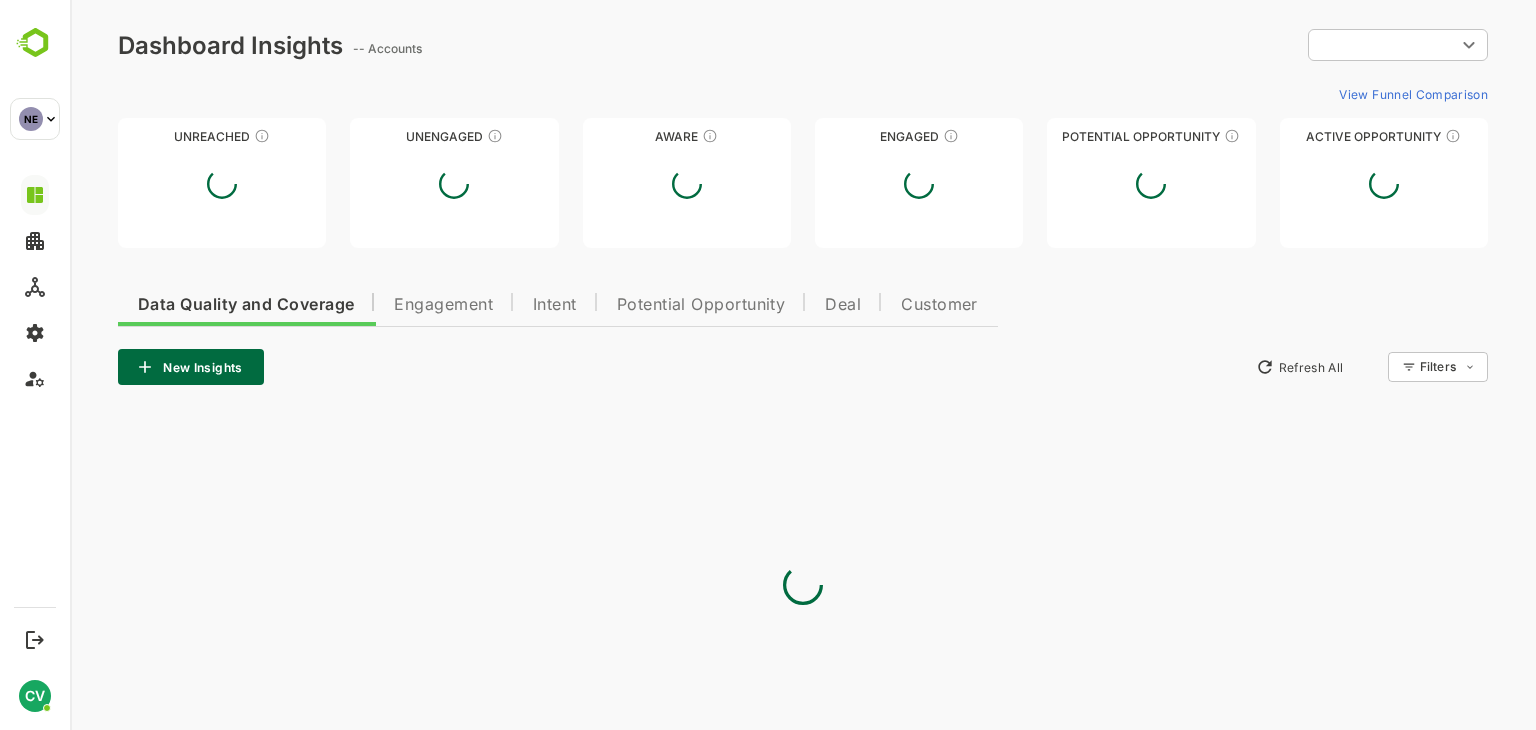 scroll, scrollTop: 0, scrollLeft: 0, axis: both 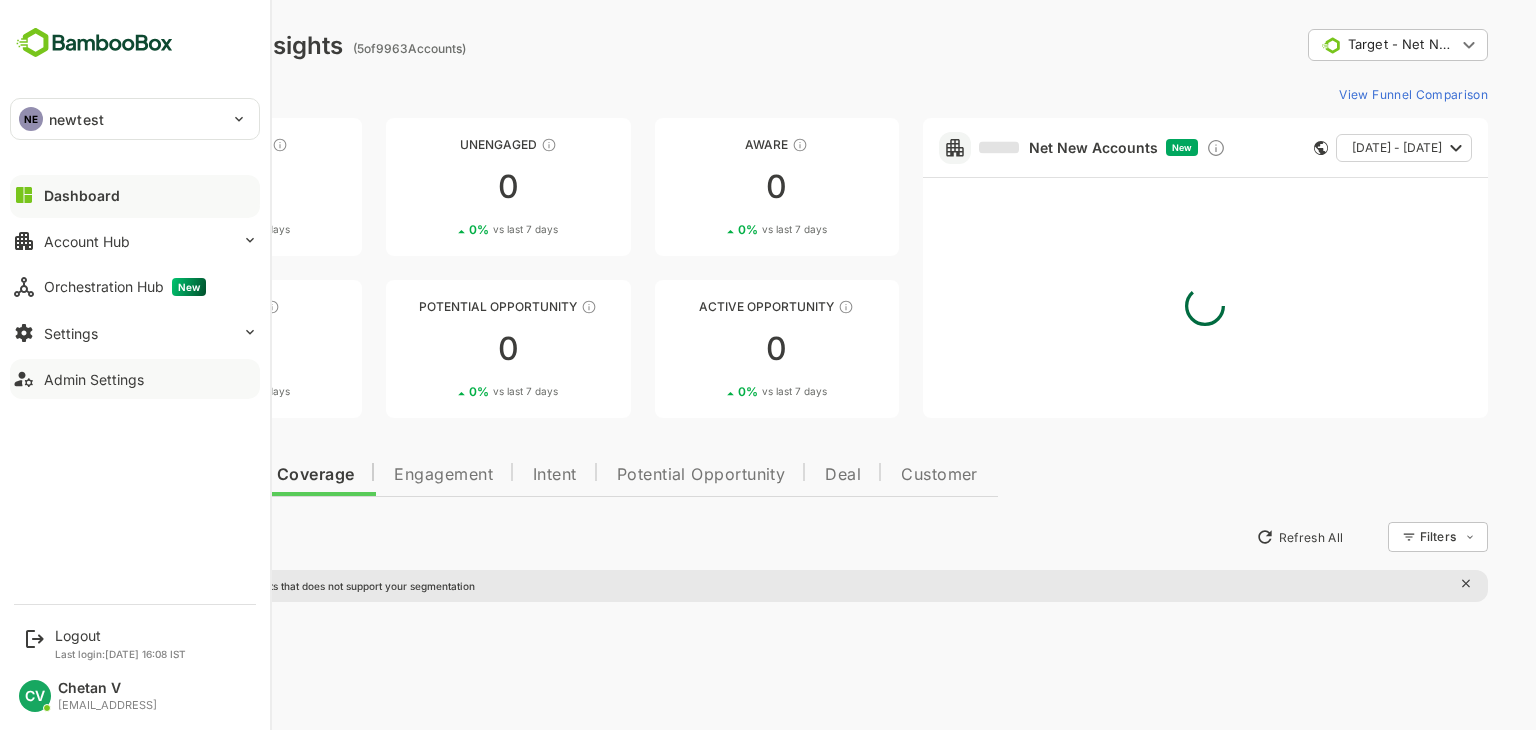 click on "Admin Settings" at bounding box center [94, 379] 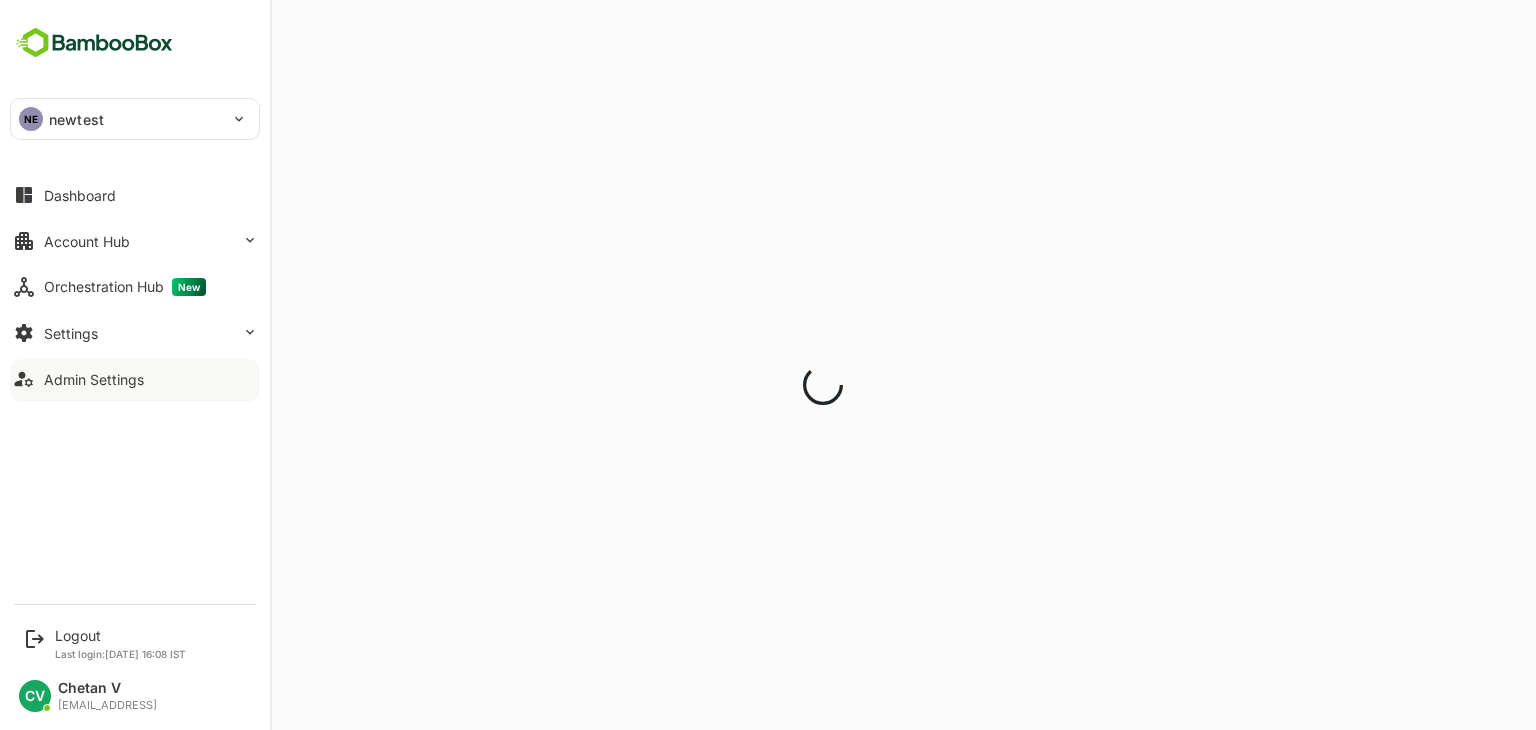 scroll, scrollTop: 0, scrollLeft: 0, axis: both 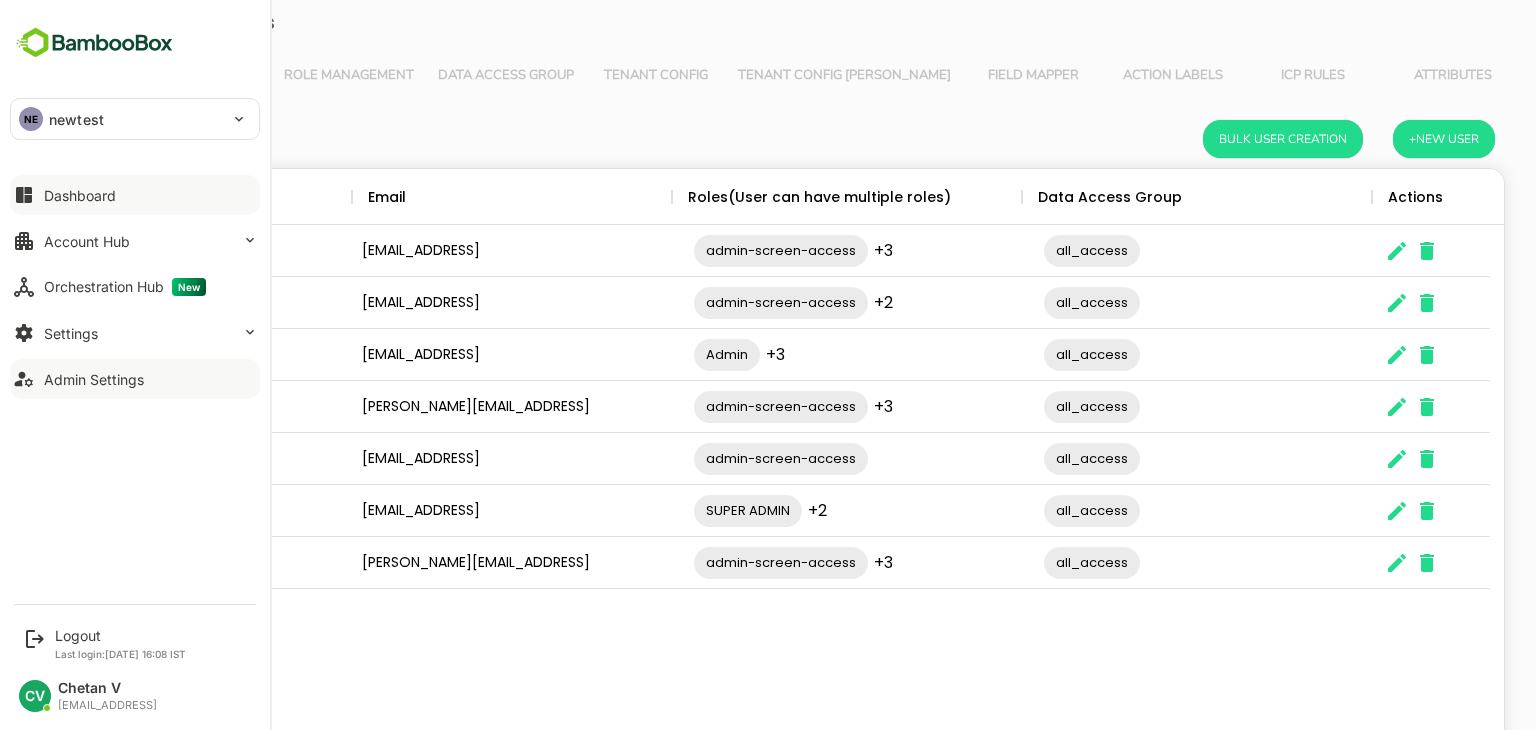 click on "Dashboard" at bounding box center (135, 195) 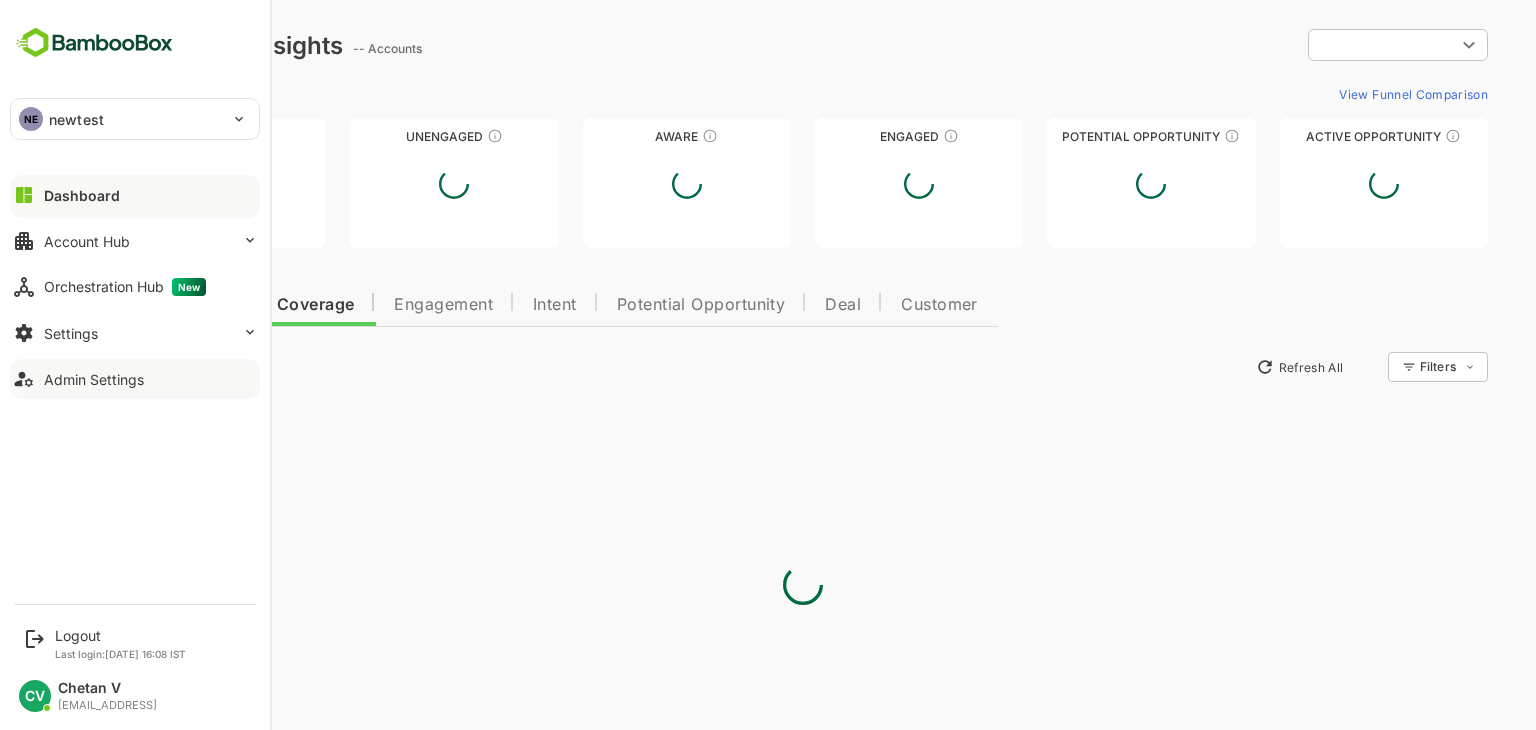 scroll, scrollTop: 0, scrollLeft: 0, axis: both 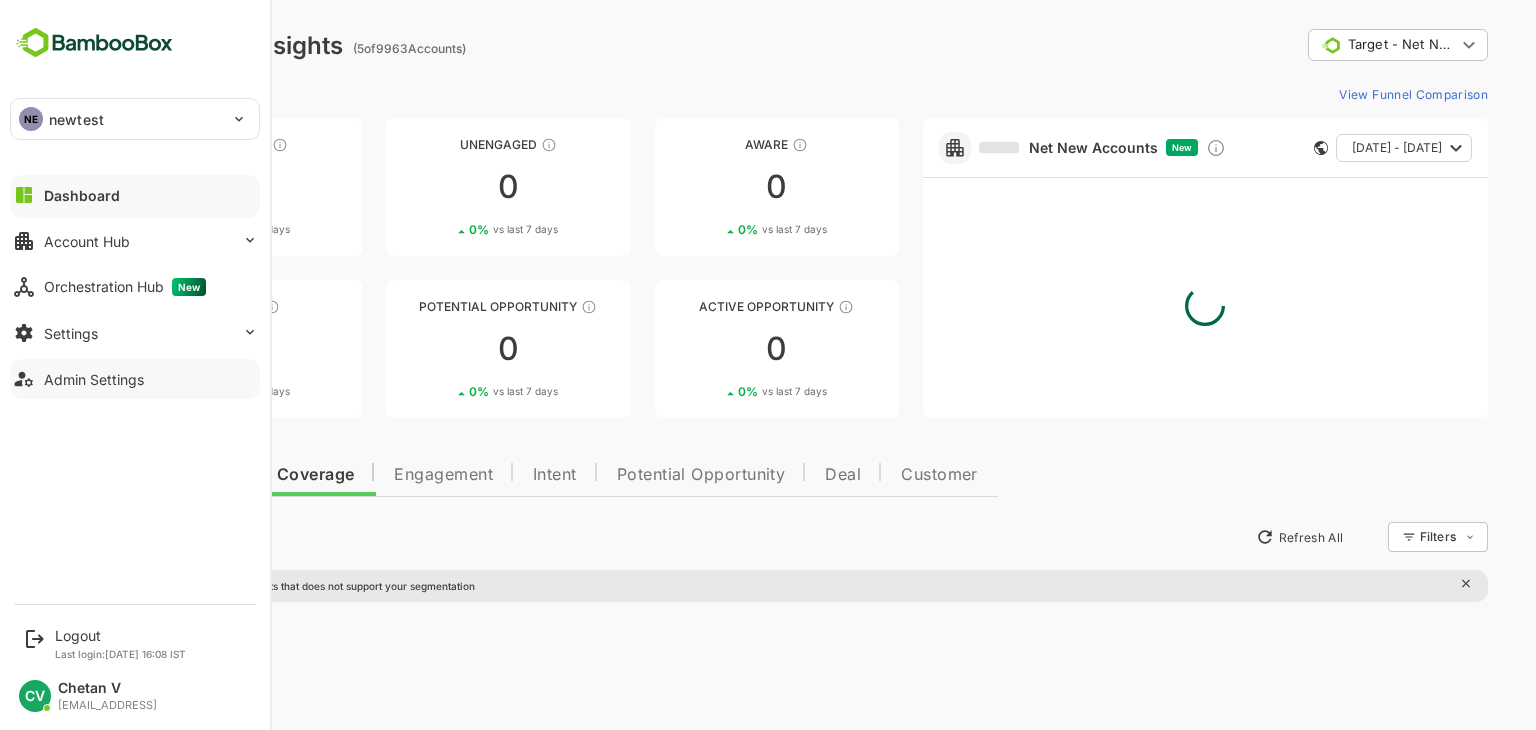 click on "NE newtest" at bounding box center (123, 119) 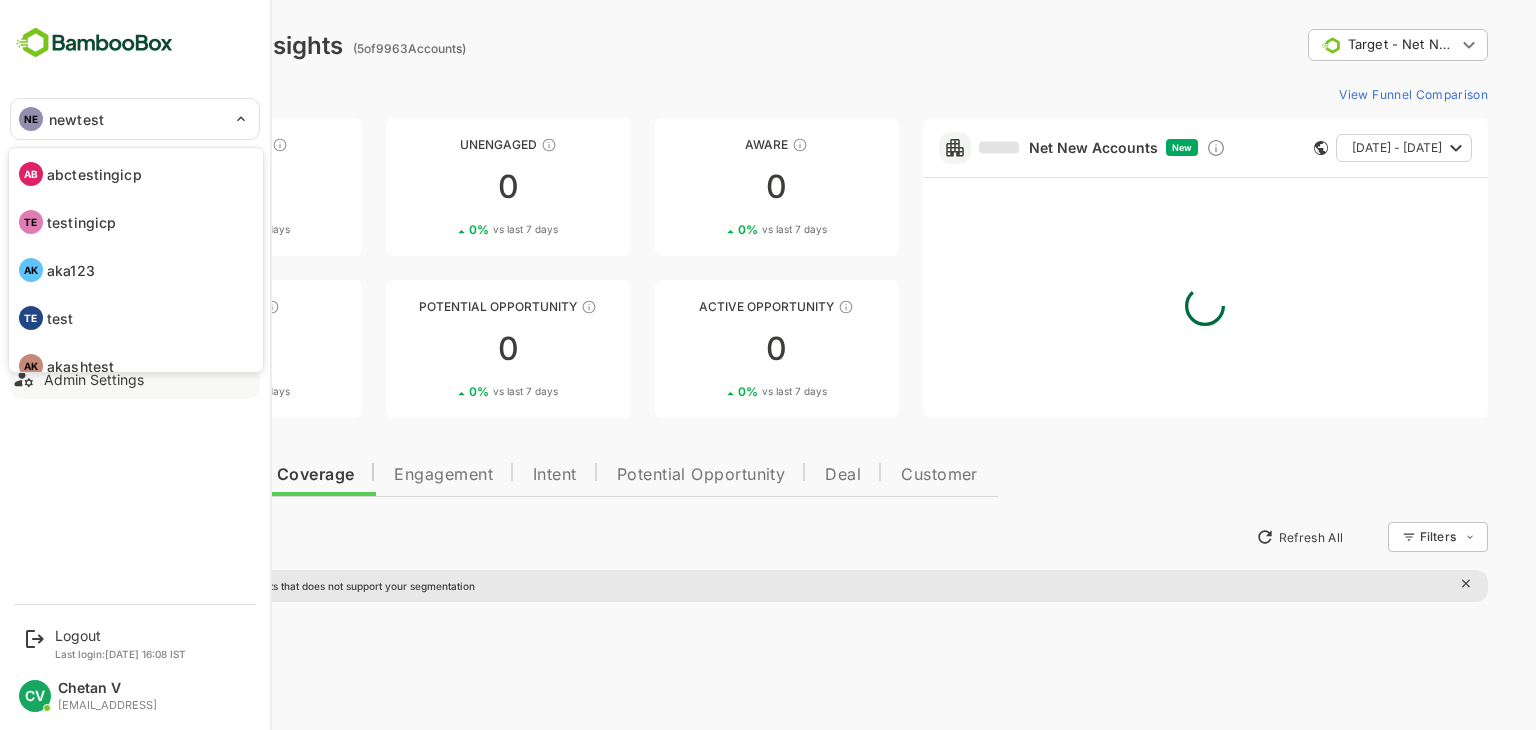 scroll, scrollTop: 68, scrollLeft: 0, axis: vertical 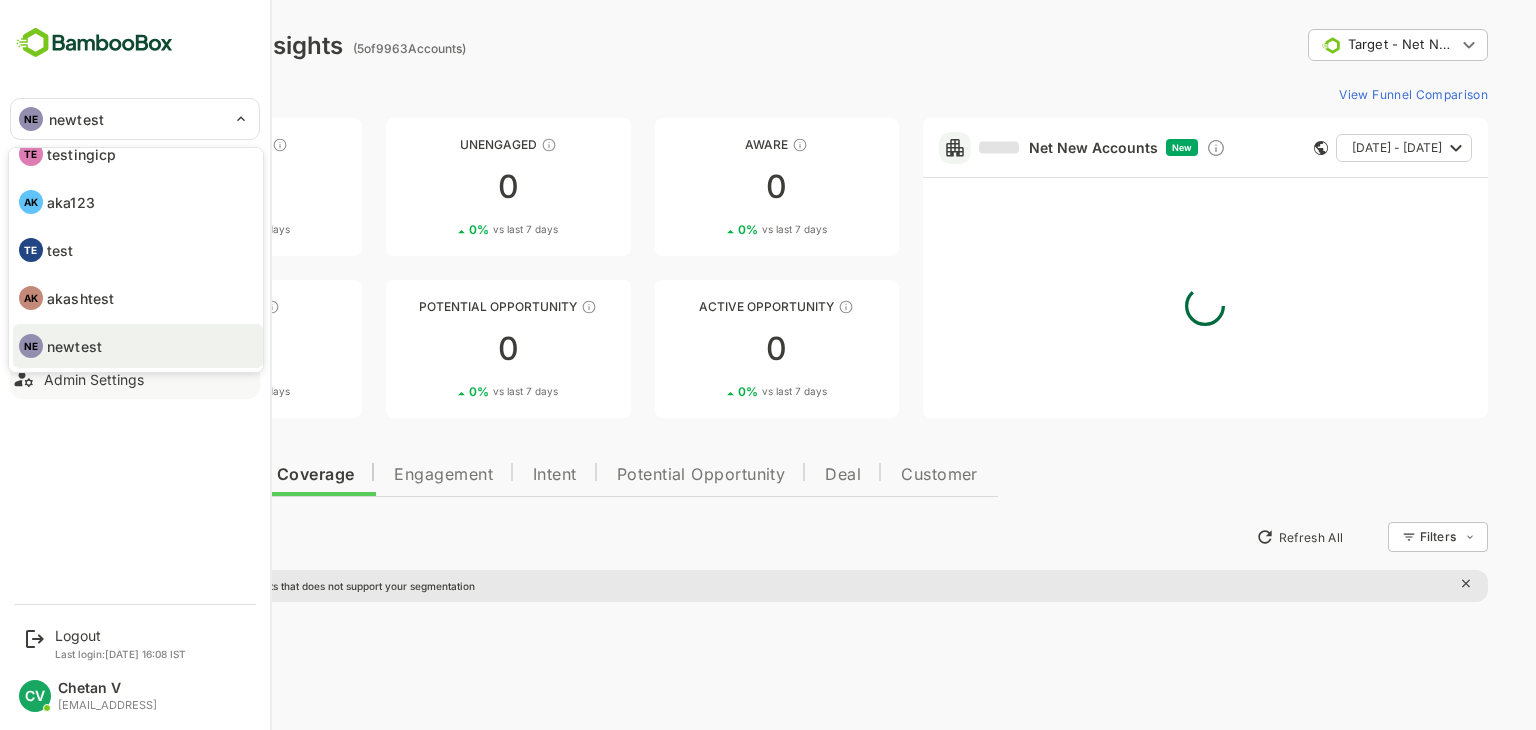 click at bounding box center [768, 365] 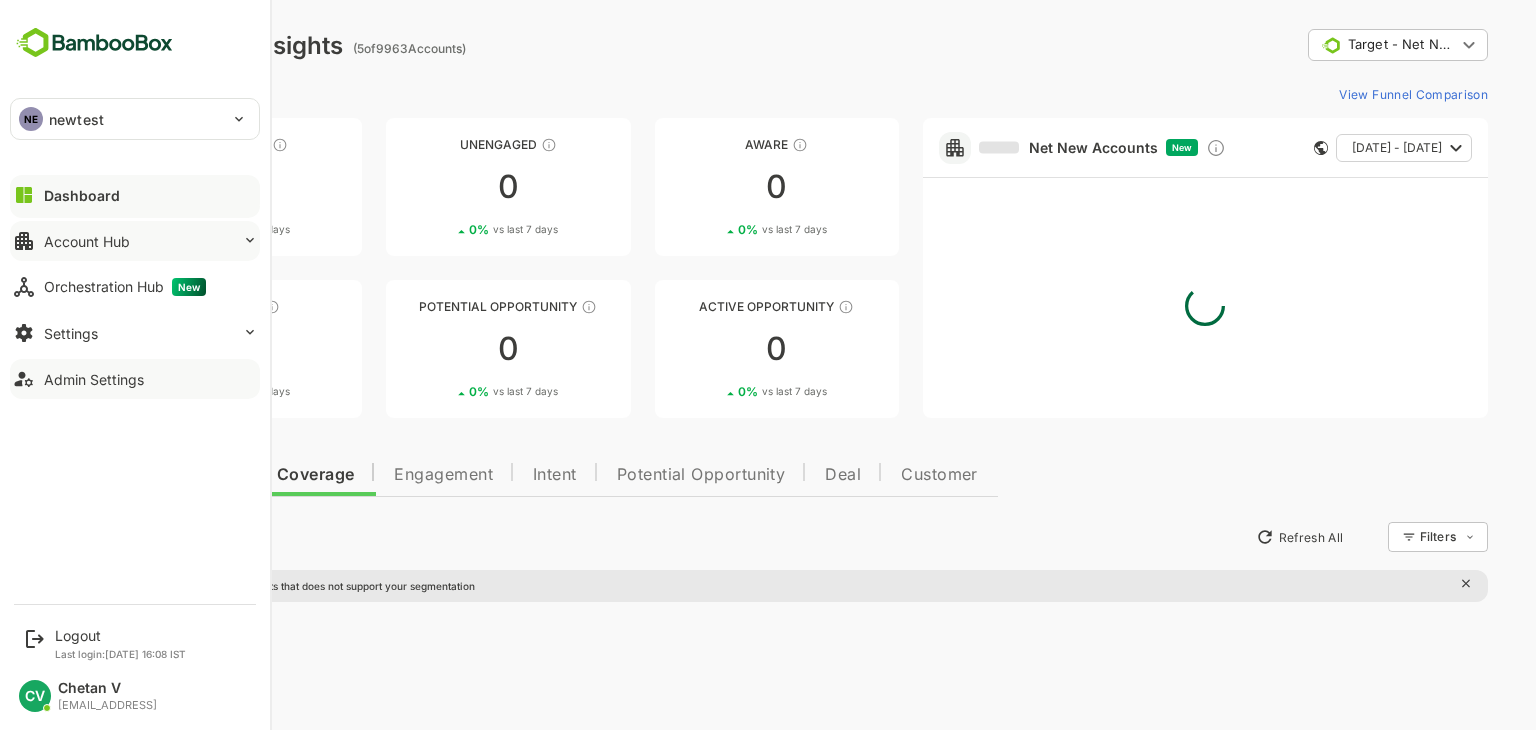 click on "Account Hub" at bounding box center (87, 241) 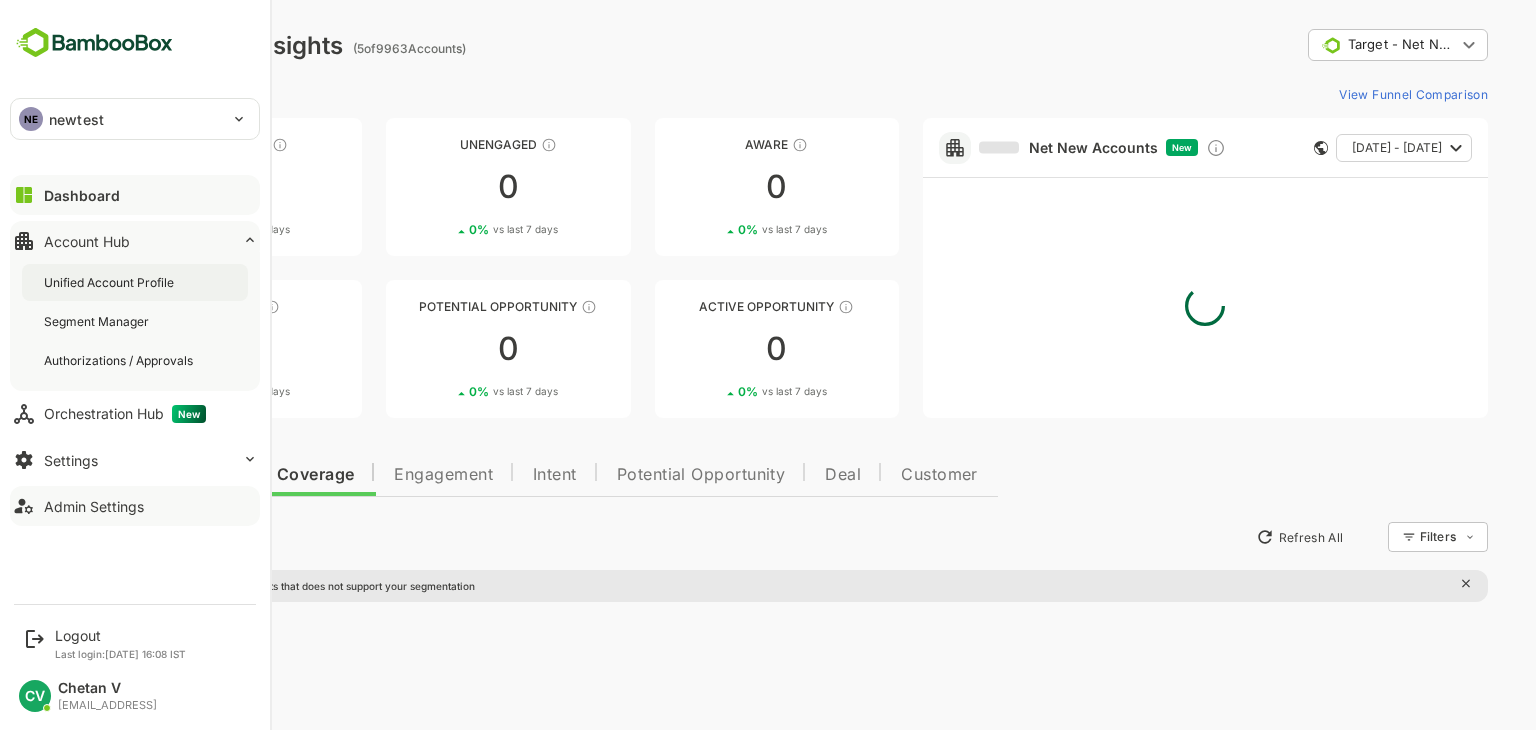 click on "Unified Account Profile" at bounding box center (111, 282) 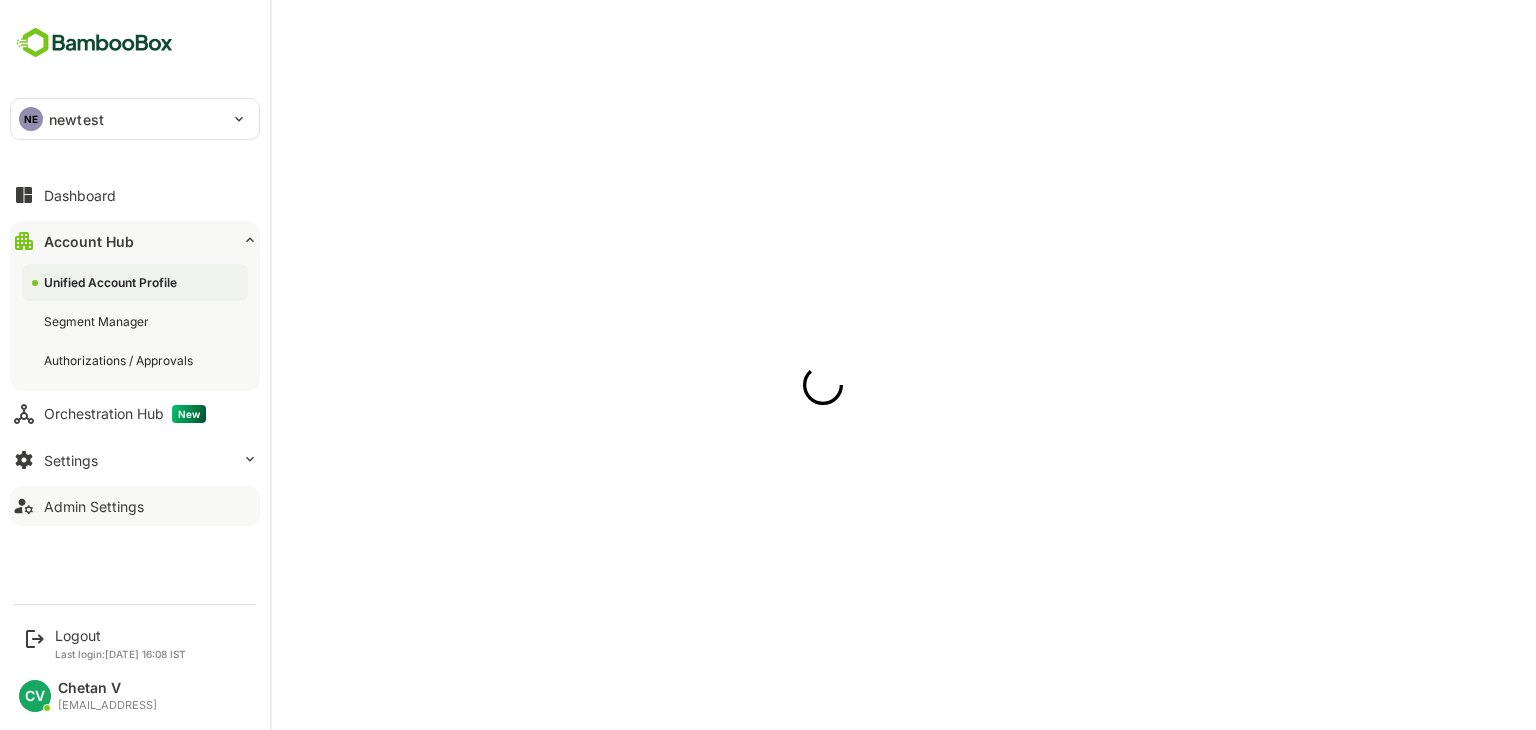 scroll, scrollTop: 0, scrollLeft: 0, axis: both 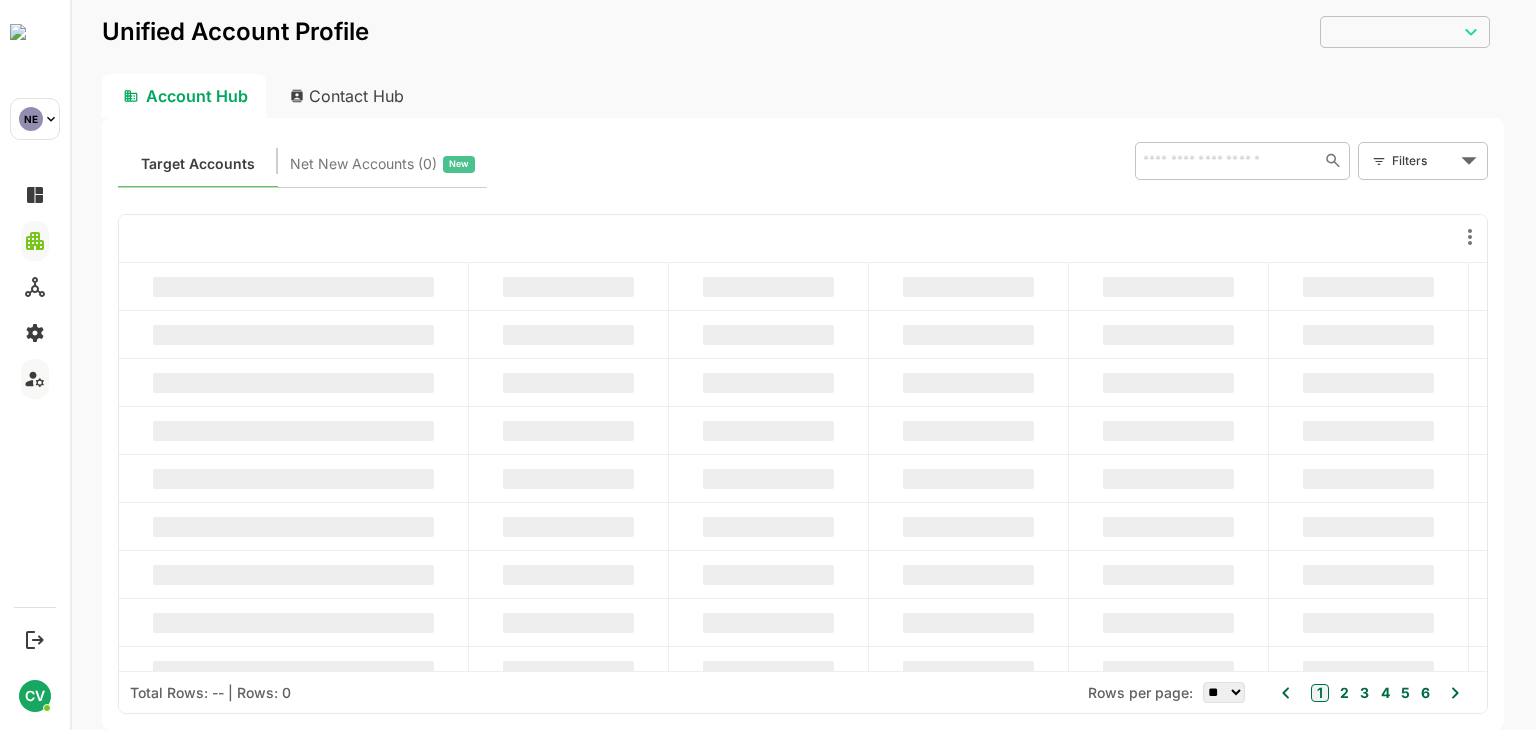 type on "**********" 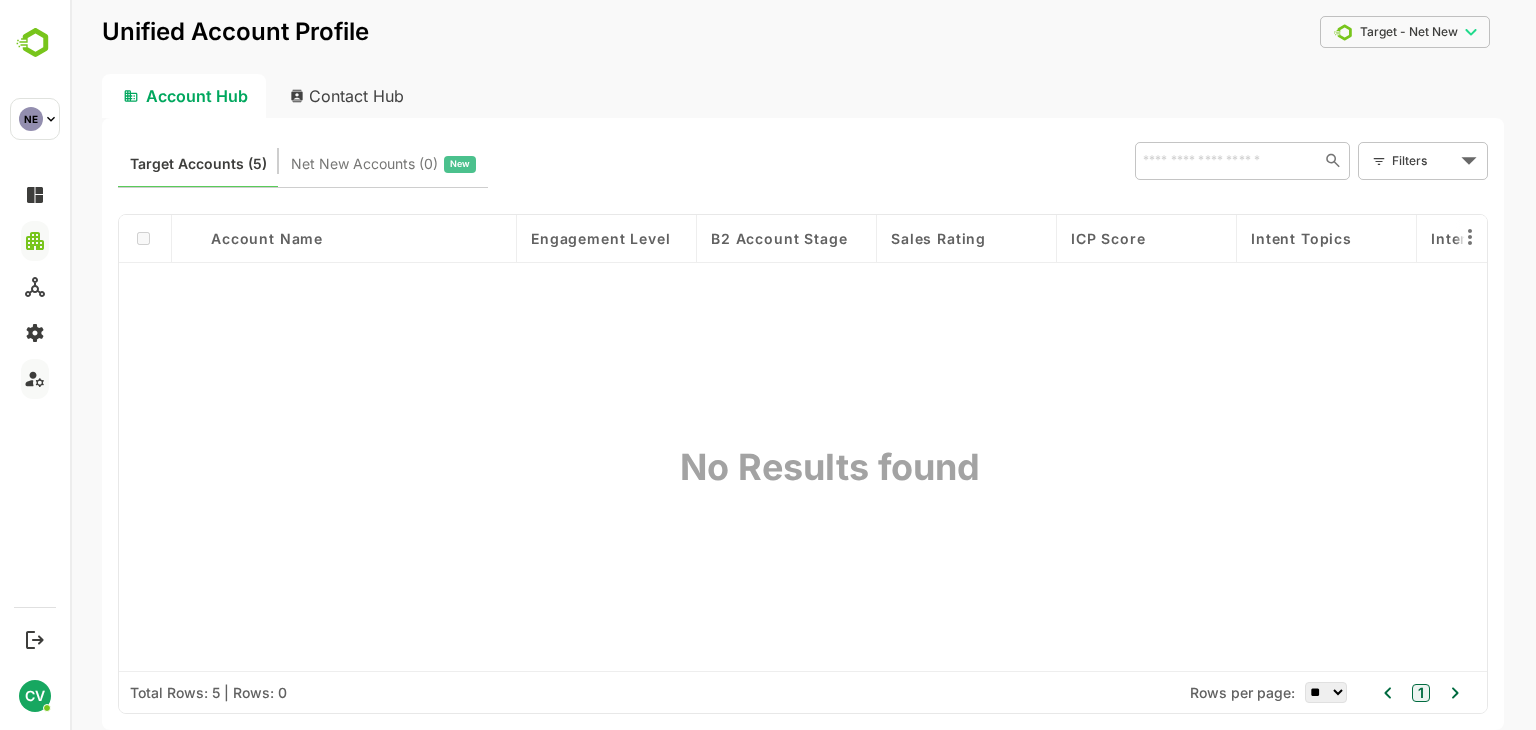 drag, startPoint x: 1007, startPoint y: 449, endPoint x: 648, endPoint y: 454, distance: 359.03482 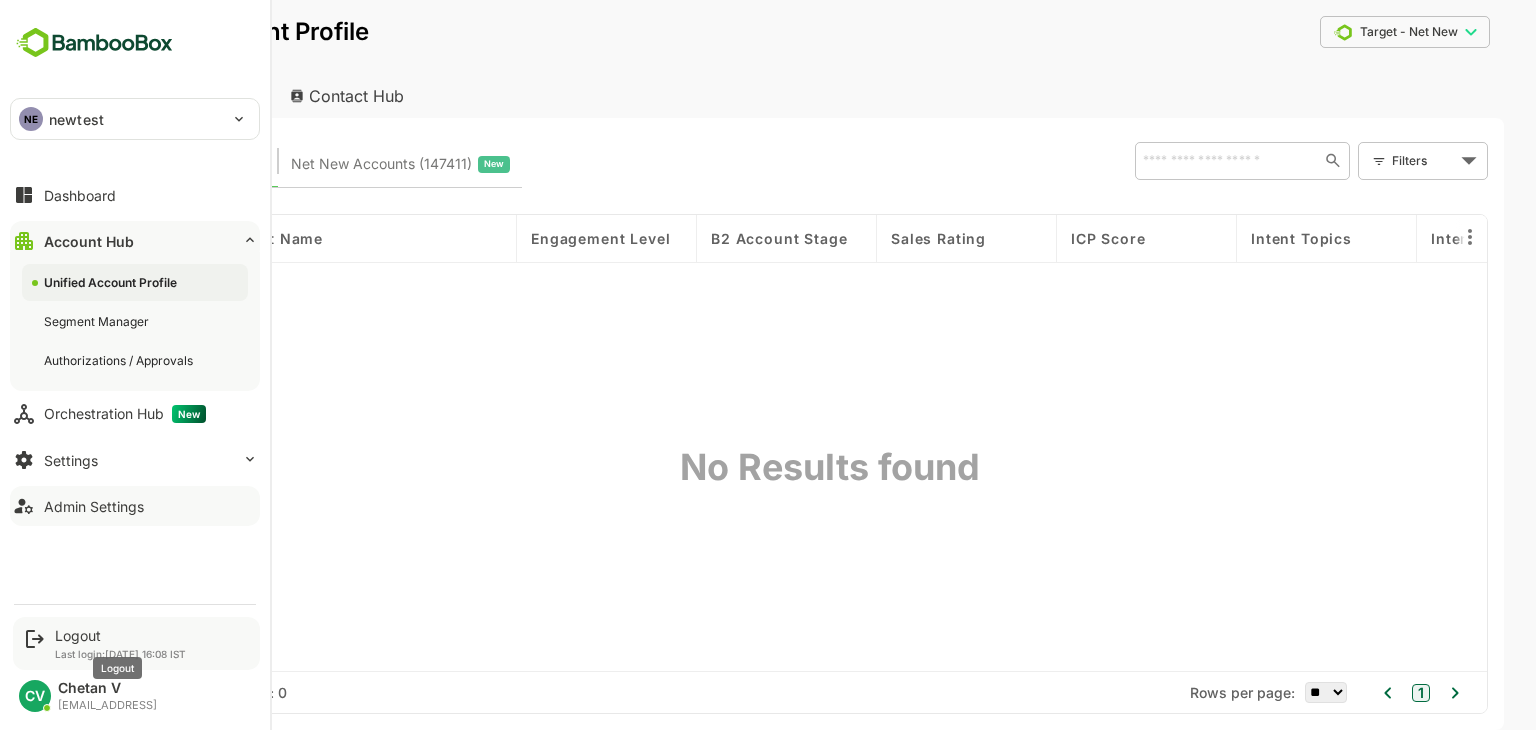 click on "Logout" at bounding box center (120, 635) 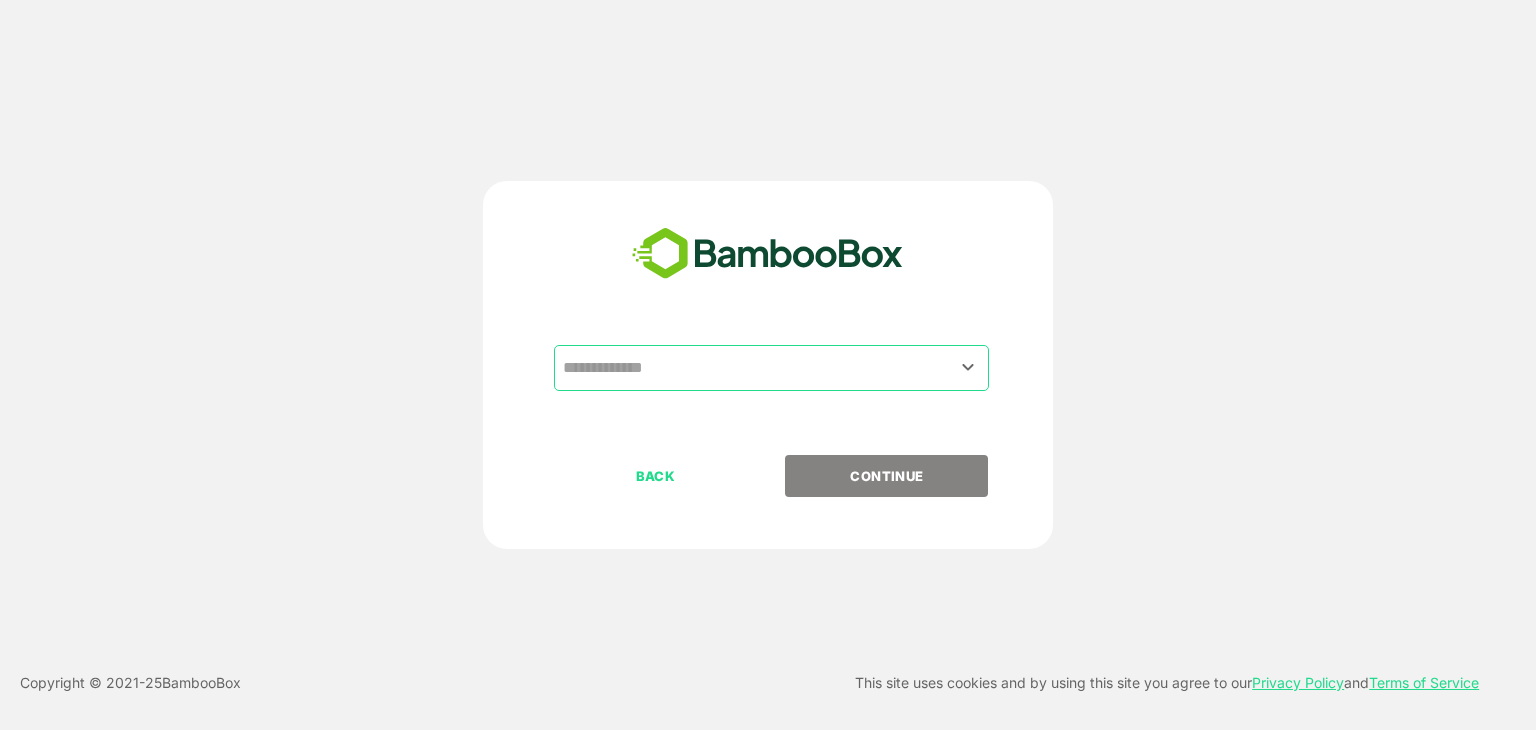 click at bounding box center [771, 368] 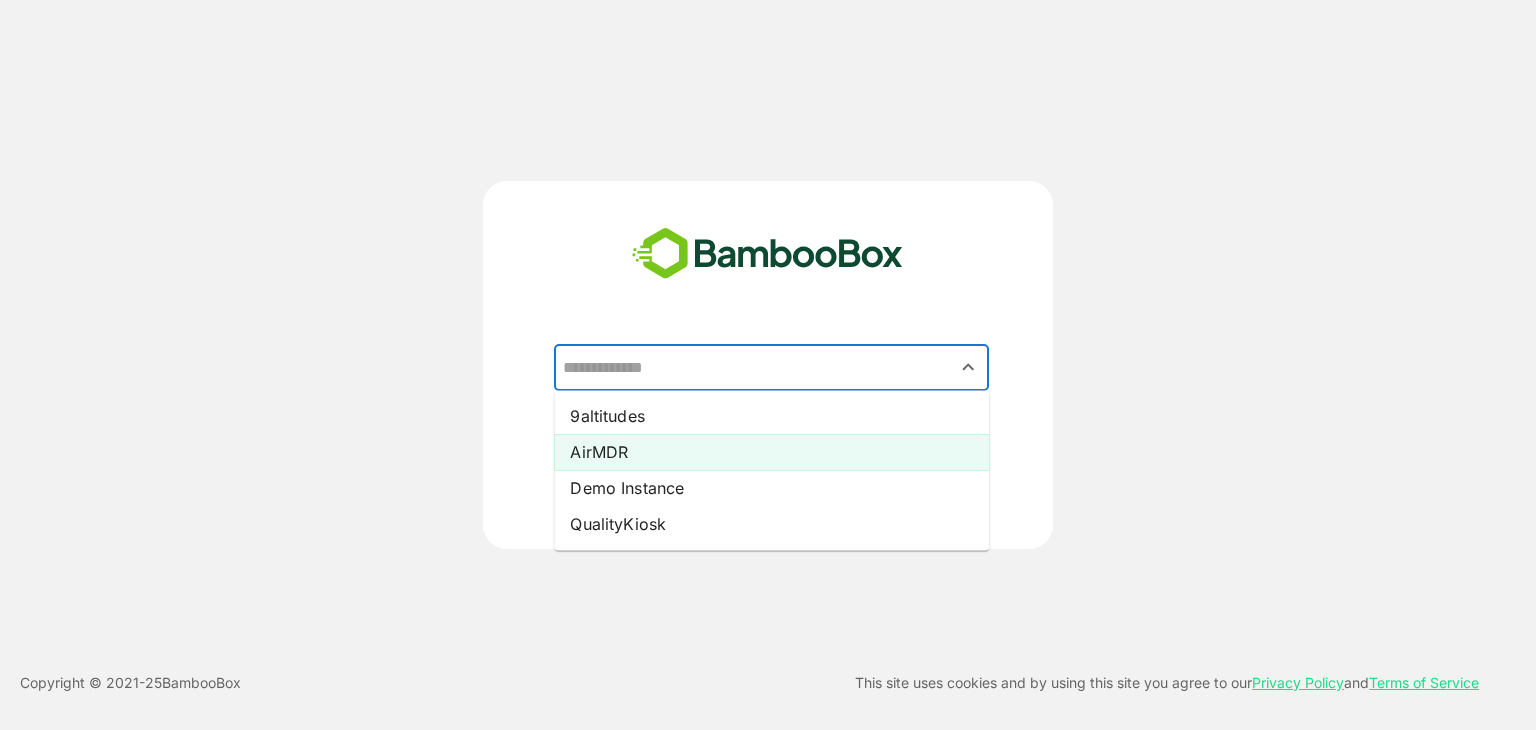 click on "AirMDR" at bounding box center (771, 452) 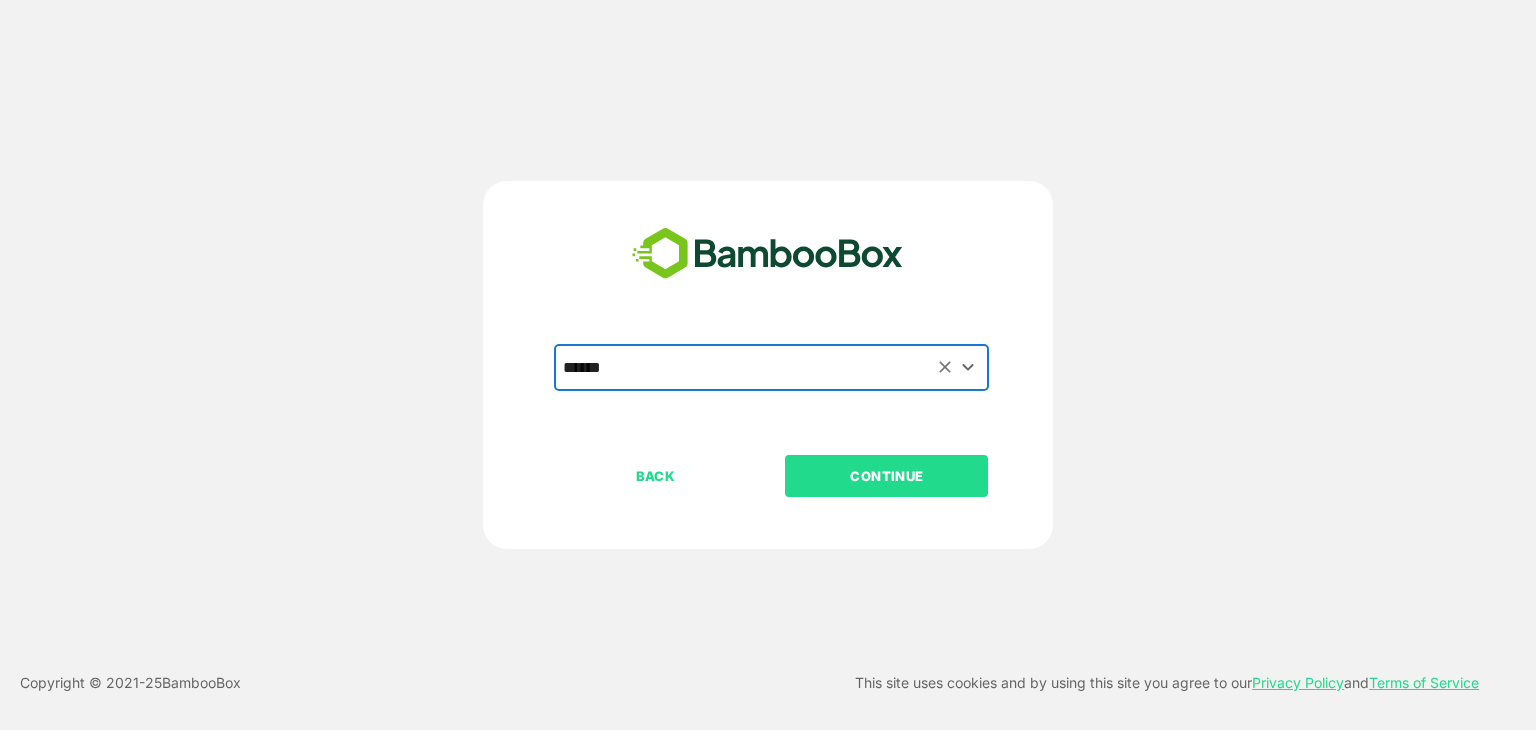click on "CONTINUE" at bounding box center [887, 476] 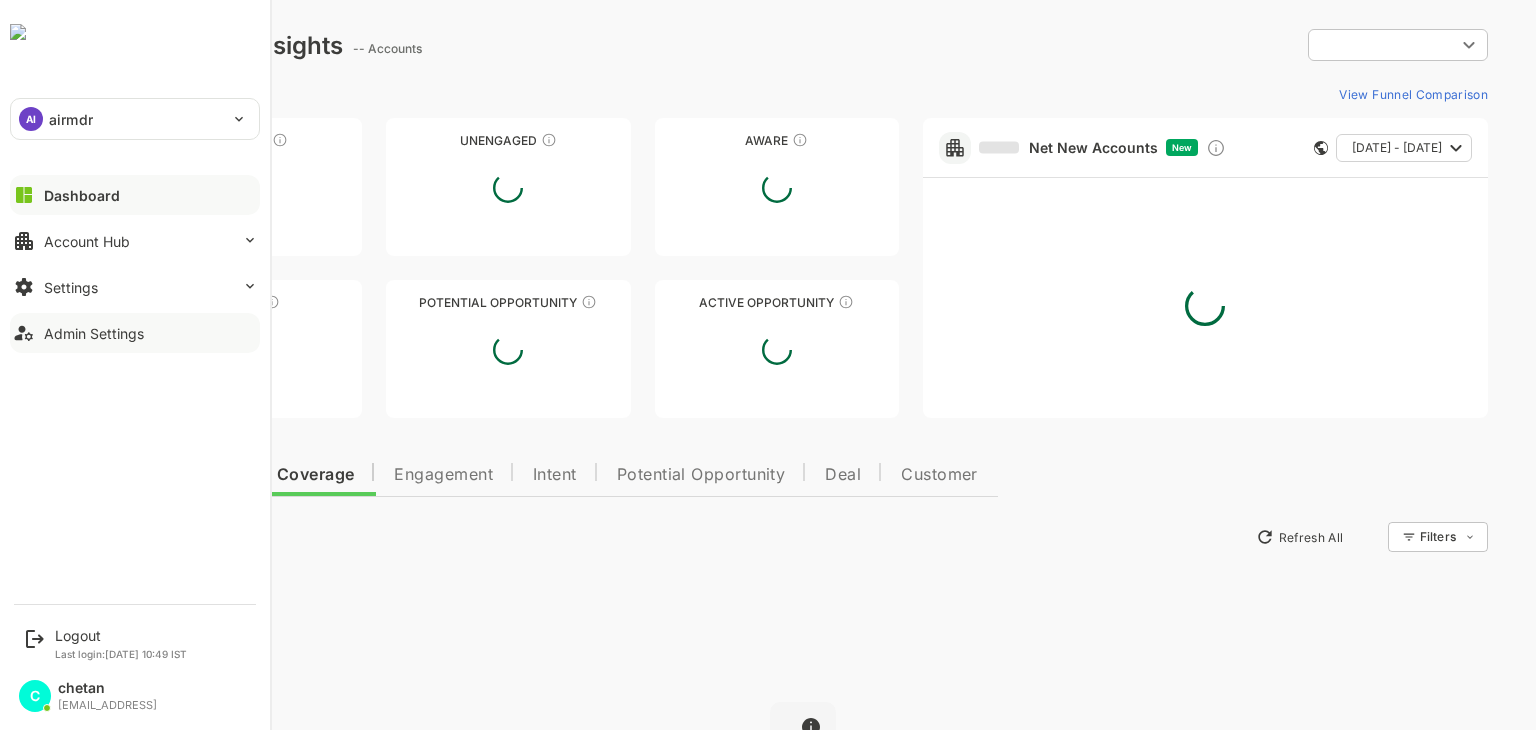 click on "Admin Settings" at bounding box center [94, 333] 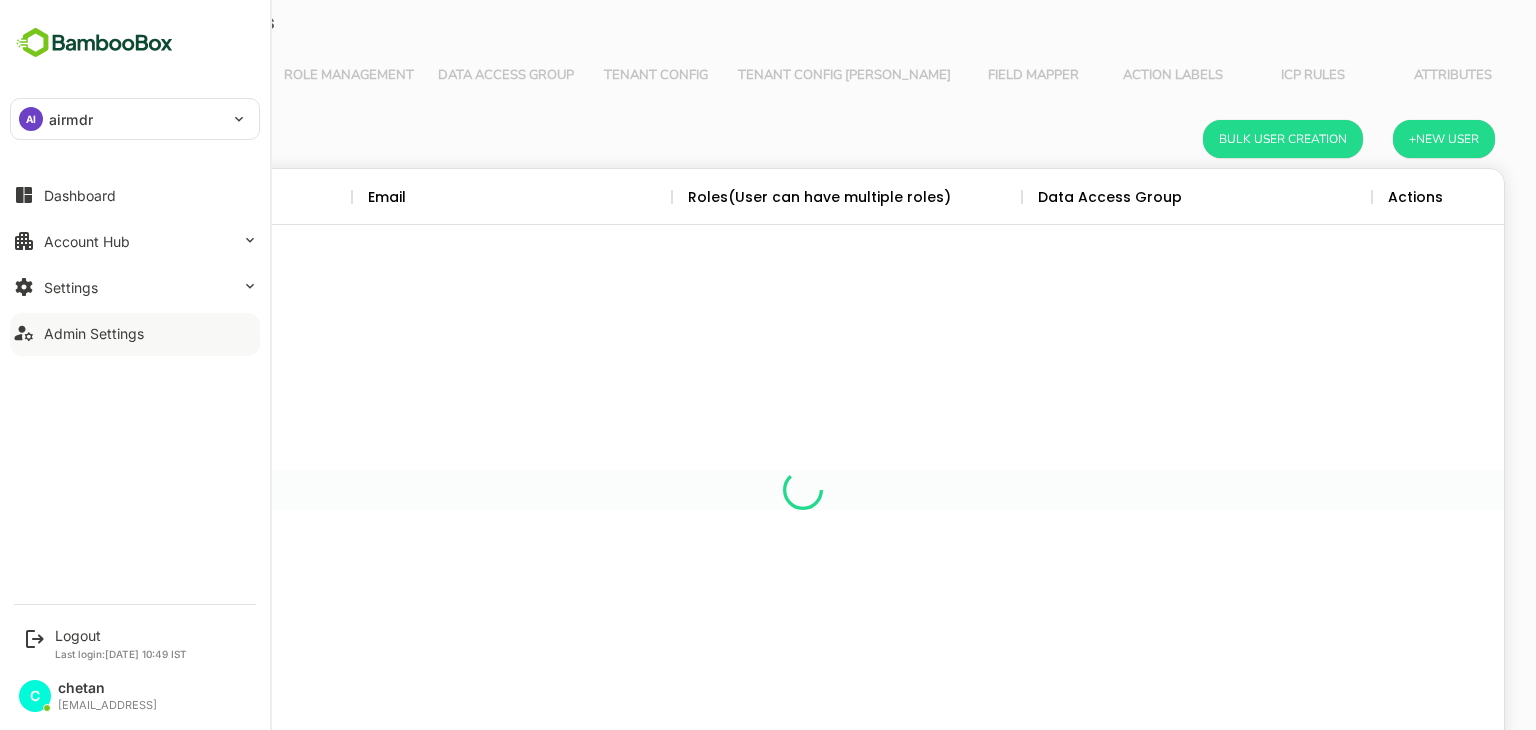 scroll, scrollTop: 0, scrollLeft: 0, axis: both 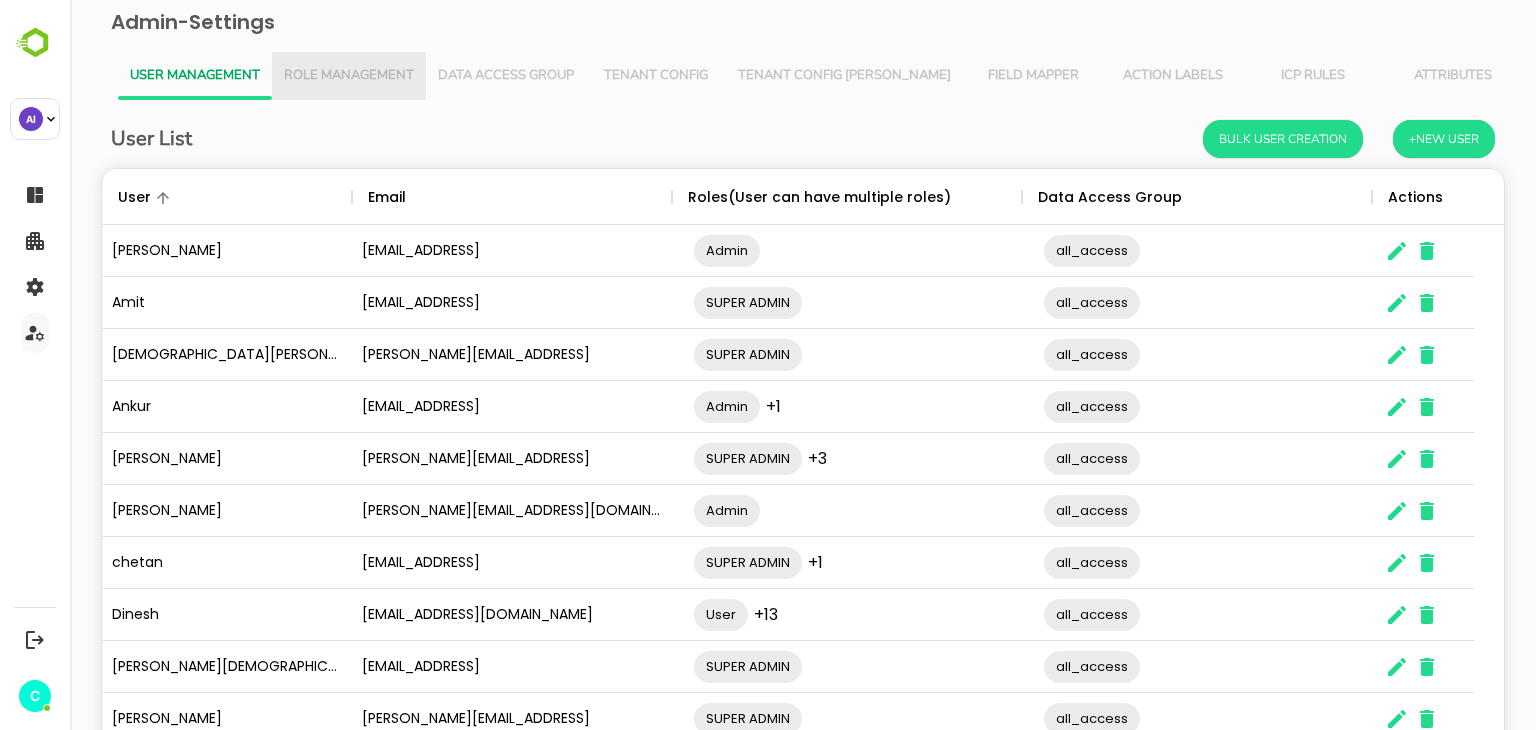 click on "Role Management" at bounding box center (349, 76) 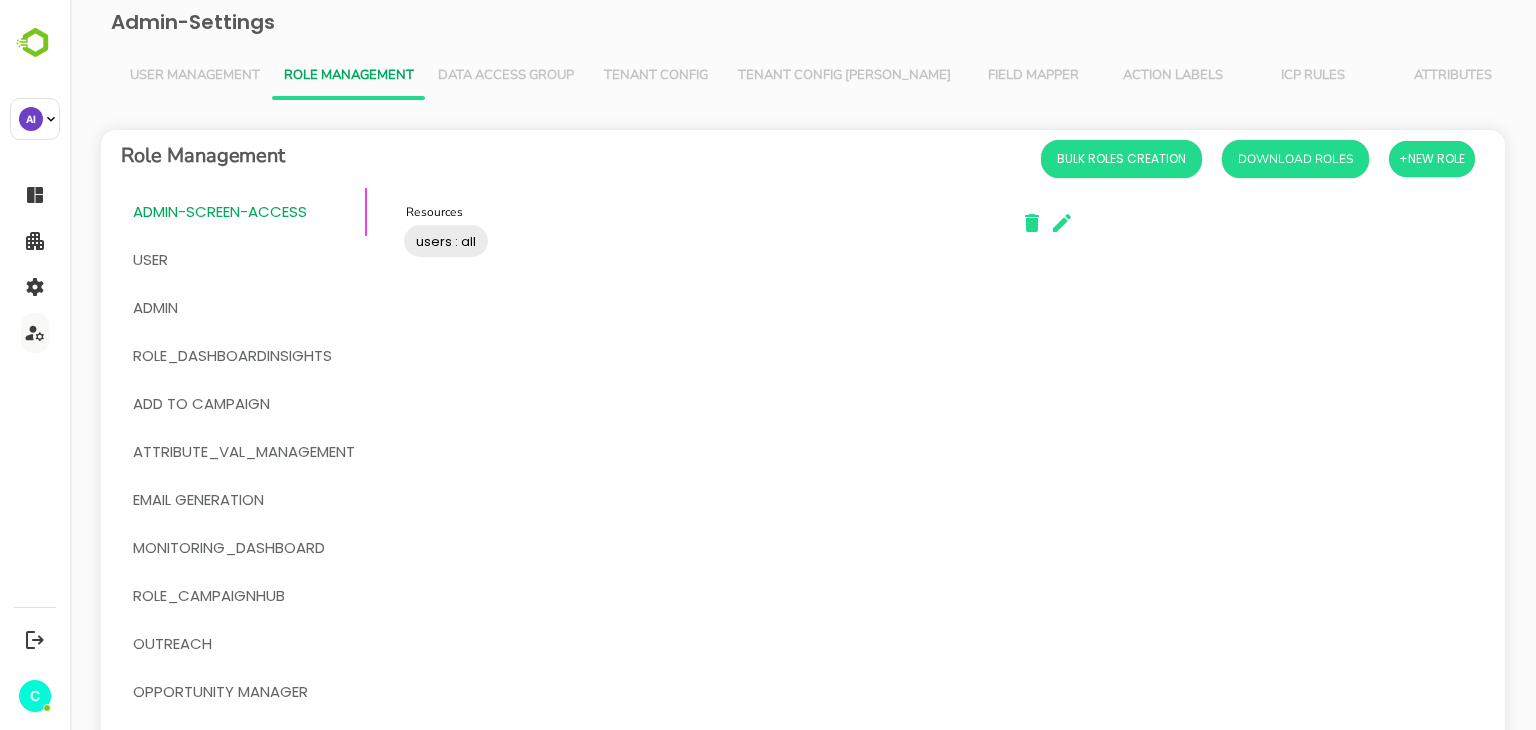 click on "Data Access Group" at bounding box center [506, 76] 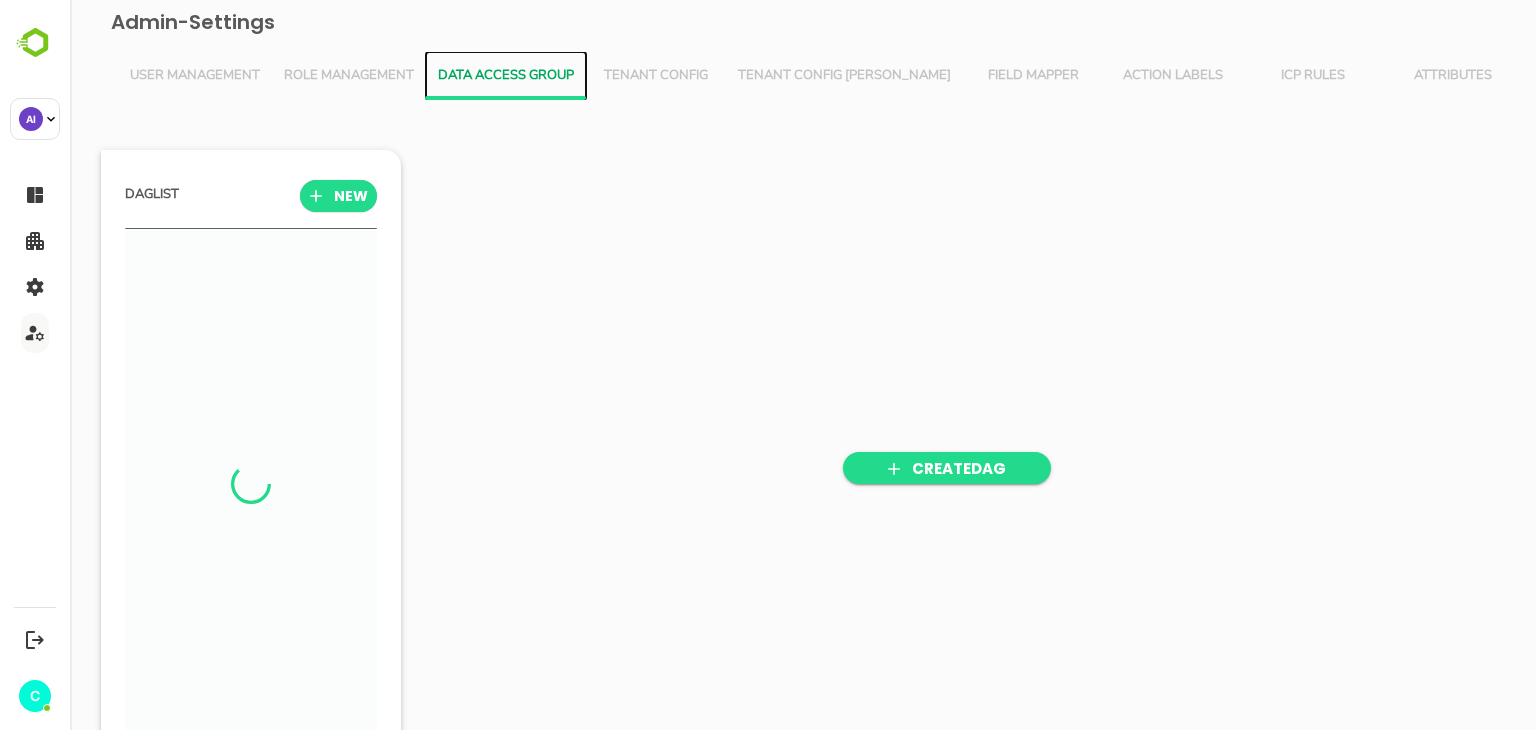 scroll, scrollTop: 6, scrollLeft: 5, axis: both 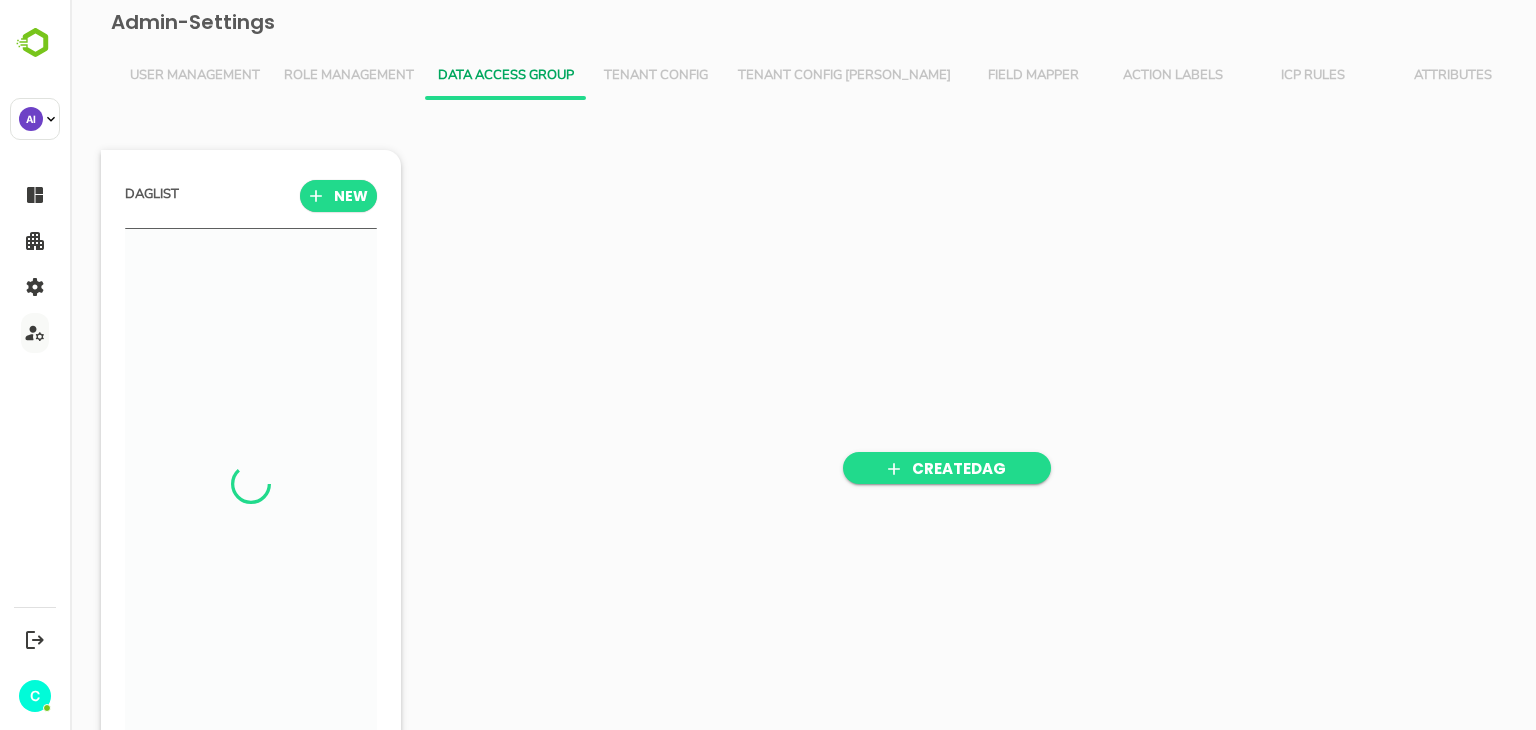 click on "Tenant Config" at bounding box center [656, 76] 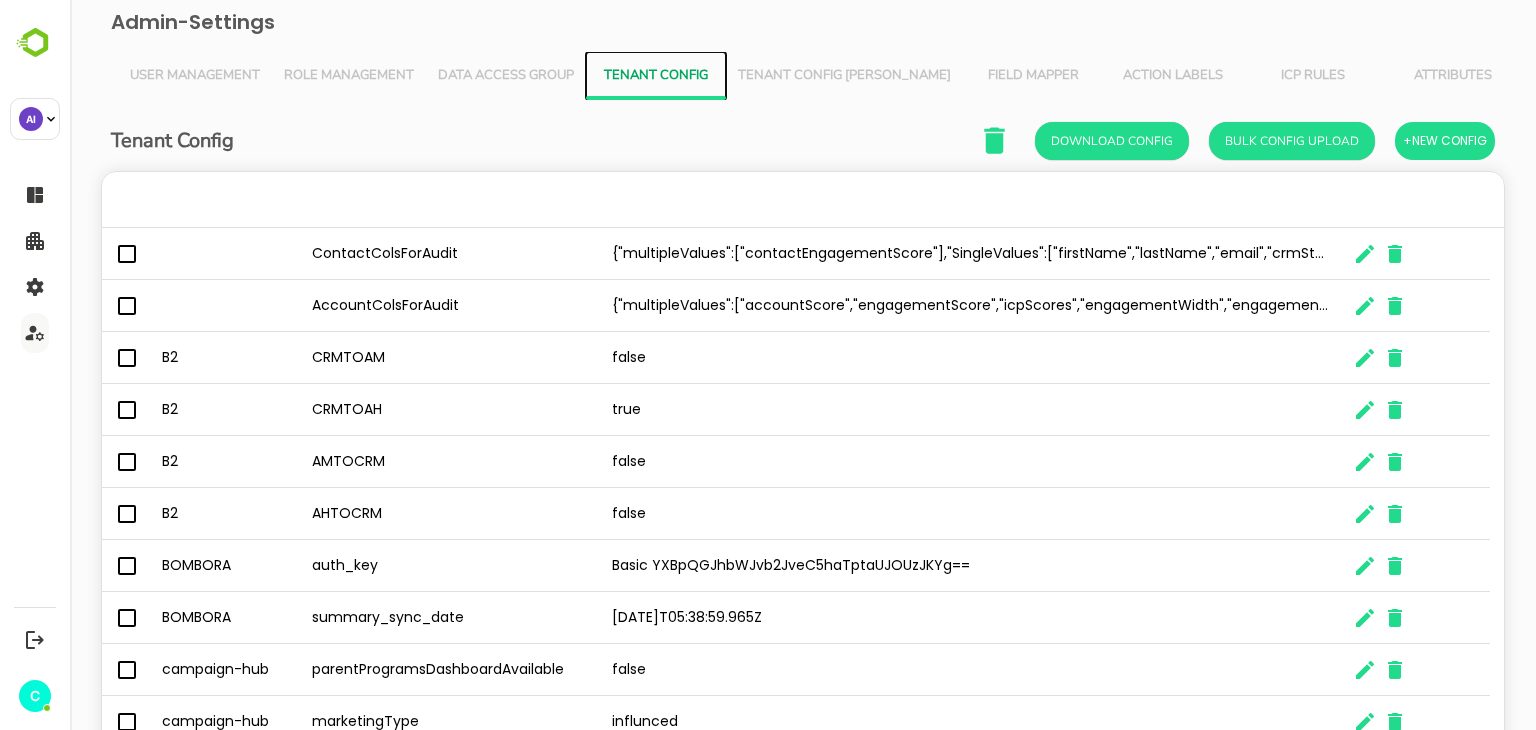 scroll, scrollTop: 16, scrollLeft: 16, axis: both 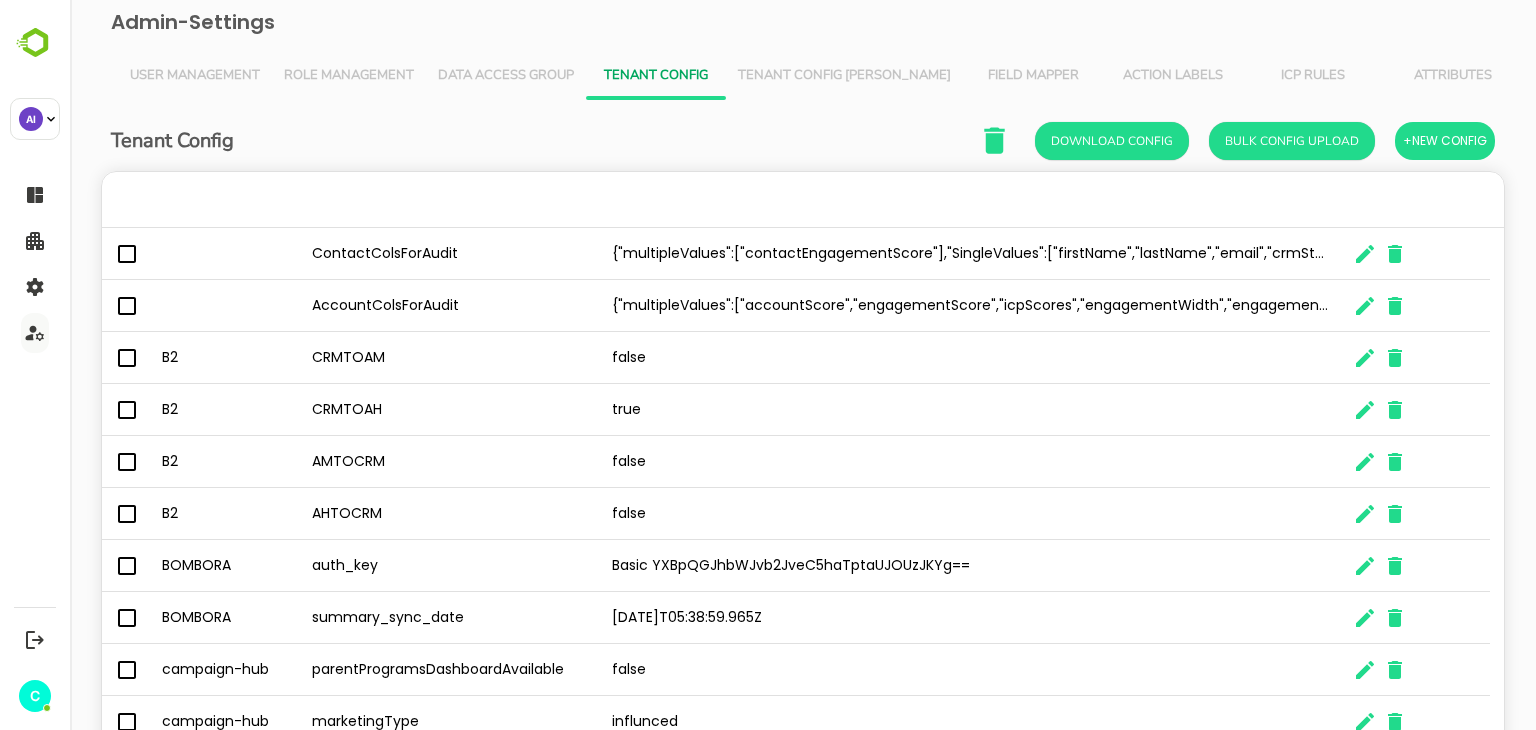 click on "Tenant Config [PERSON_NAME]" at bounding box center (844, 76) 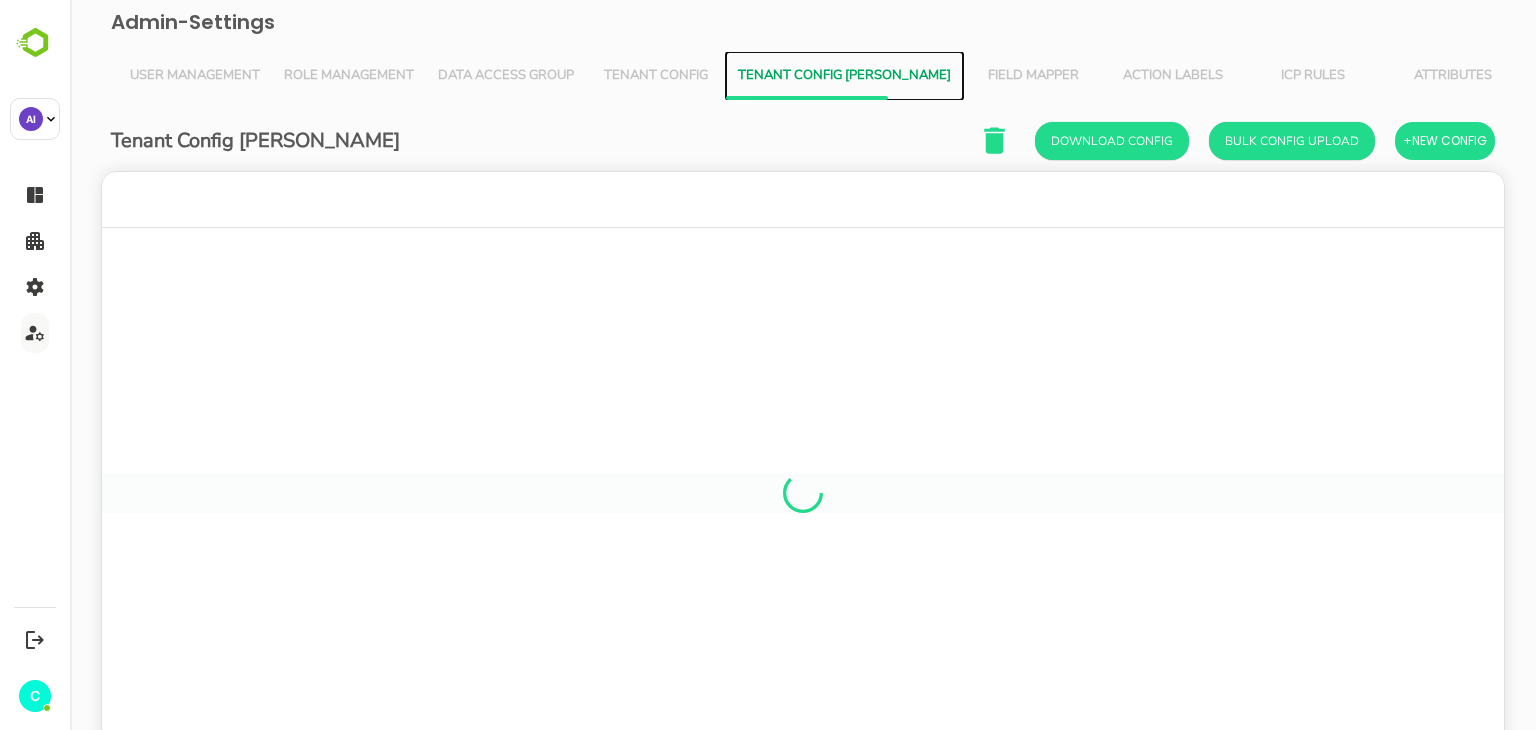 scroll, scrollTop: 16, scrollLeft: 16, axis: both 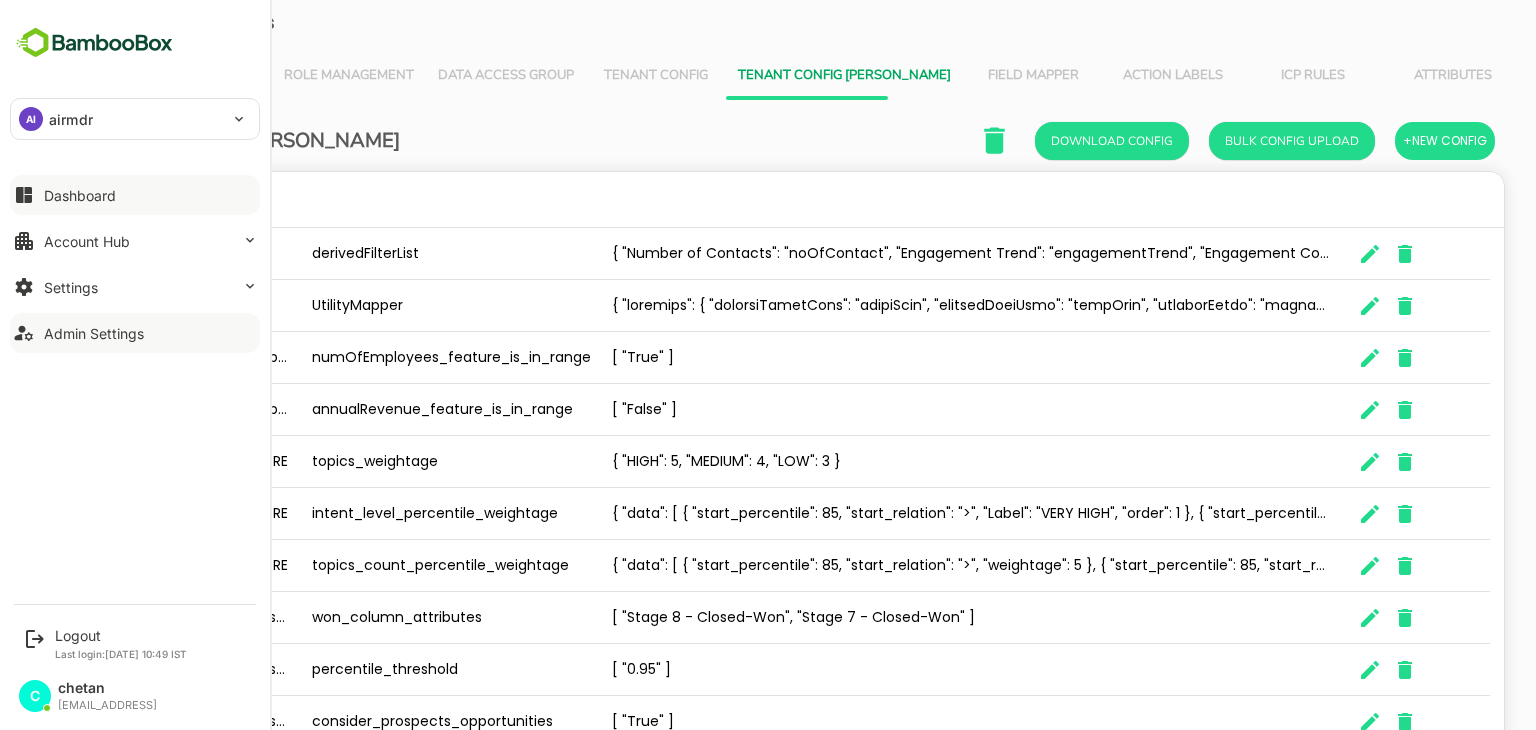 click on "Dashboard" at bounding box center (80, 195) 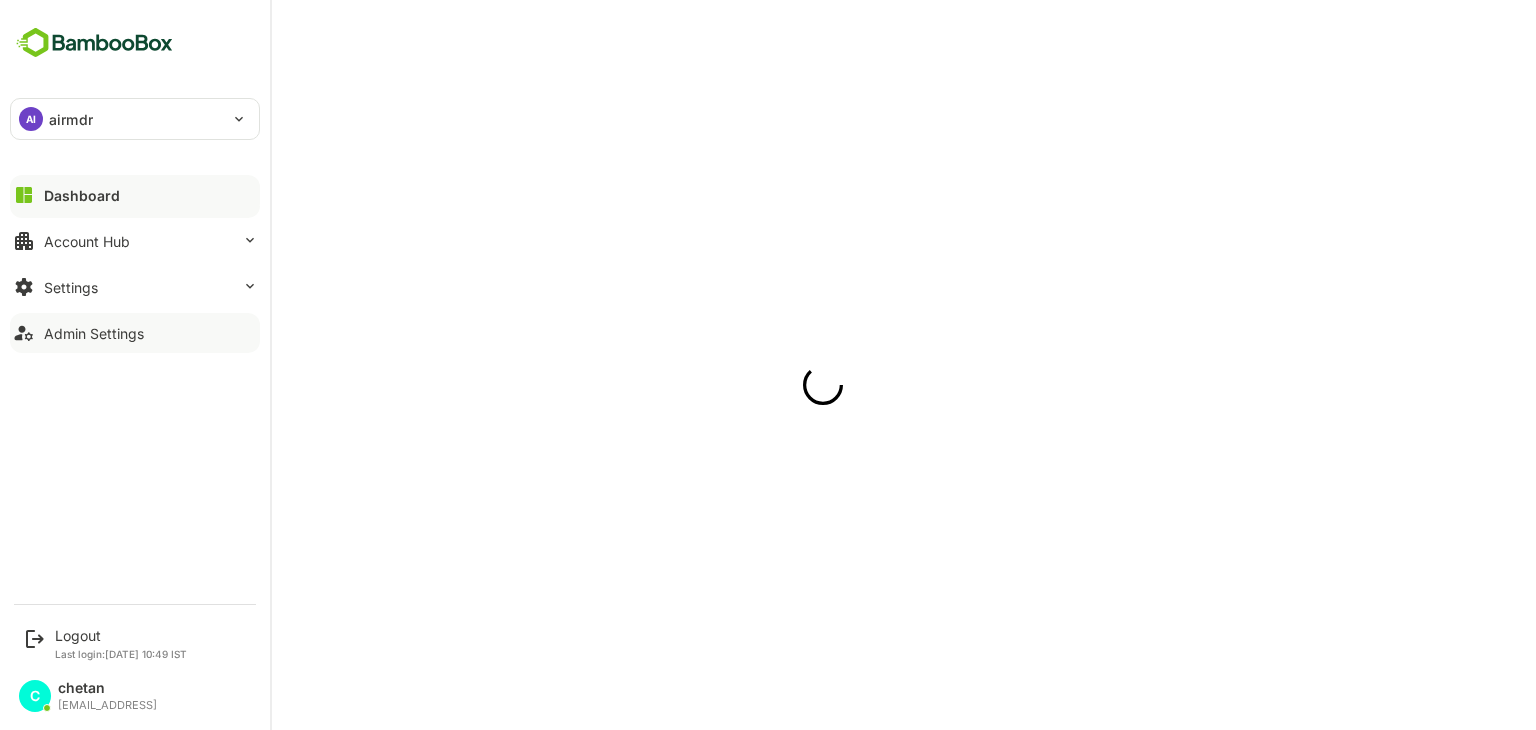 scroll, scrollTop: 0, scrollLeft: 0, axis: both 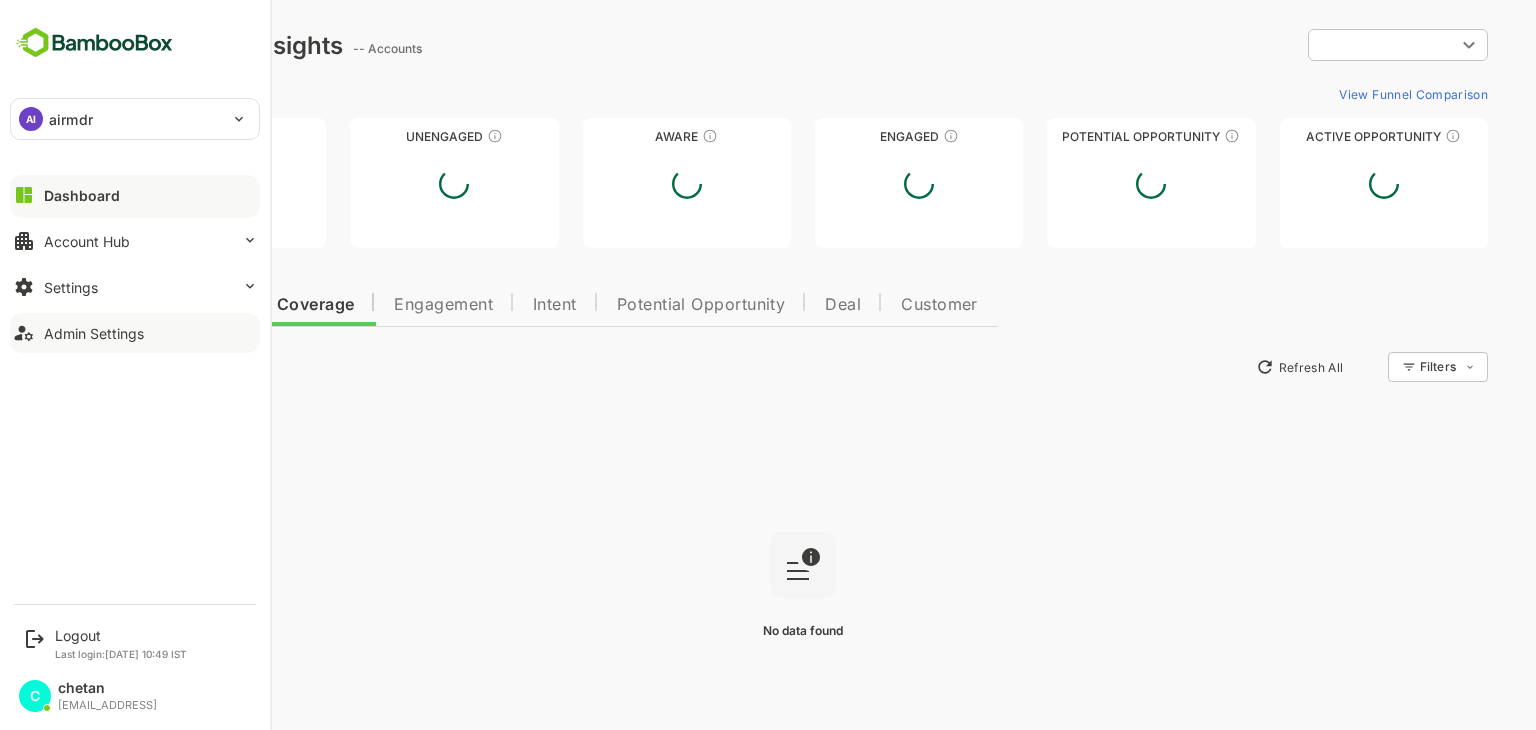 type on "**********" 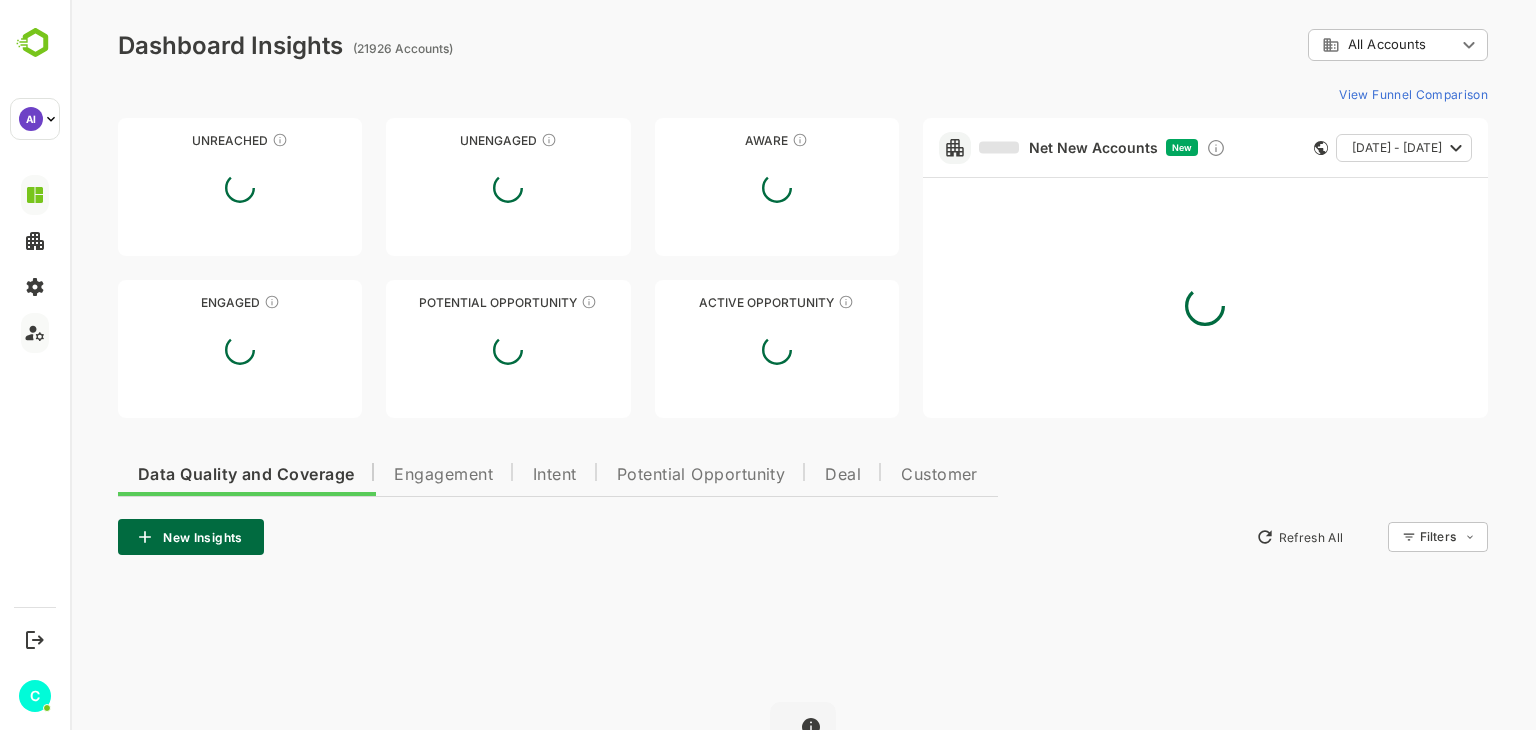 click on "**********" at bounding box center [803, 45] 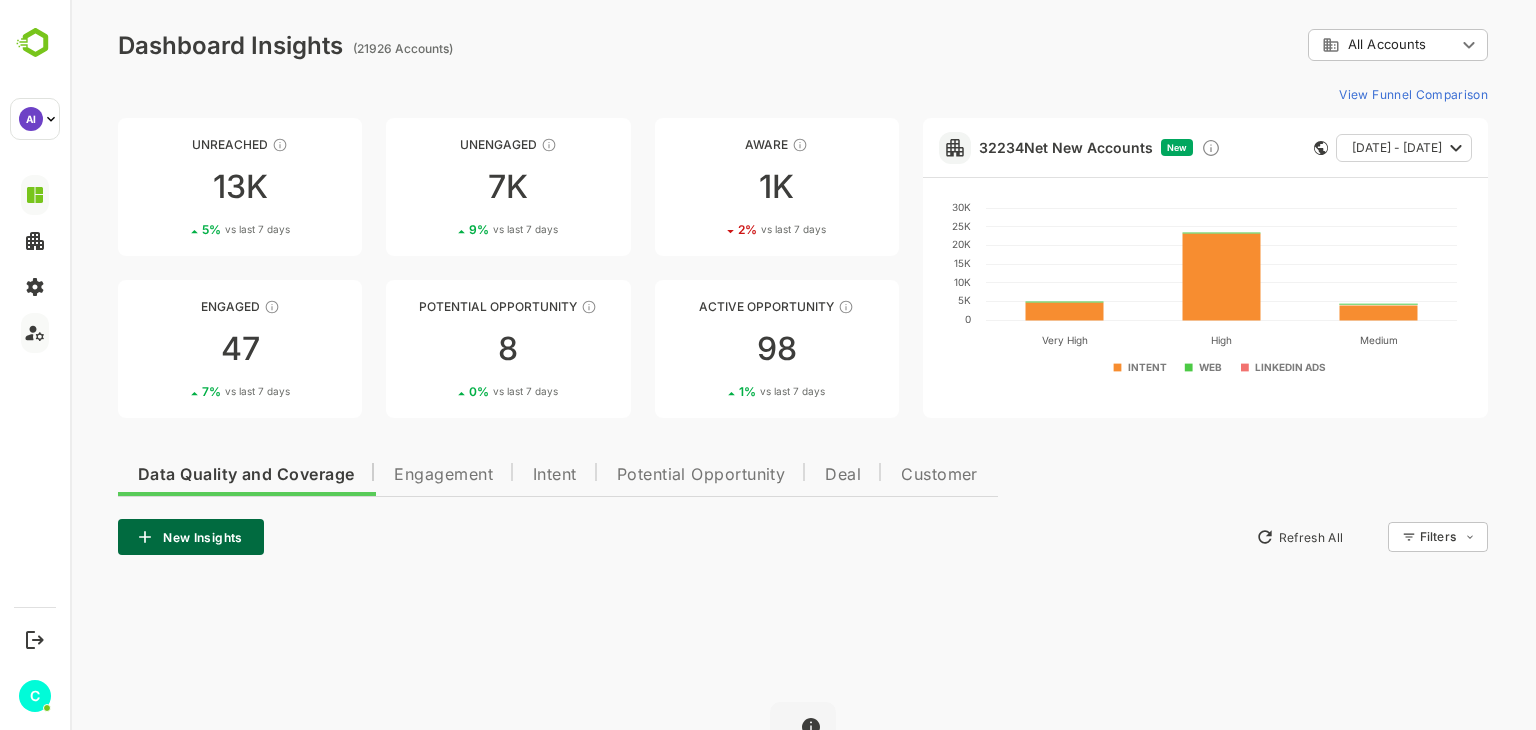 click 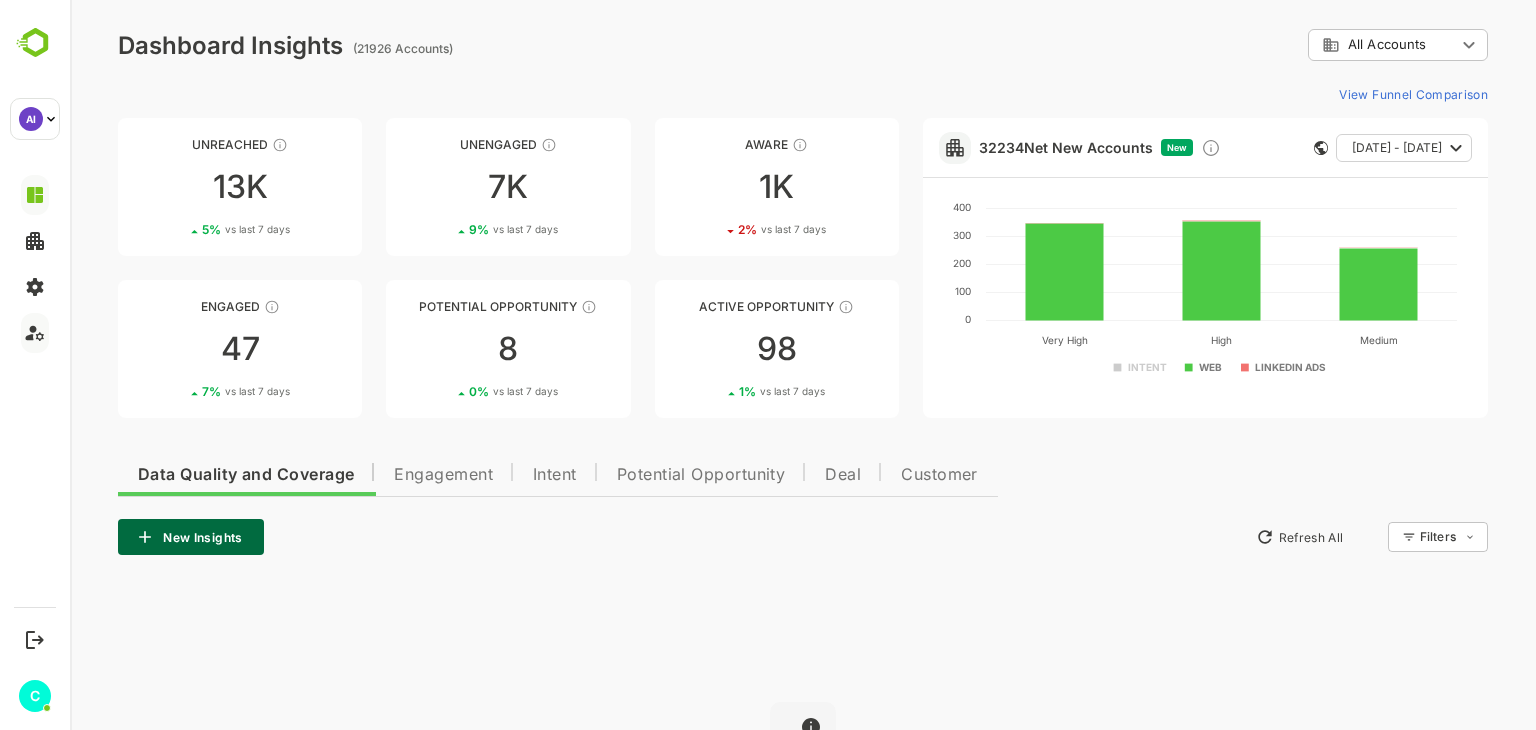 click 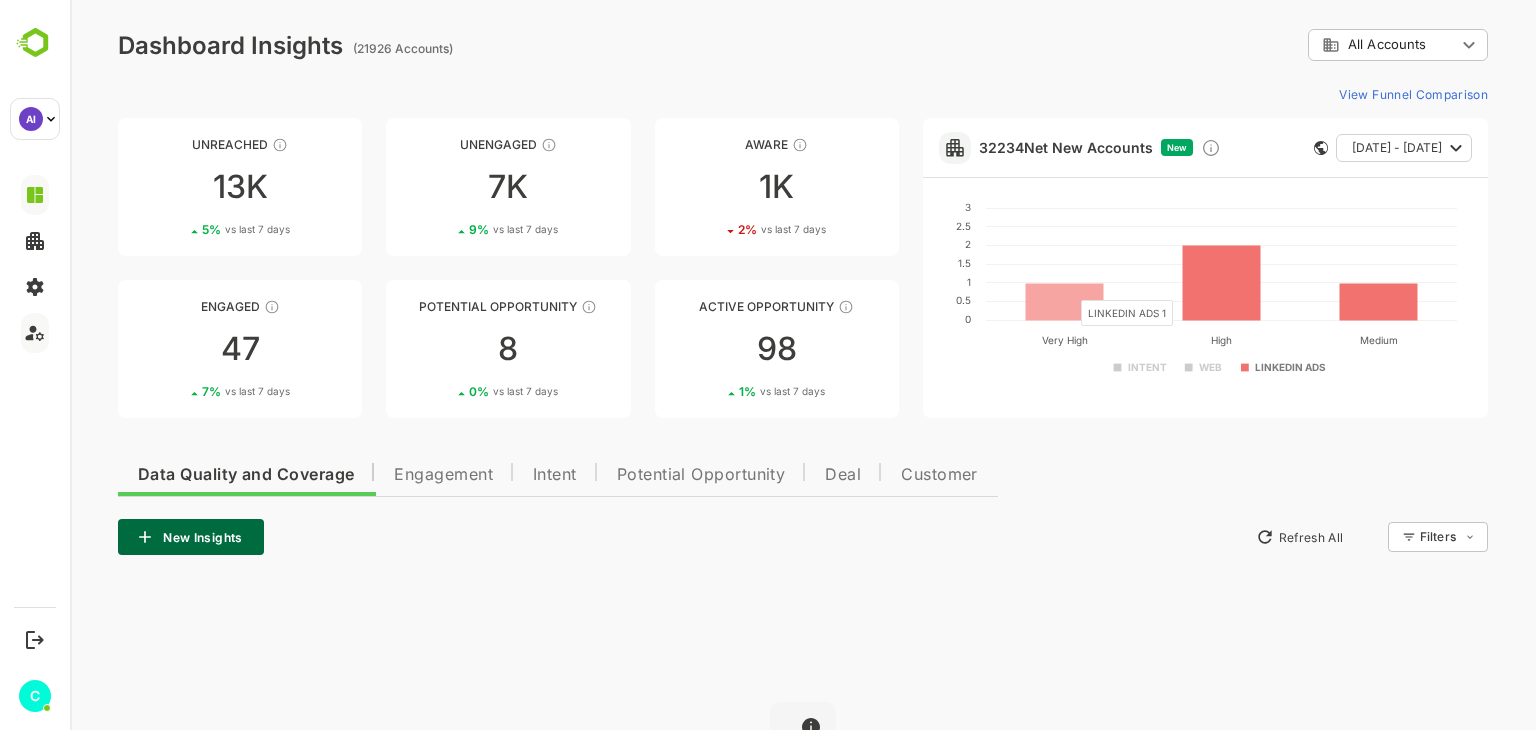 click 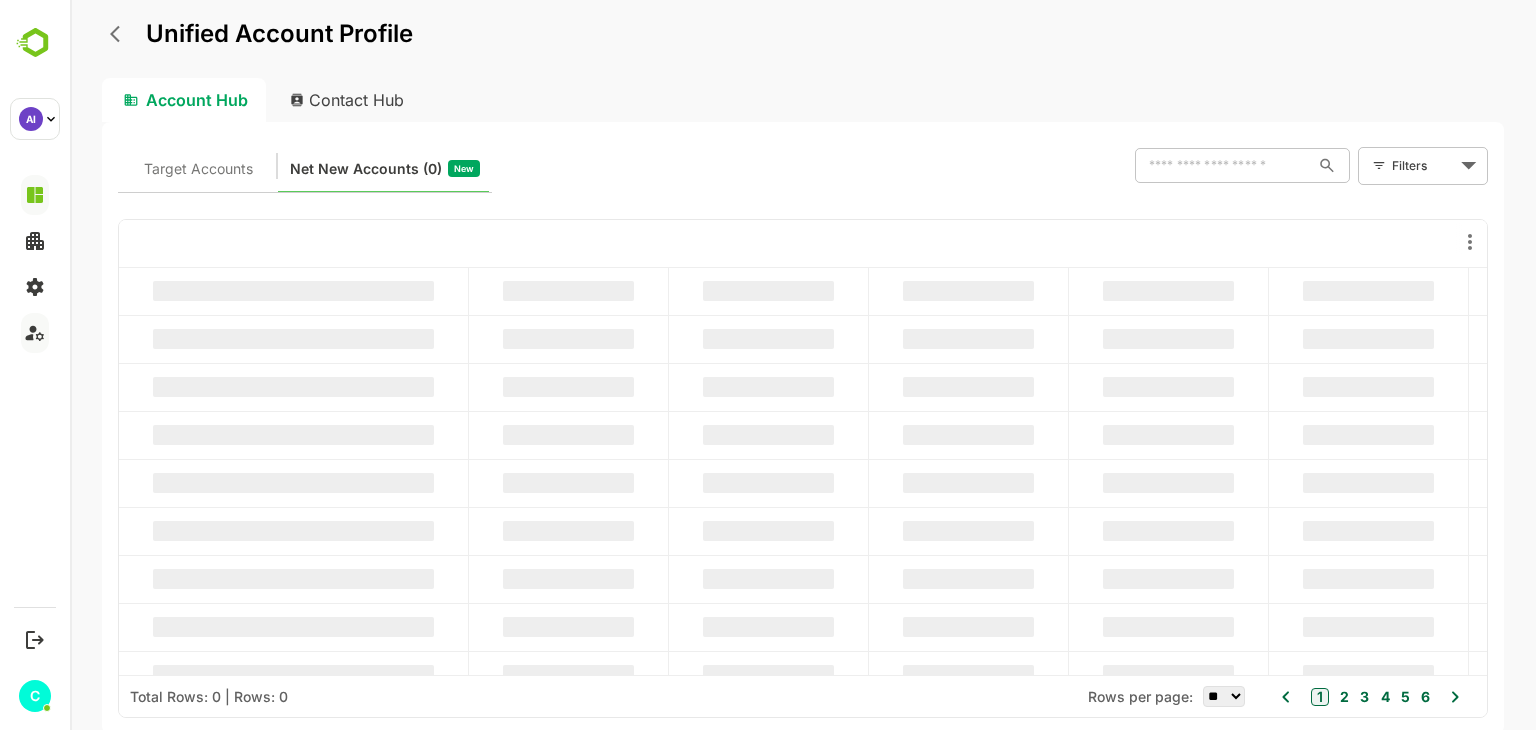 scroll, scrollTop: 0, scrollLeft: 0, axis: both 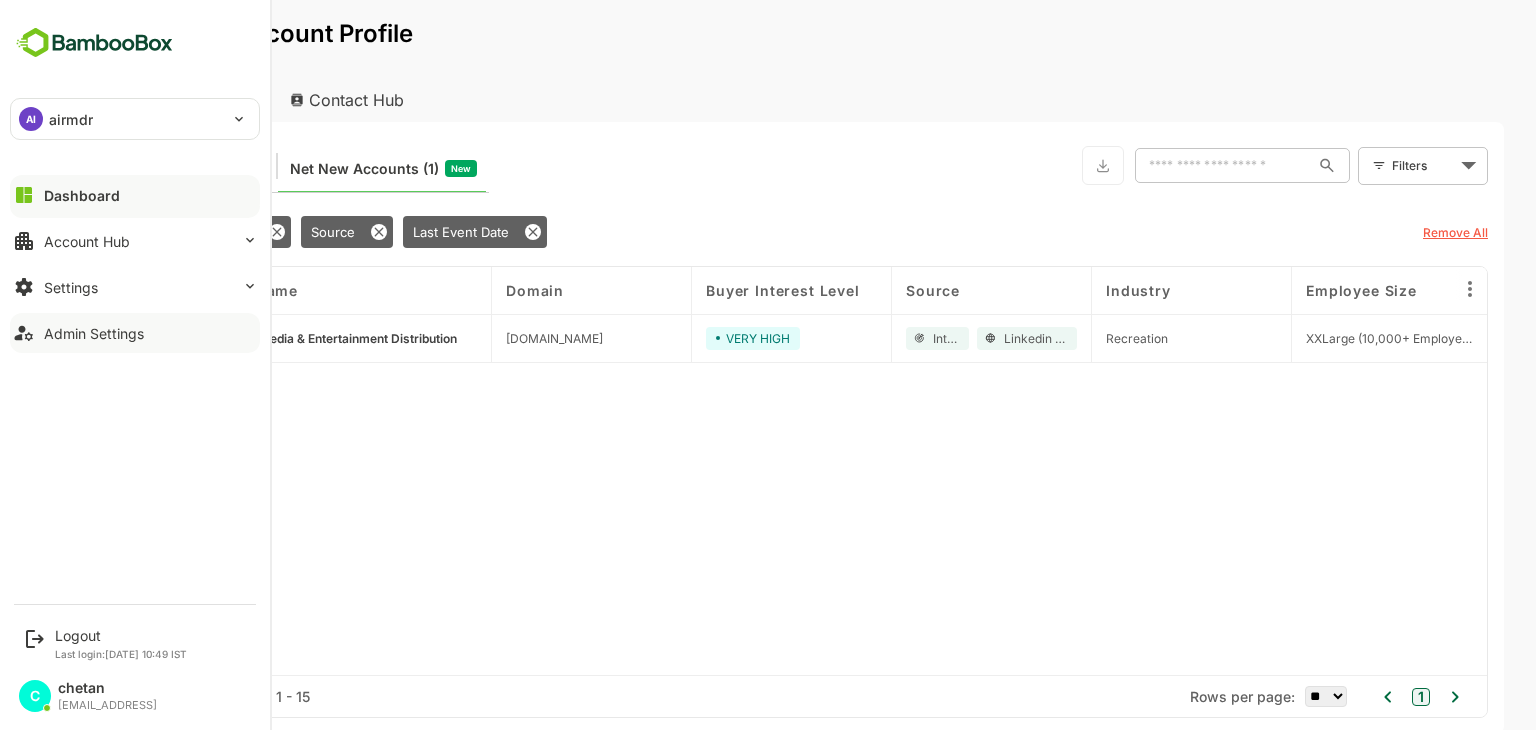 click on "Admin Settings" at bounding box center (94, 333) 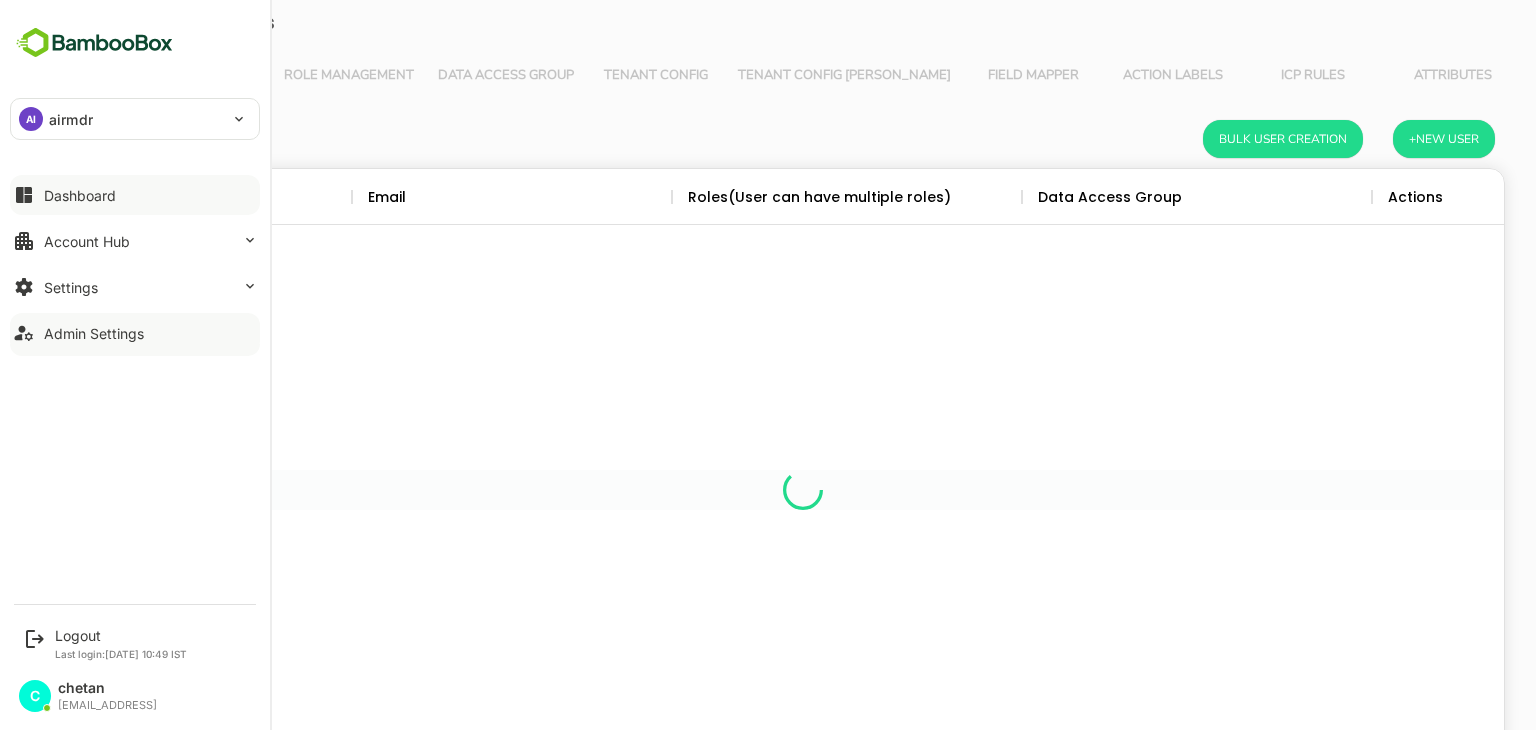 scroll, scrollTop: 0, scrollLeft: 0, axis: both 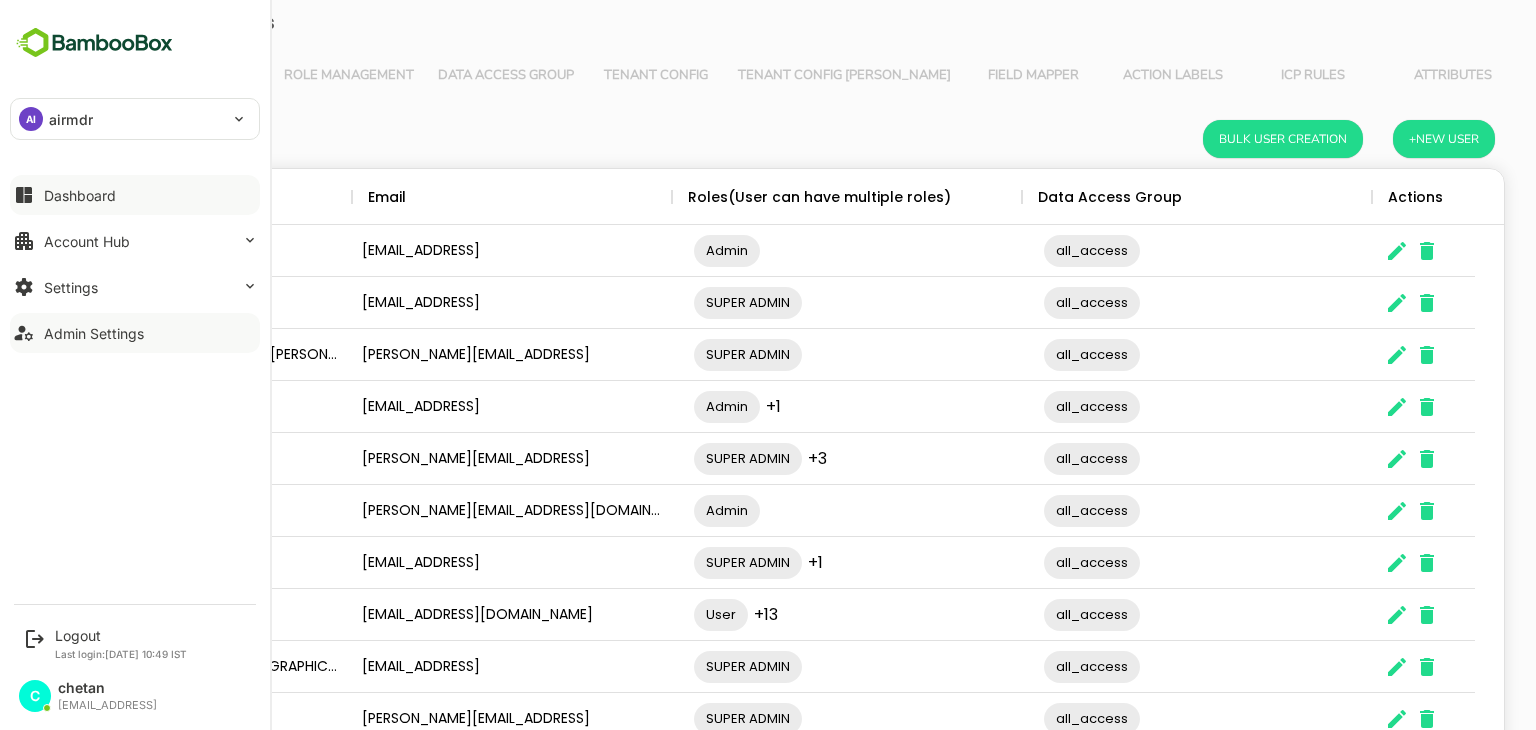 click on "Dashboard" at bounding box center [80, 195] 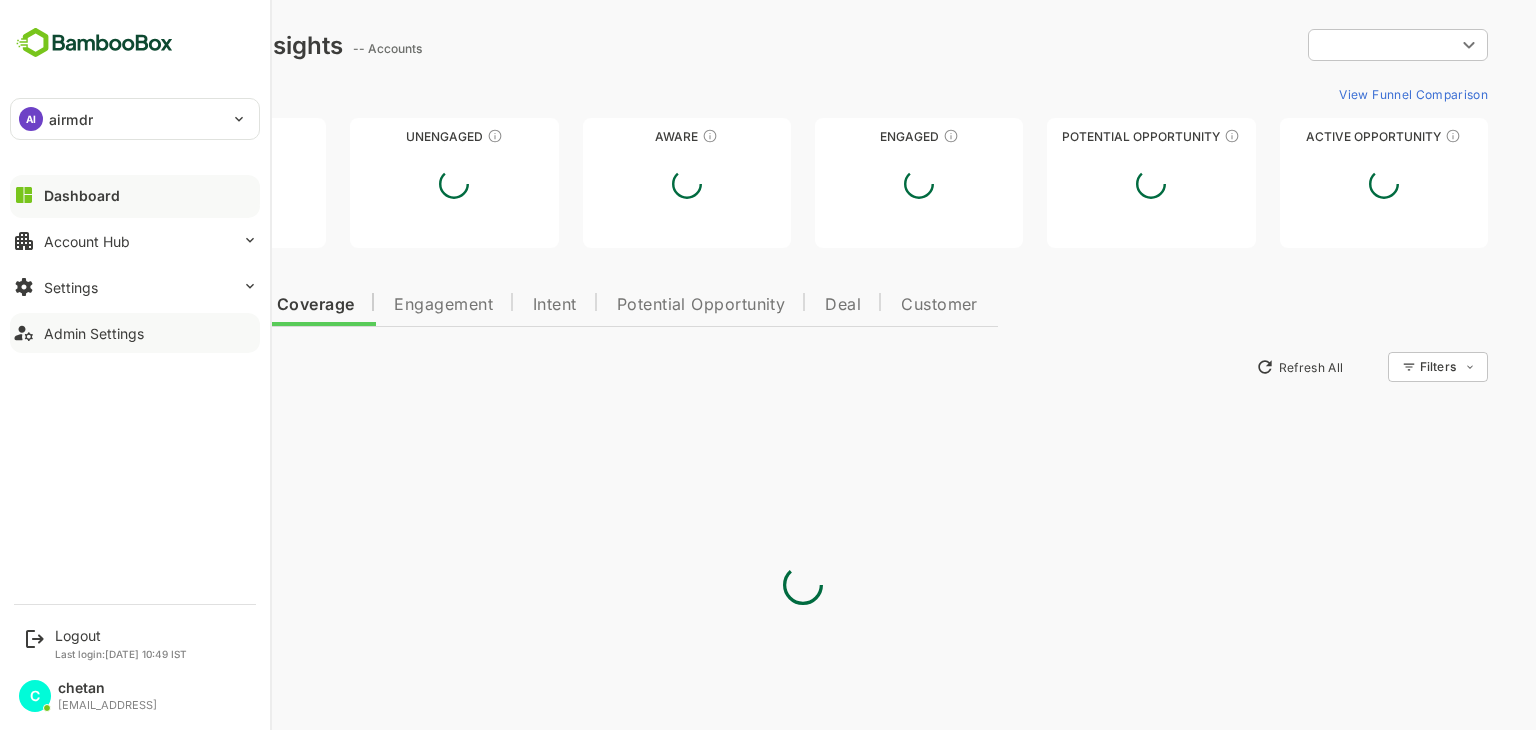 scroll, scrollTop: 0, scrollLeft: 0, axis: both 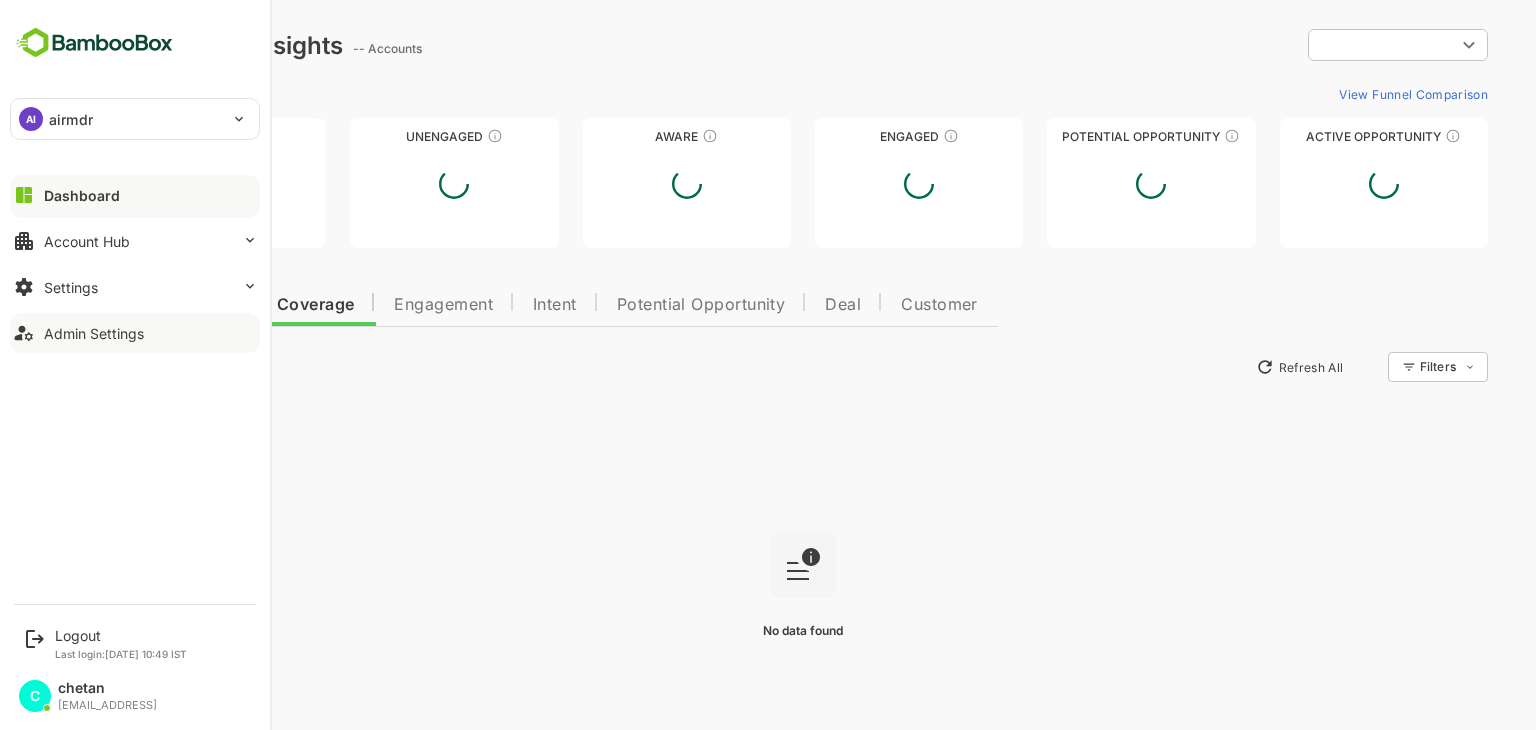 type on "**********" 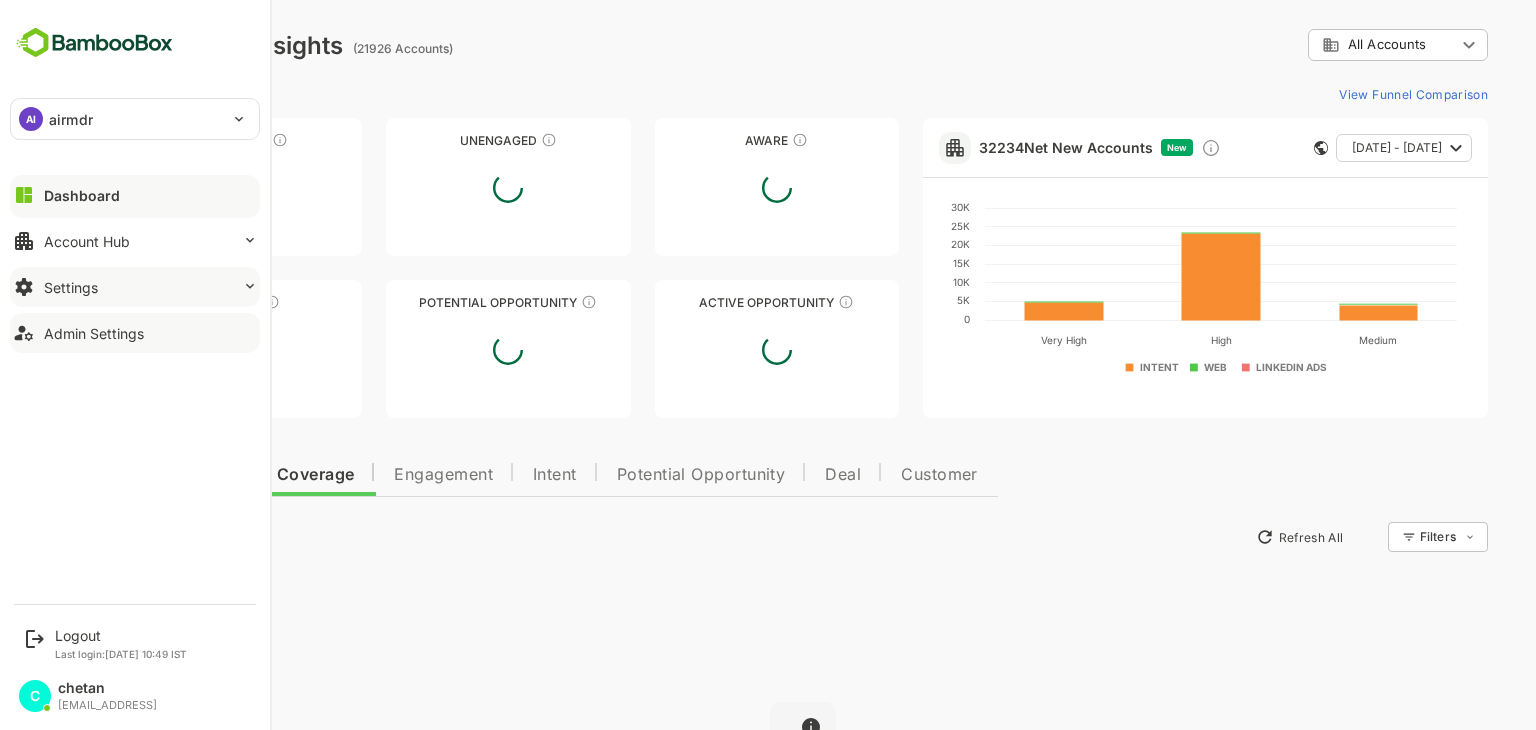 drag, startPoint x: 88, startPoint y: 277, endPoint x: 60, endPoint y: 285, distance: 29.12044 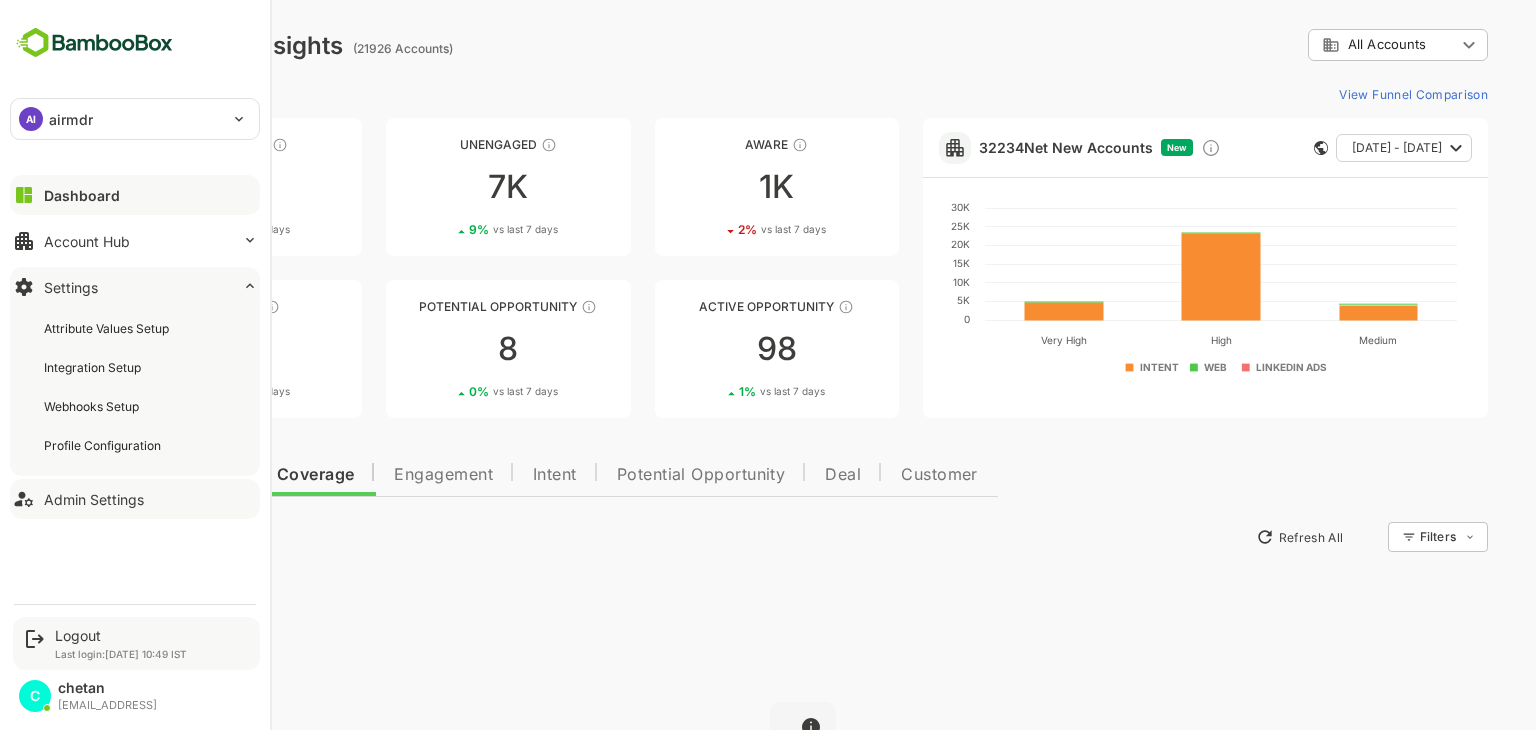 click on "Logout" at bounding box center (121, 635) 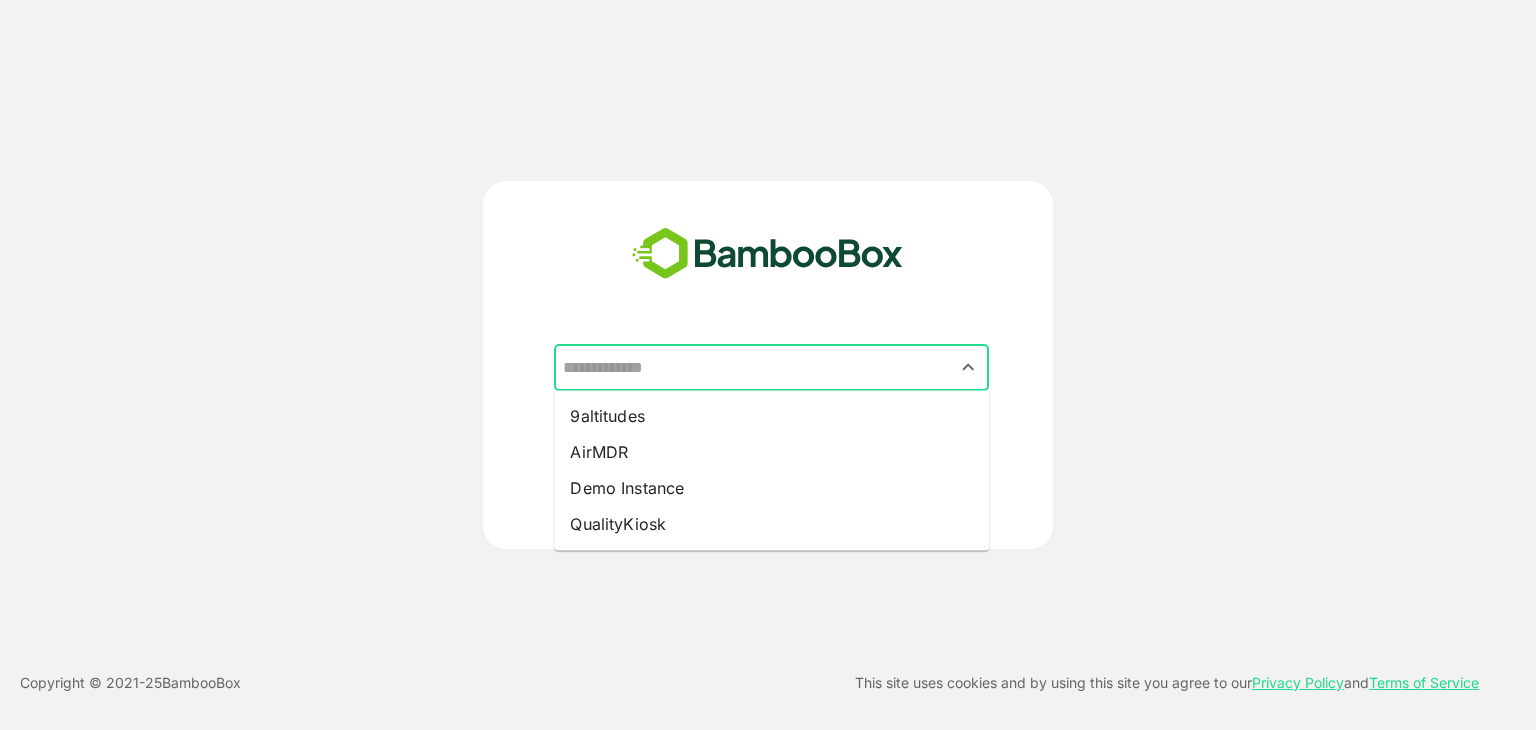 click at bounding box center (771, 368) 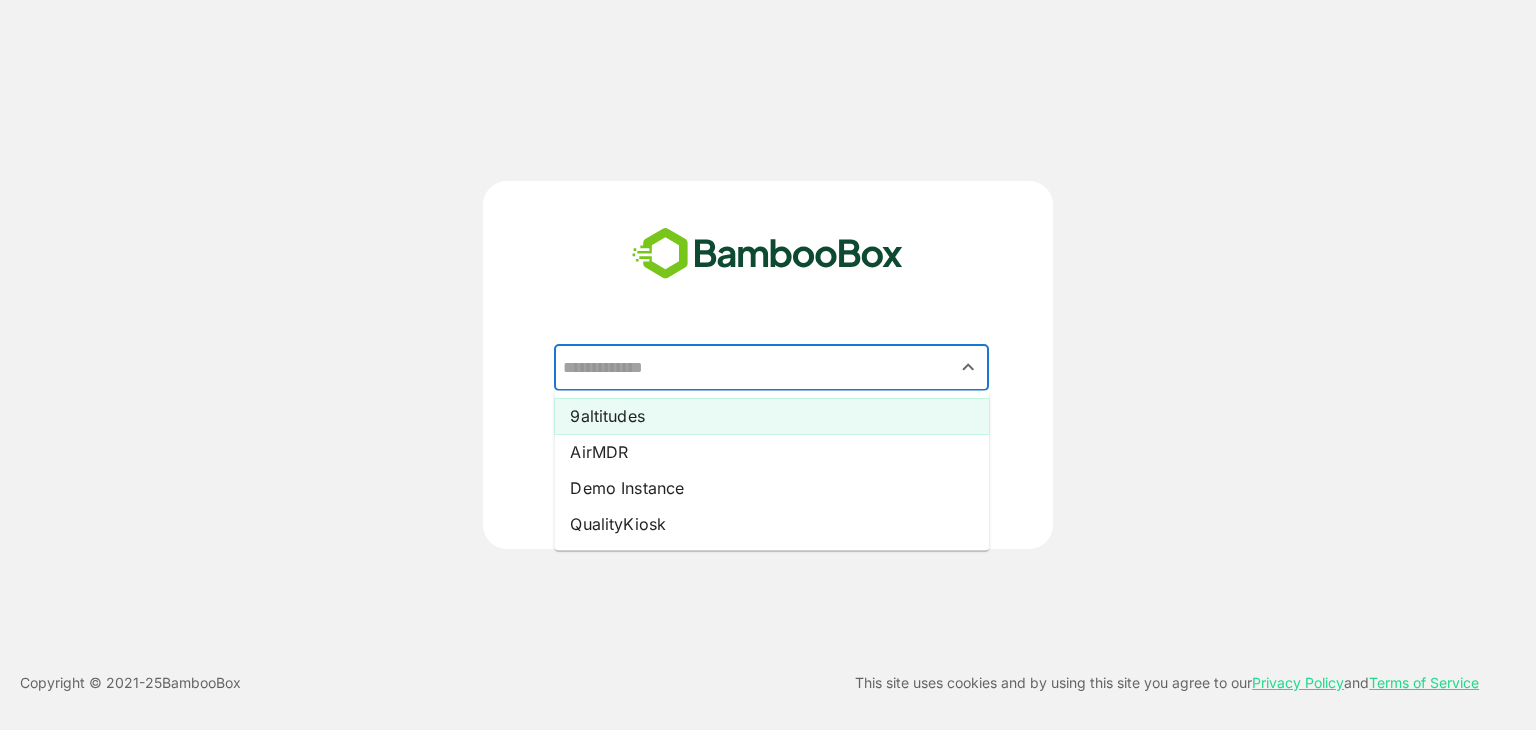 click on "9altitudes" at bounding box center [771, 416] 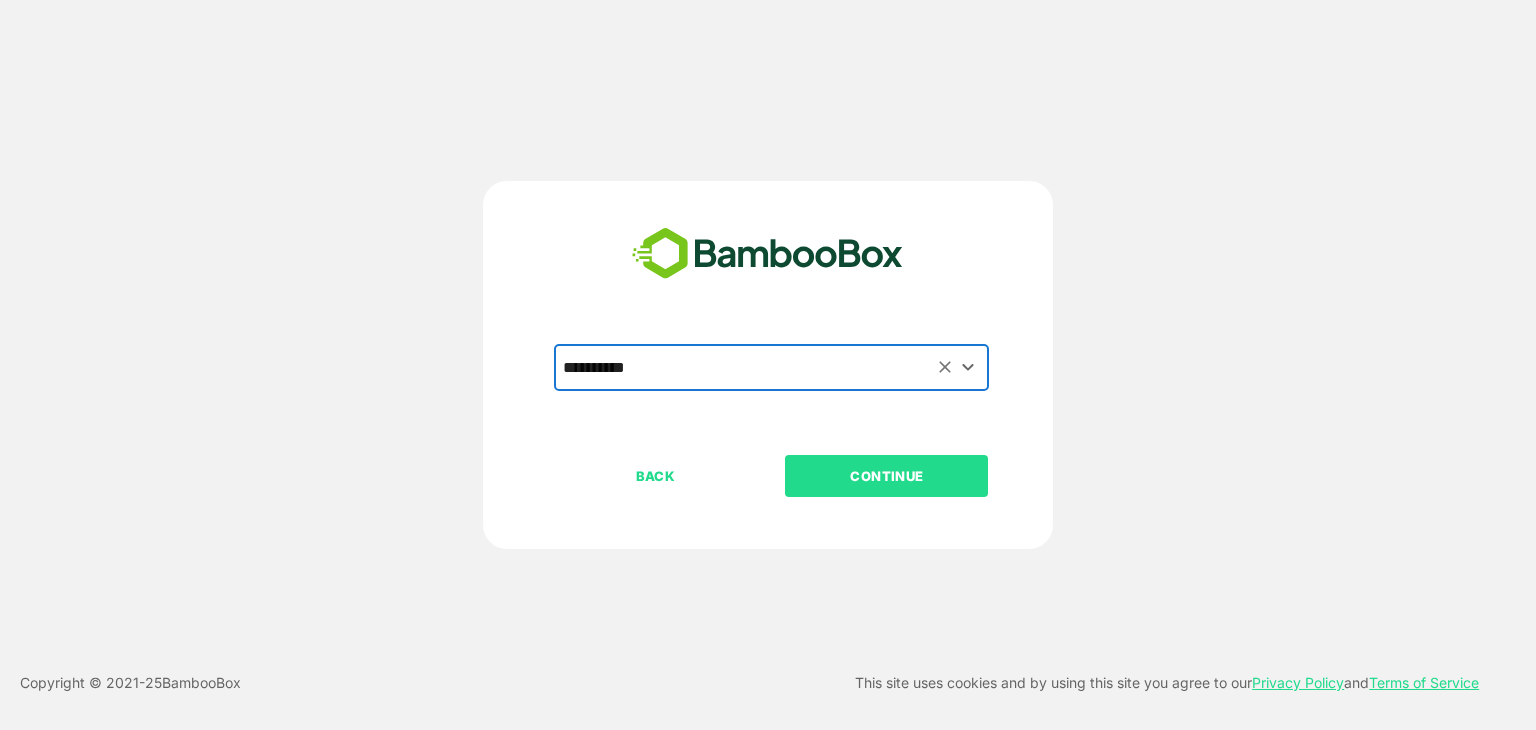 click on "CONTINUE" at bounding box center [887, 476] 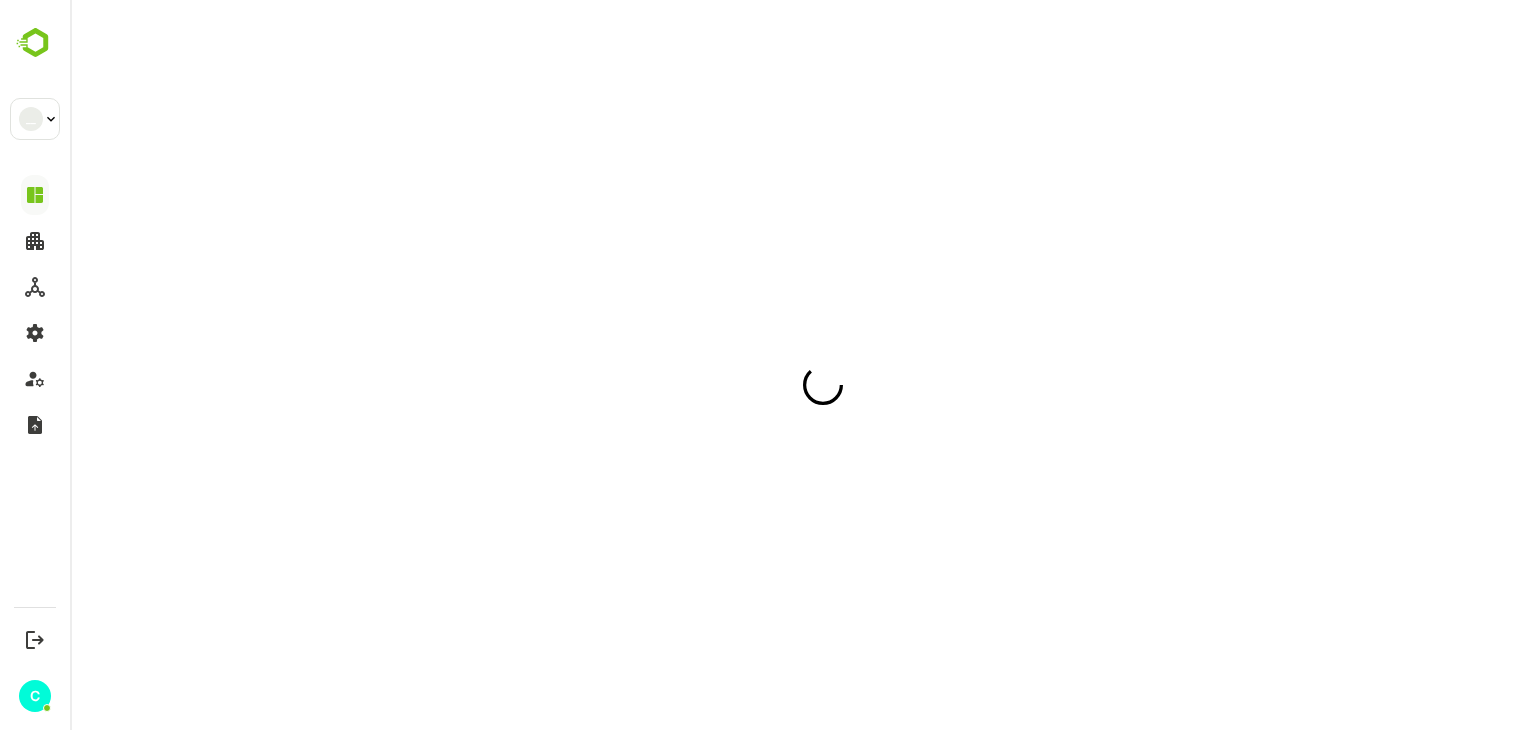 scroll, scrollTop: 0, scrollLeft: 0, axis: both 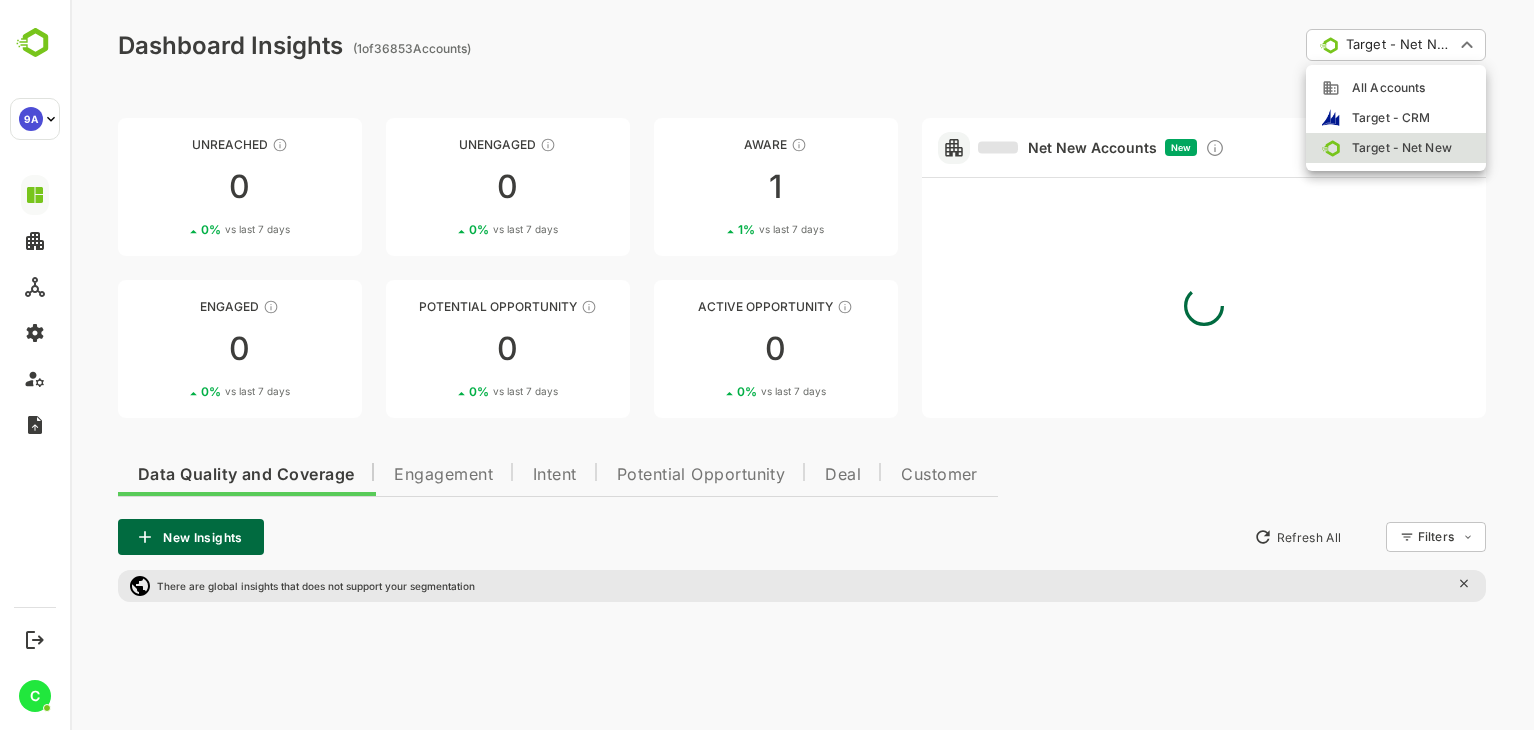 click on "**********" at bounding box center (803, 509) 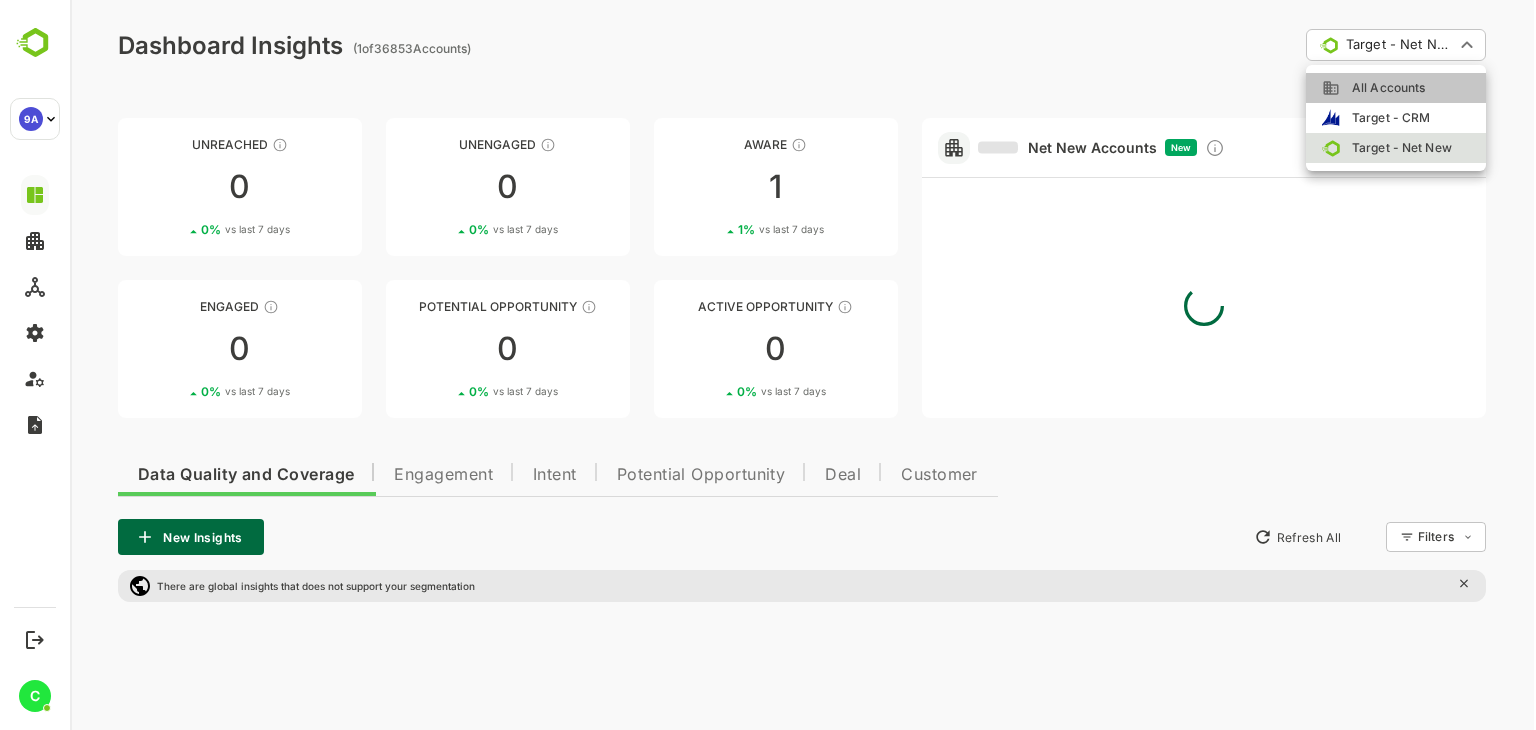 click on "All Accounts" at bounding box center [1382, 88] 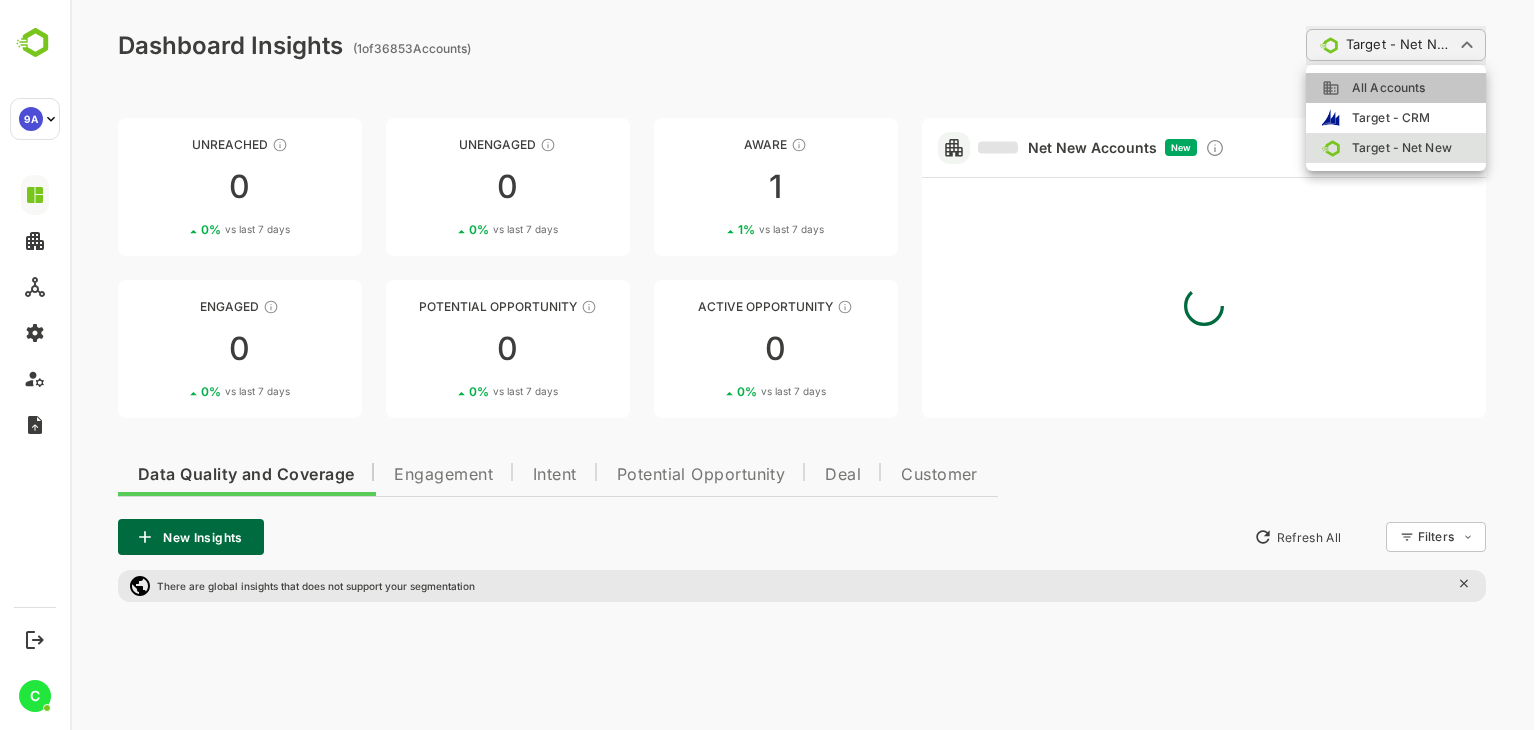 type on "**********" 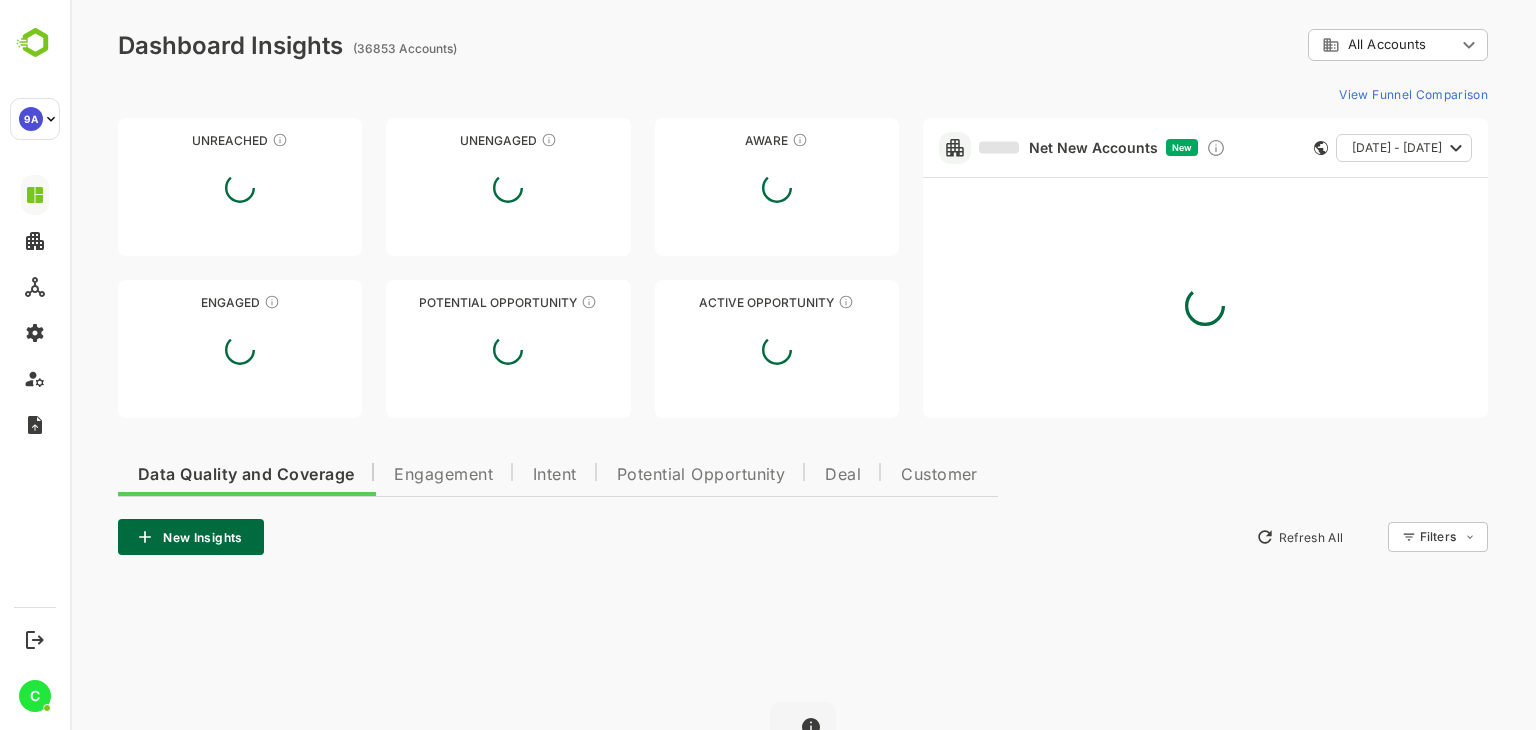 click on "**********" at bounding box center (803, 486) 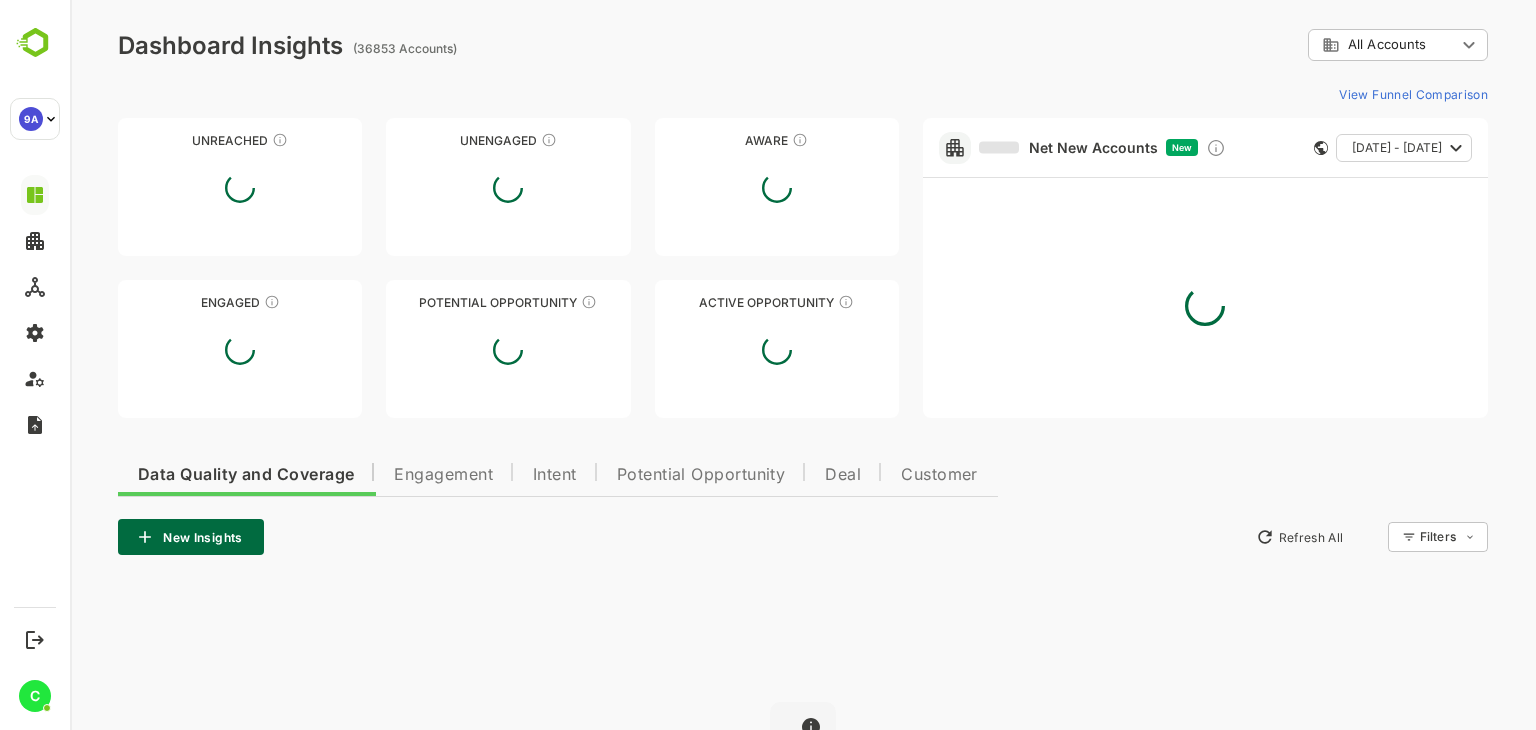 click on "**********" at bounding box center (803, 486) 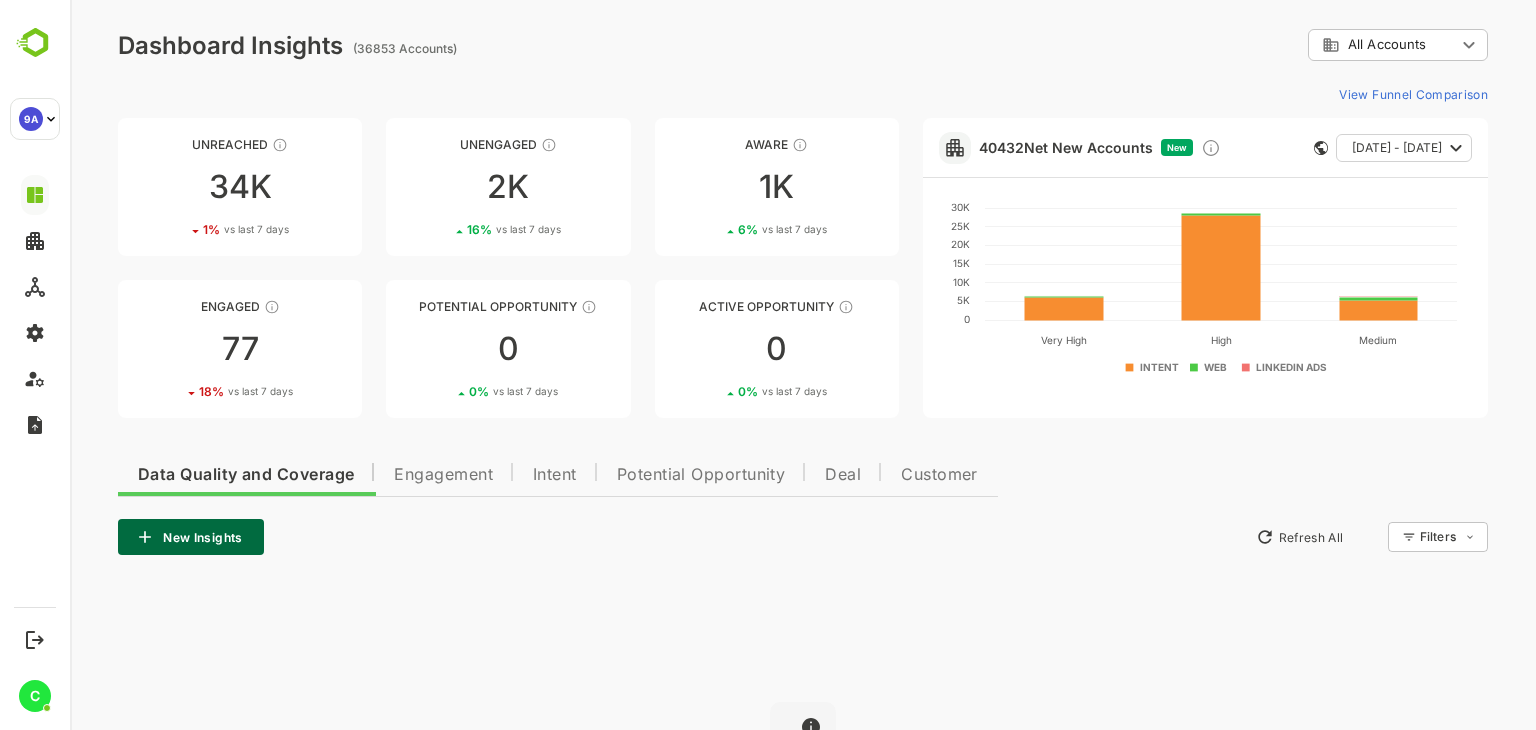 click 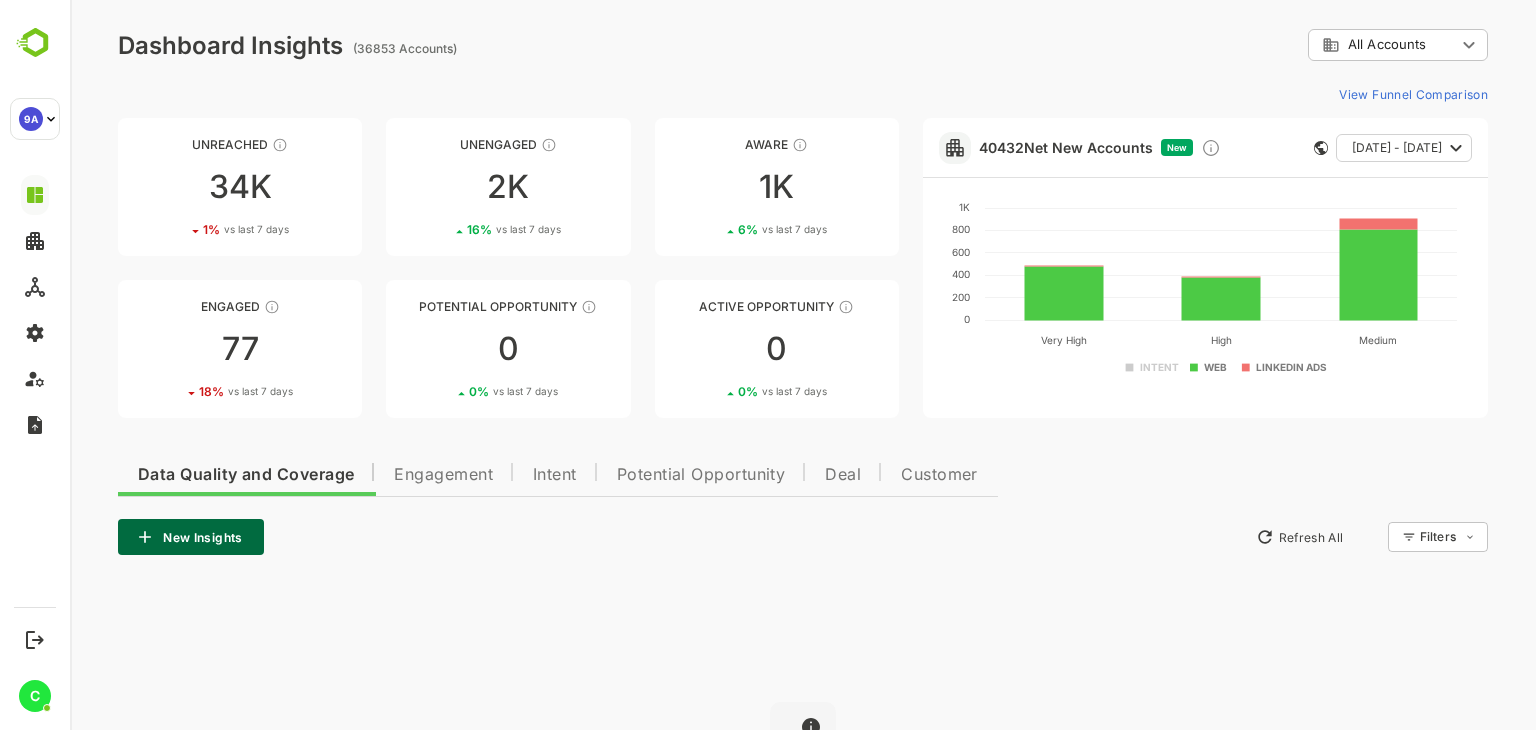click 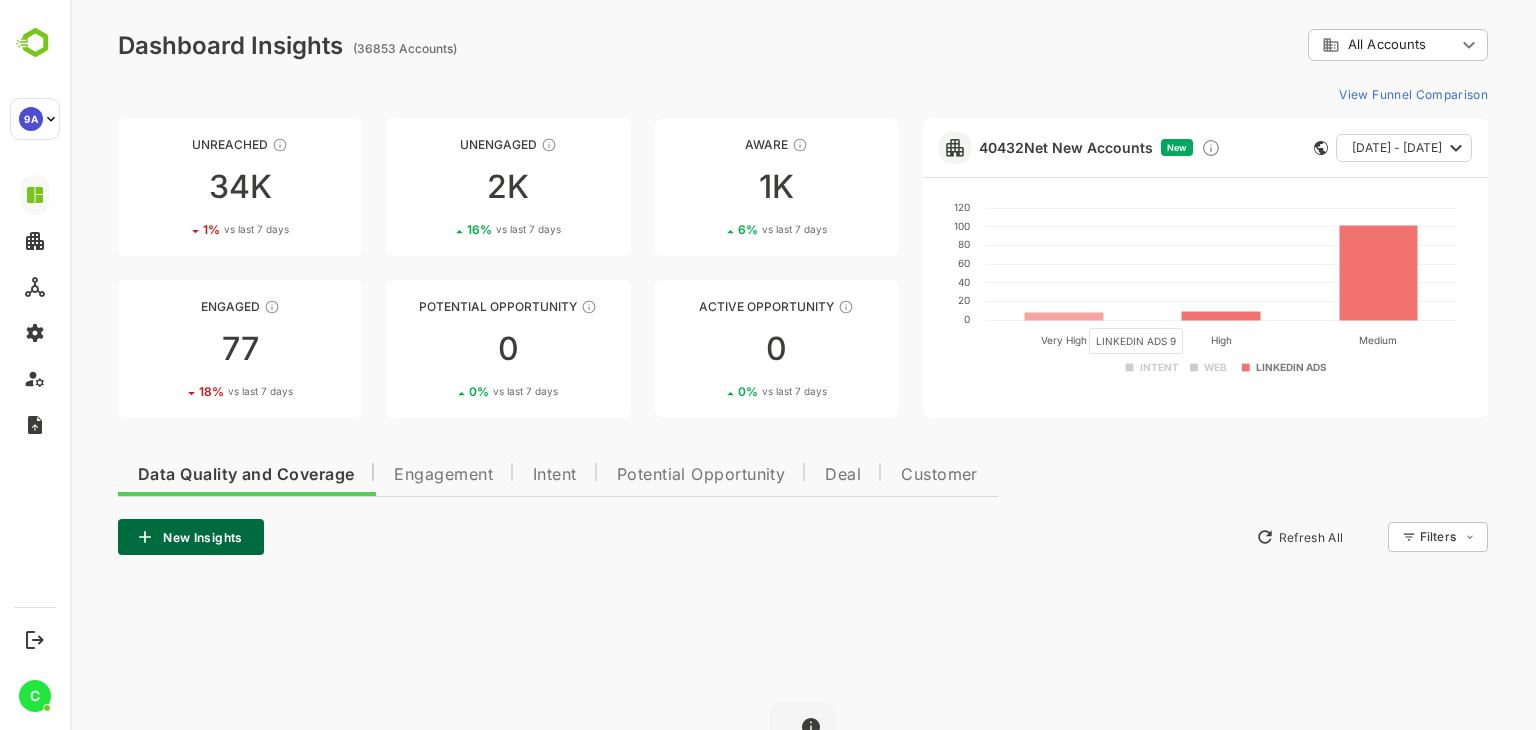 click 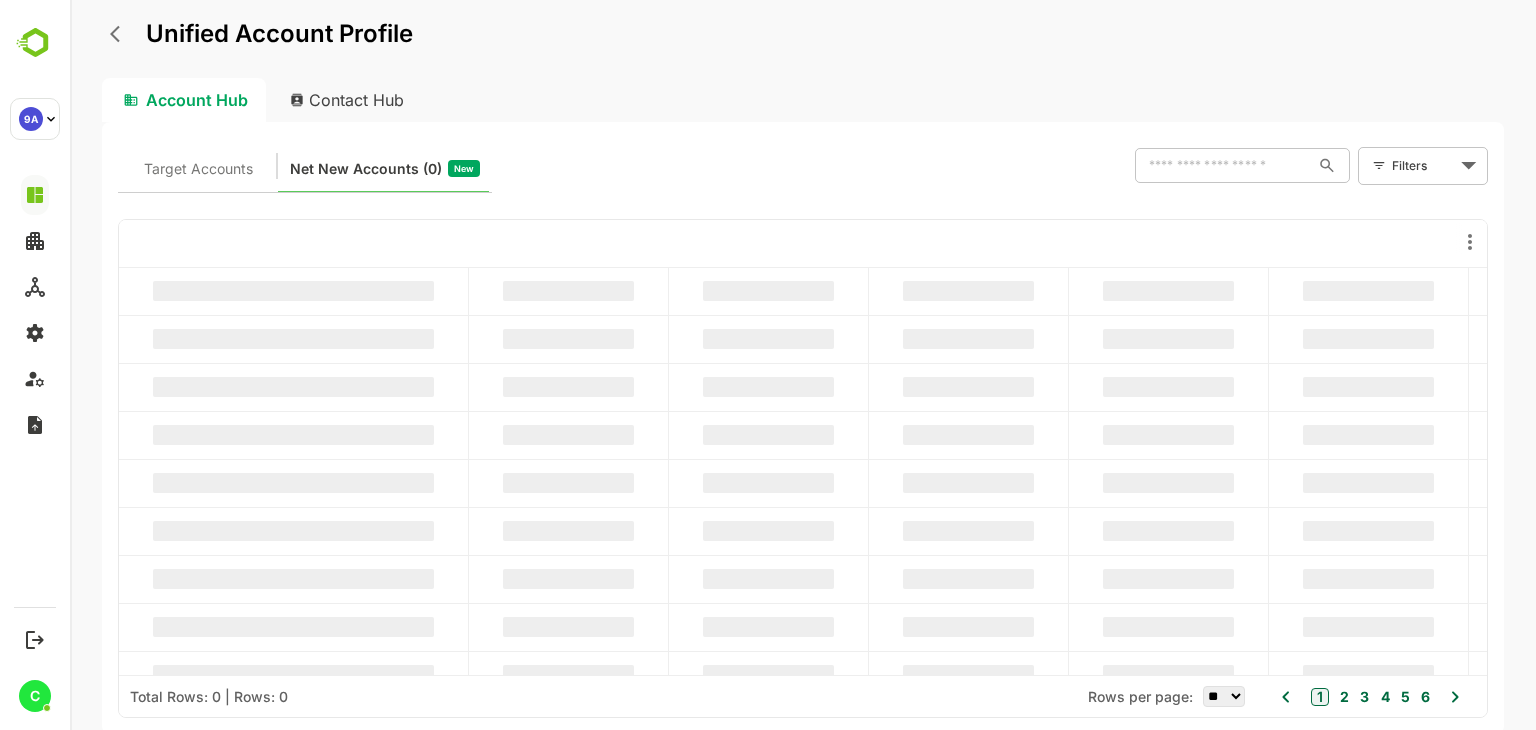 scroll, scrollTop: 0, scrollLeft: 0, axis: both 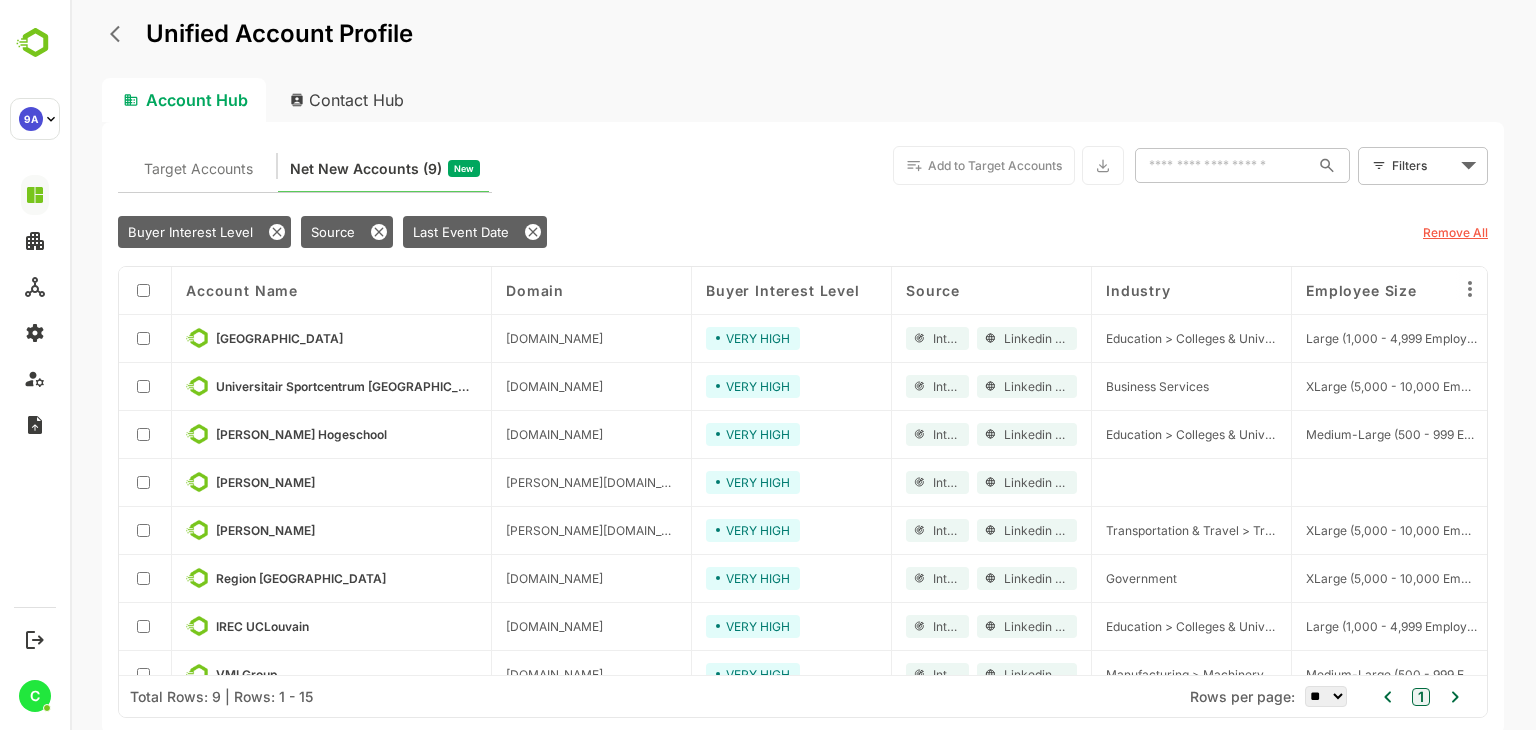 click on "Contact Hub" at bounding box center [348, 100] 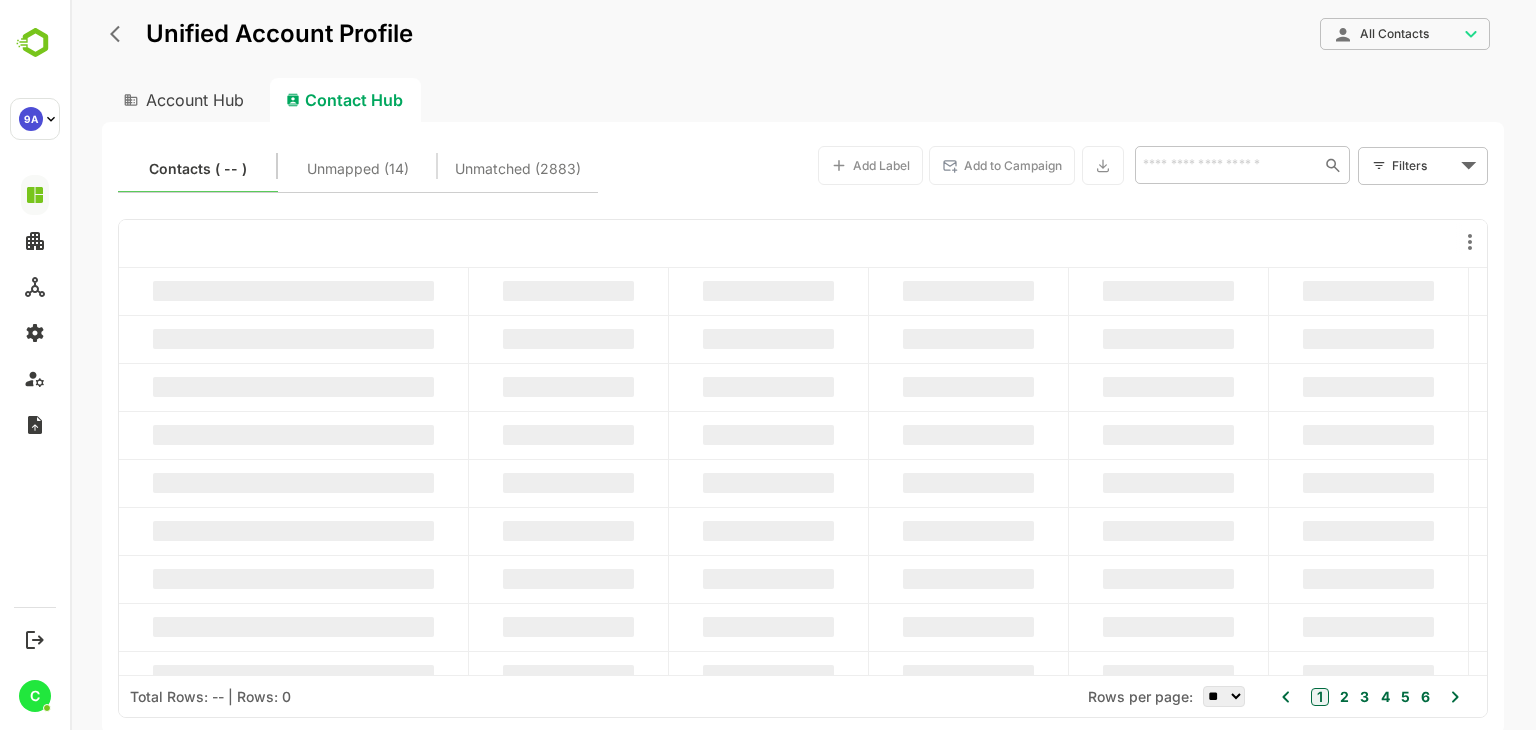 click on "Account Hub" at bounding box center [182, 100] 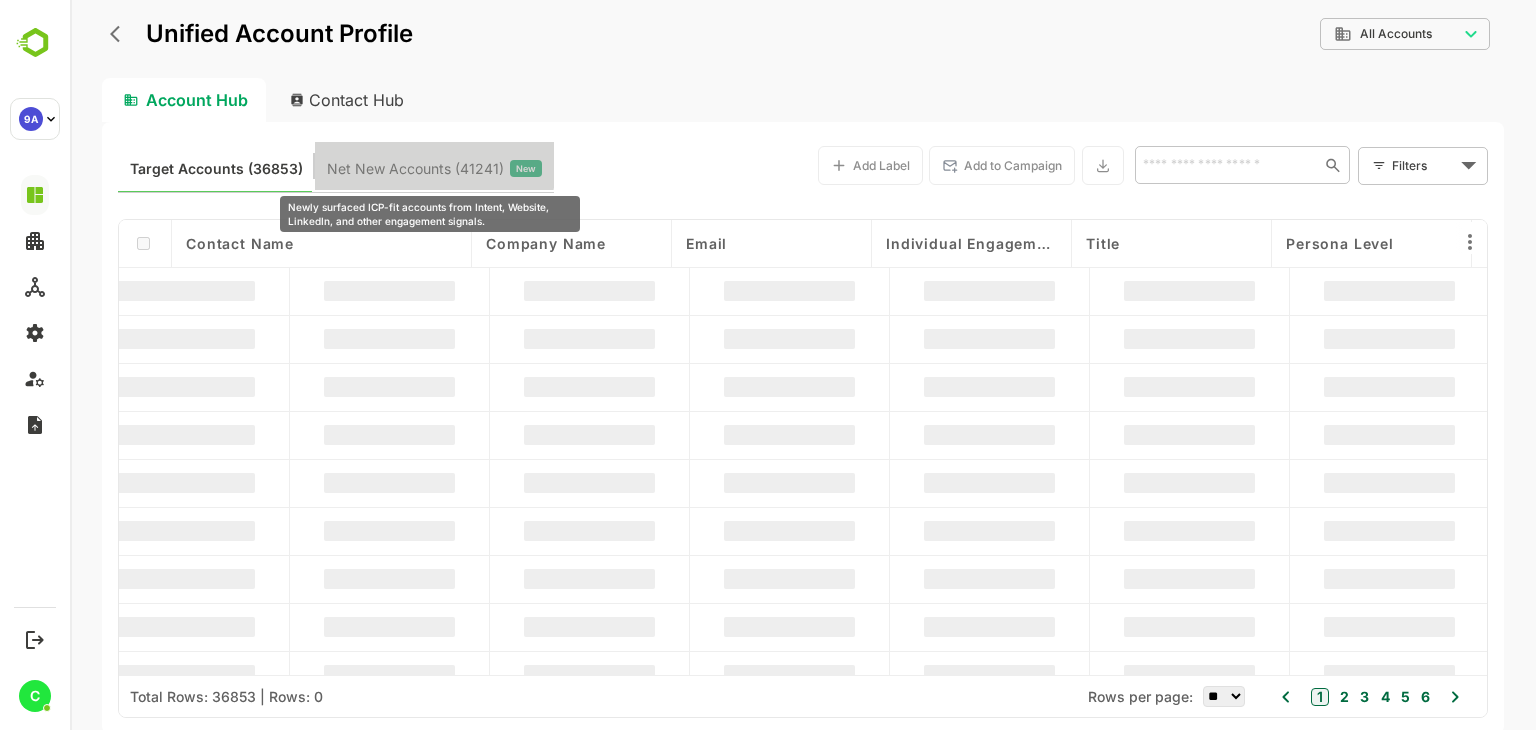 click on "Net New Accounts ( 41241 )" at bounding box center (415, 169) 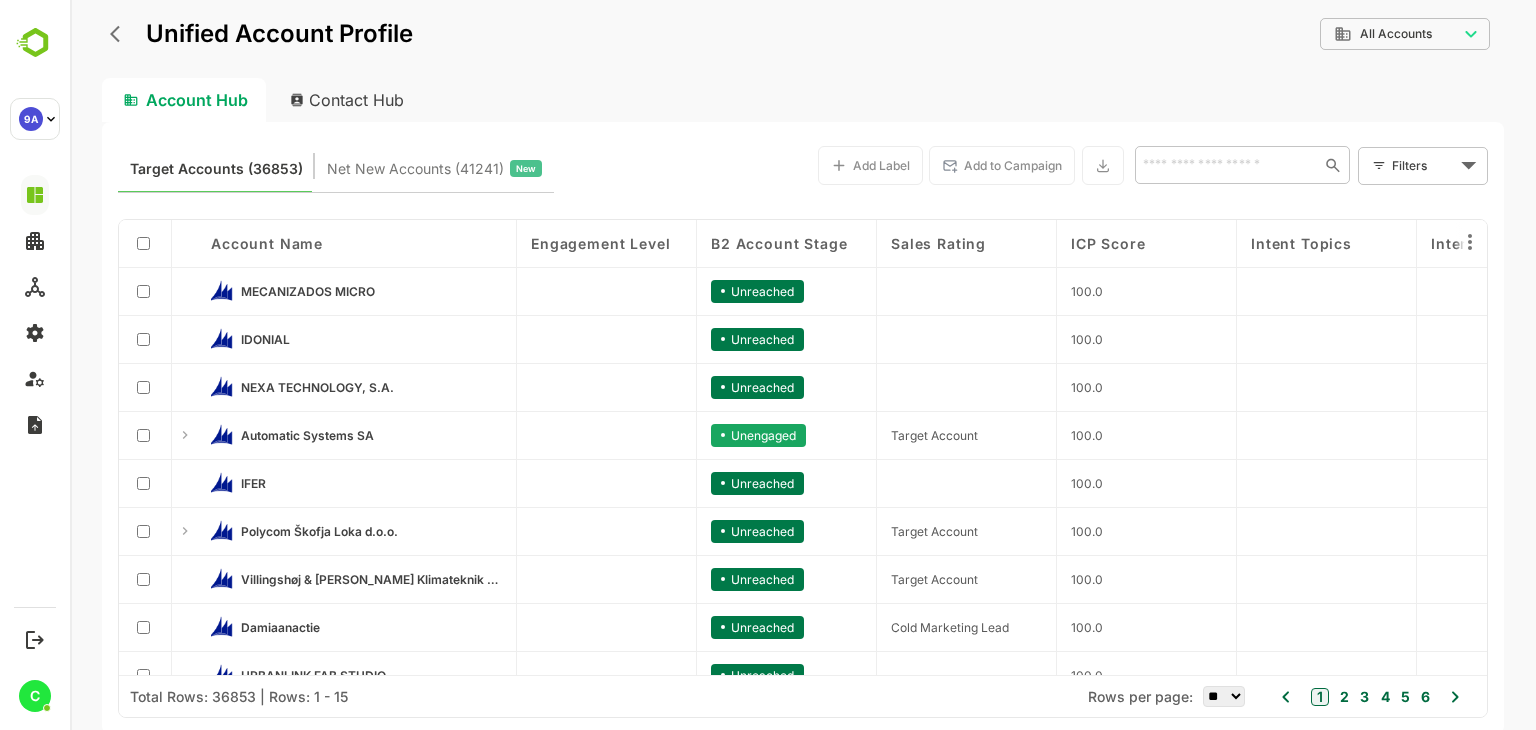 click 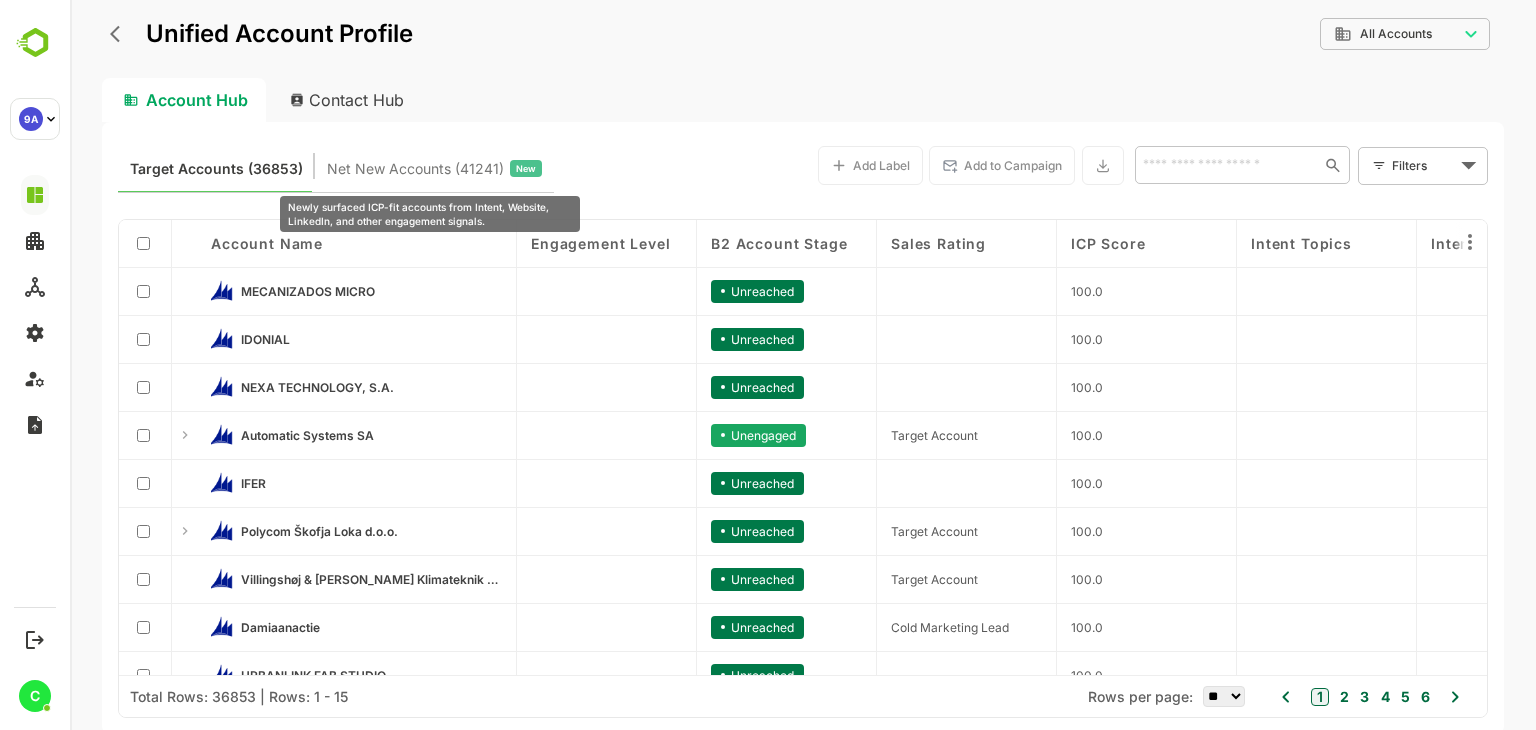 click on "Net New Accounts ( 41241 )" at bounding box center (415, 169) 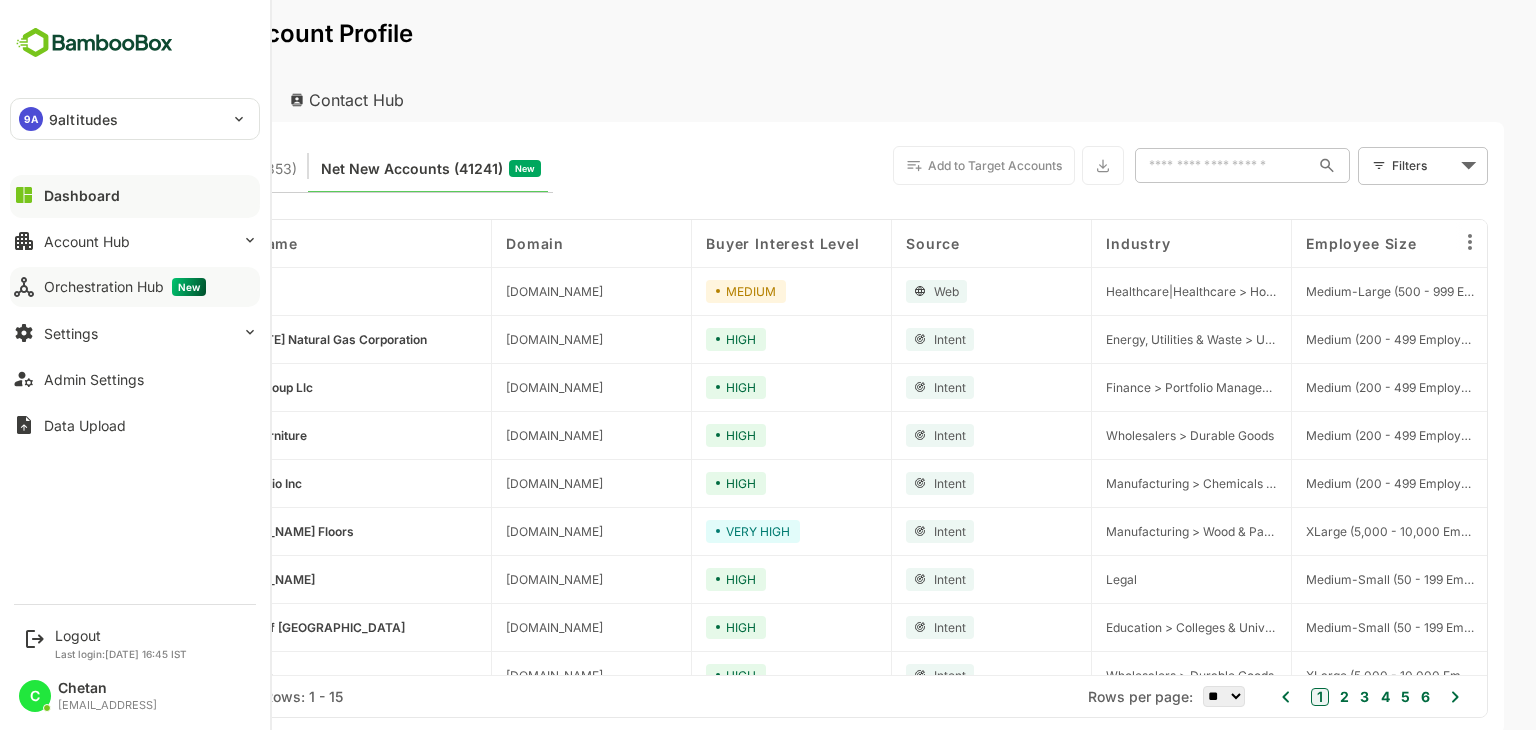 click on "Orchestration Hub New" at bounding box center (135, 287) 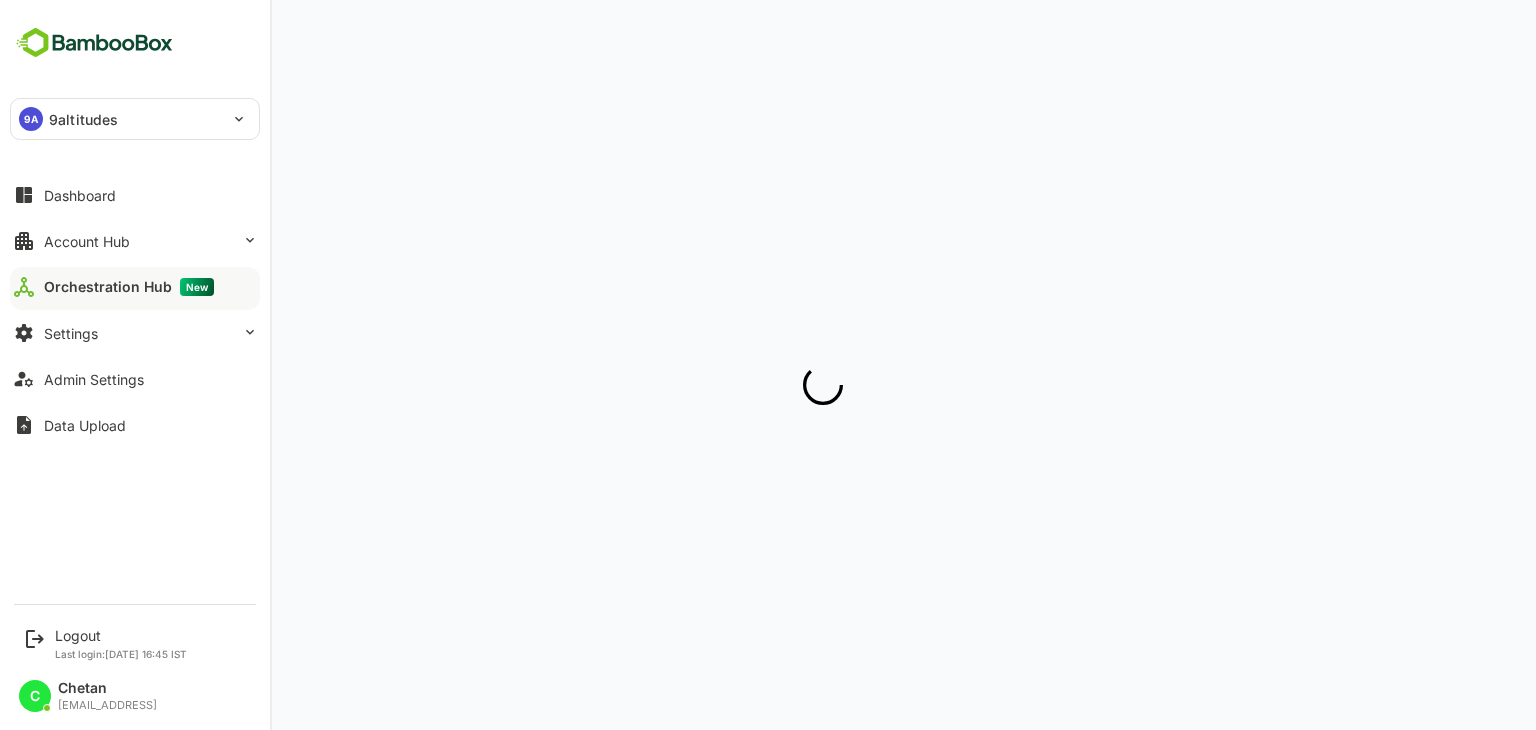 scroll, scrollTop: 0, scrollLeft: 0, axis: both 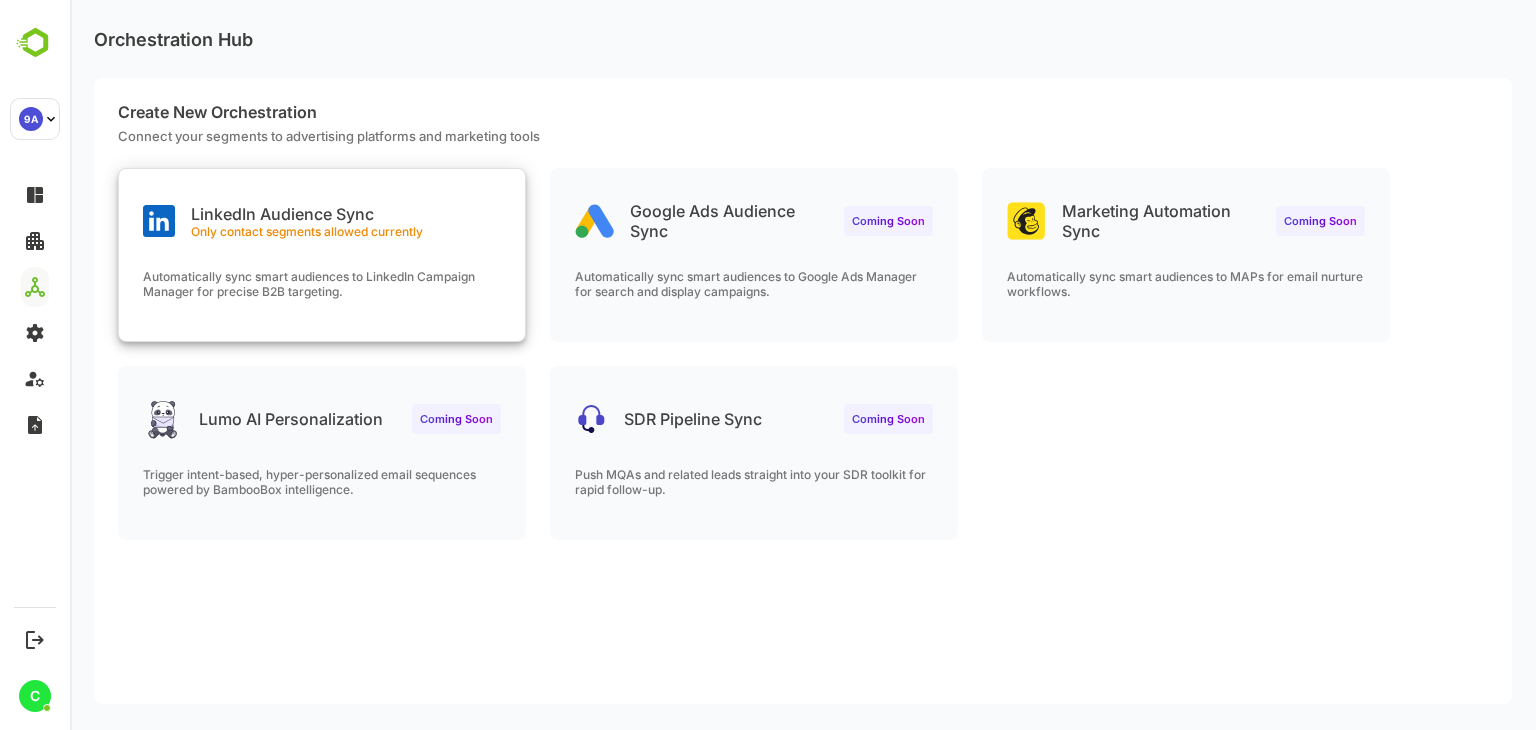 click on "LinkedIn Audience Sync Only contact segments allowed currently Automatically sync smart audiences to LinkedIn Campaign Manager for precise B2B targeting." at bounding box center [322, 255] 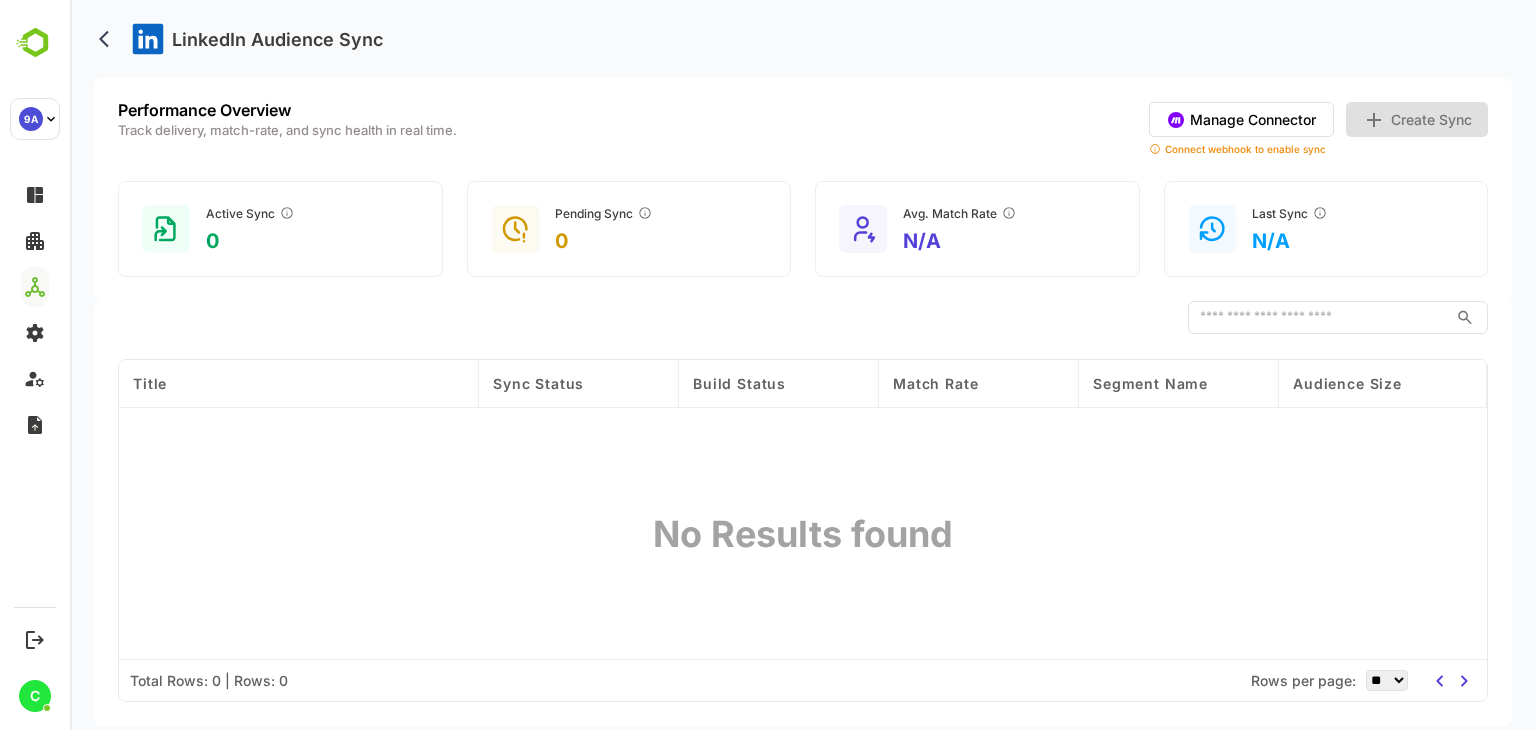 click on "Manage Connector" at bounding box center [1241, 119] 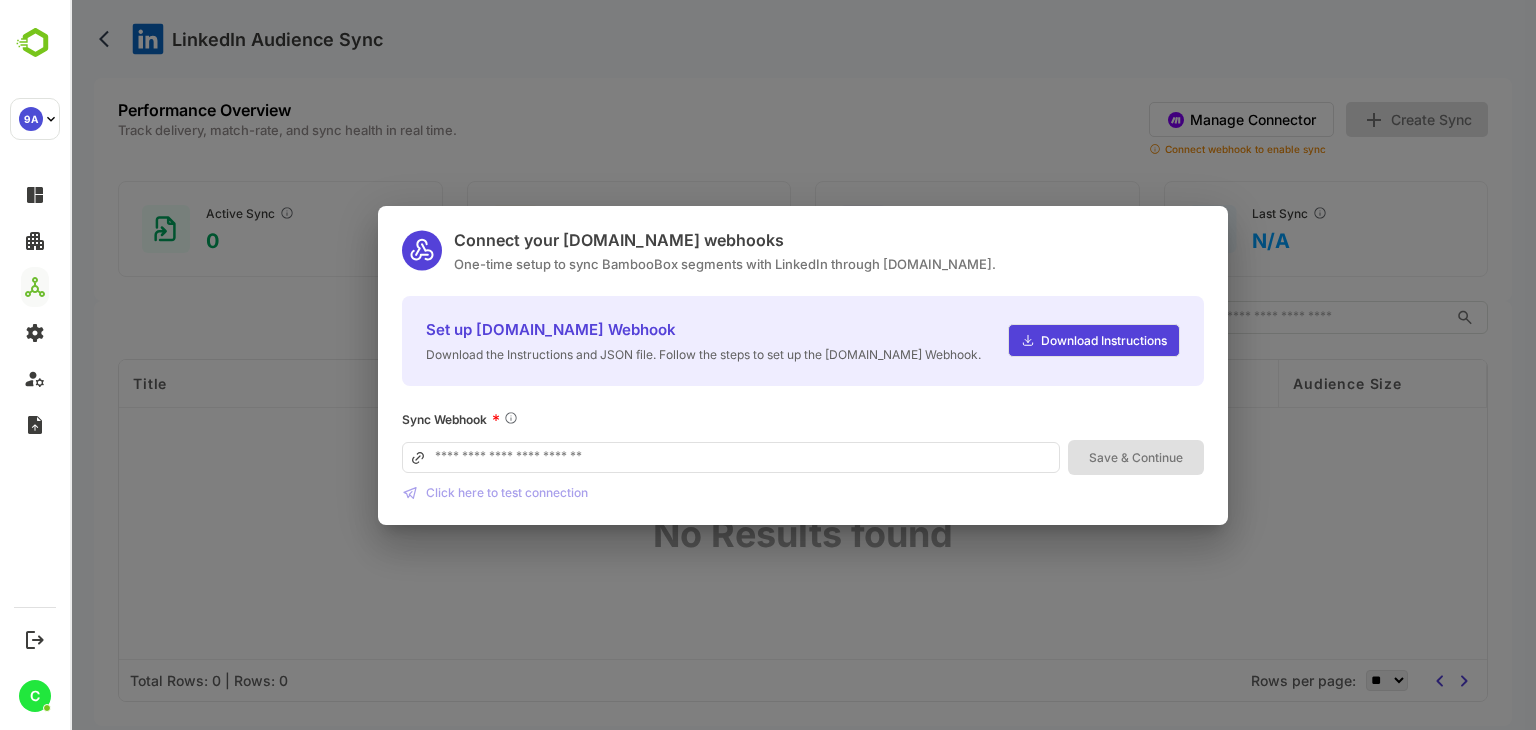 click at bounding box center [731, 457] 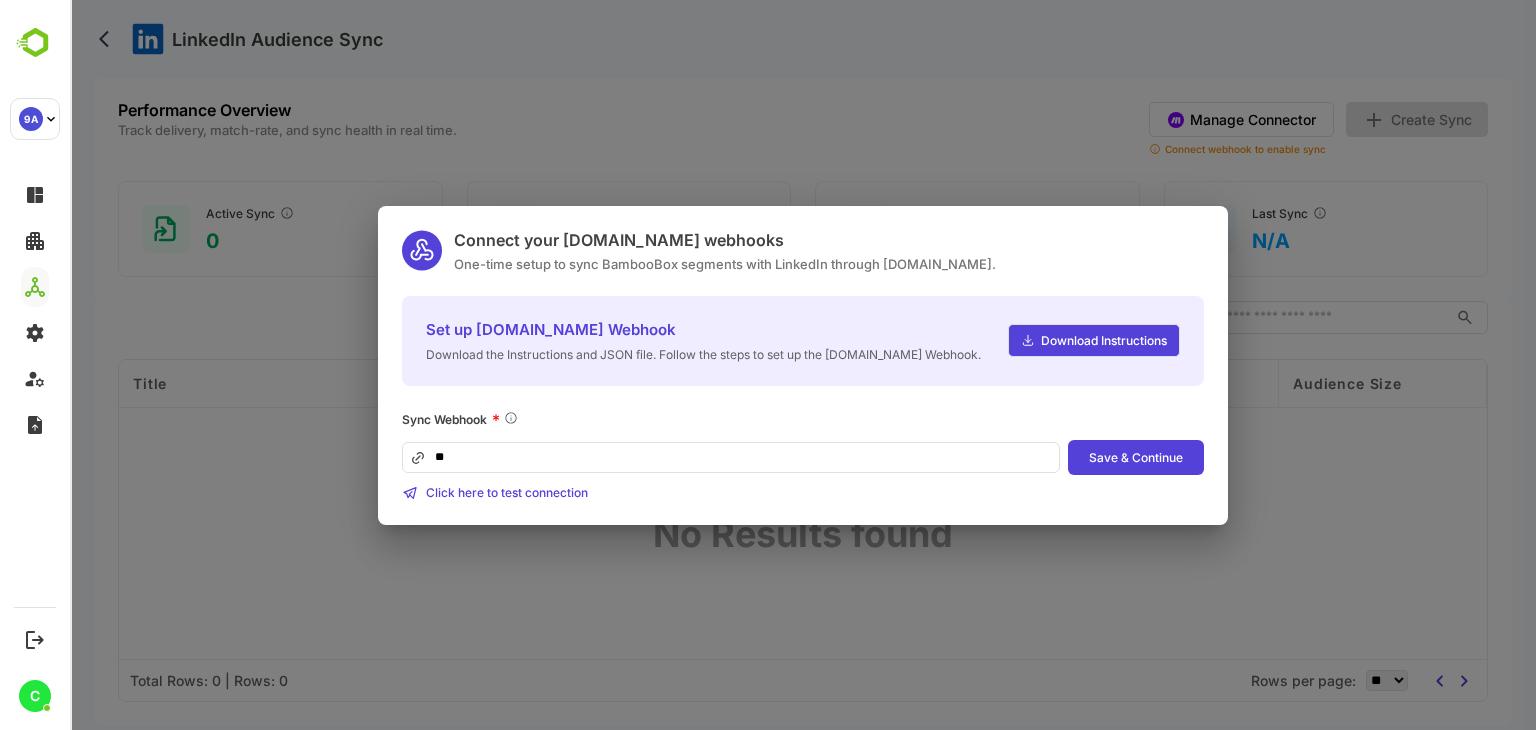 type on "*" 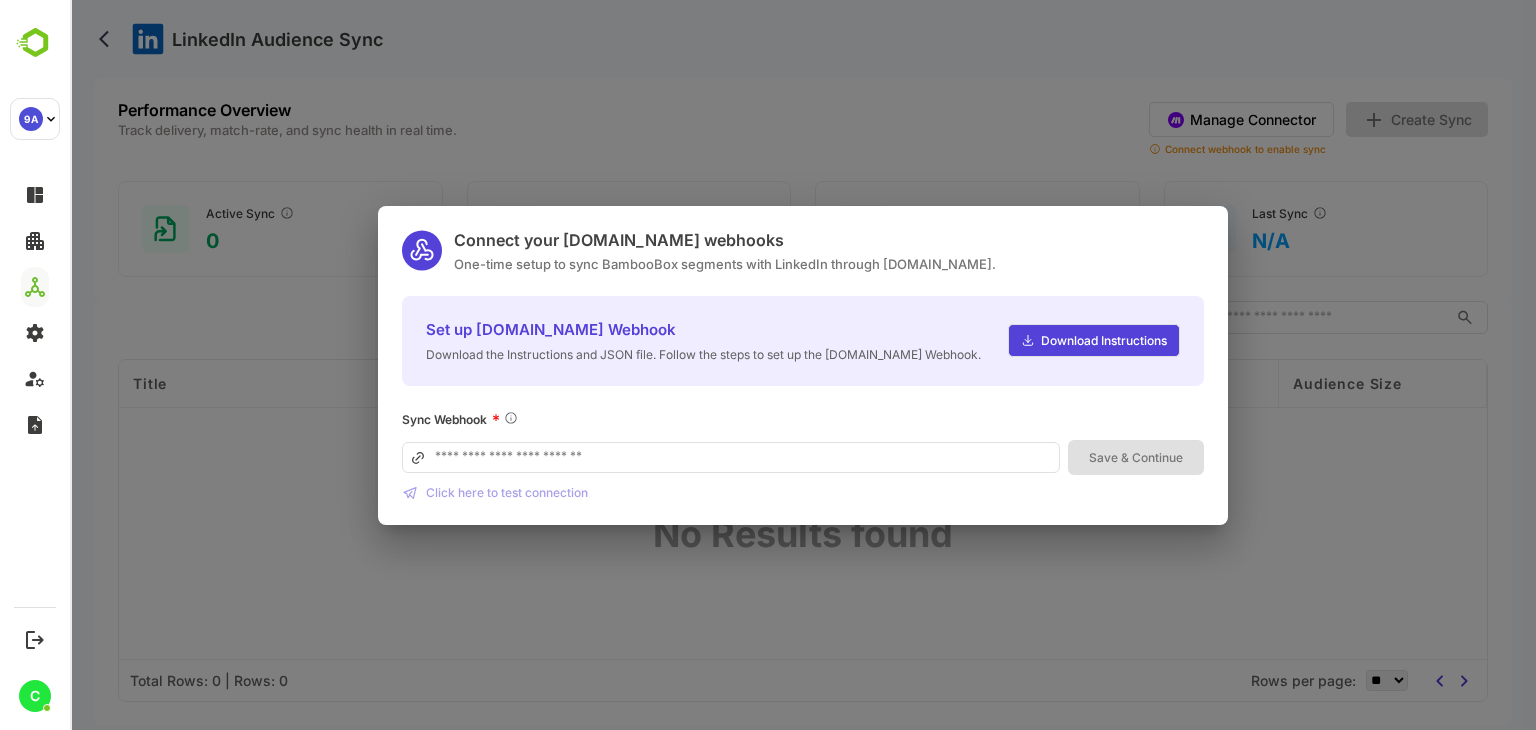 paste on "**********" 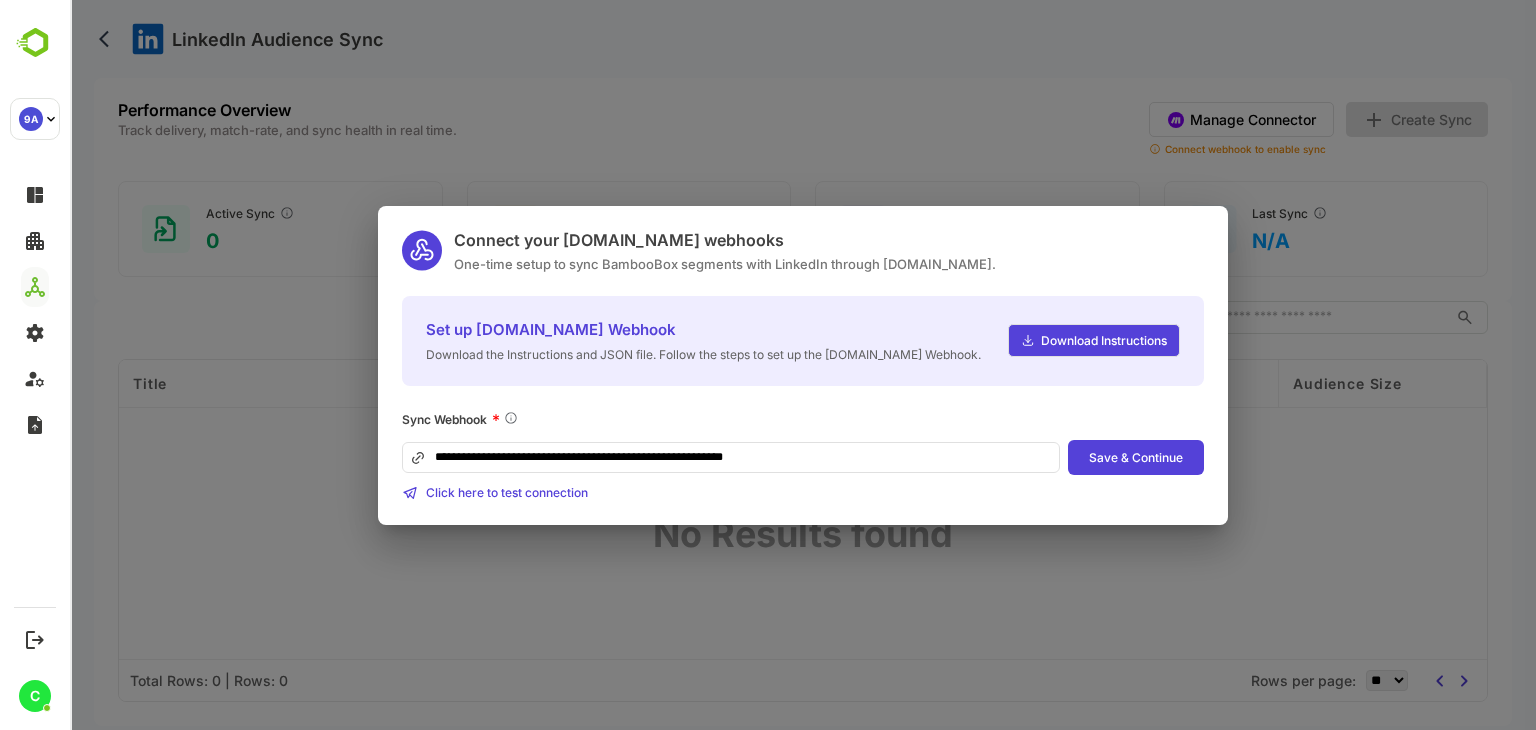 type on "**********" 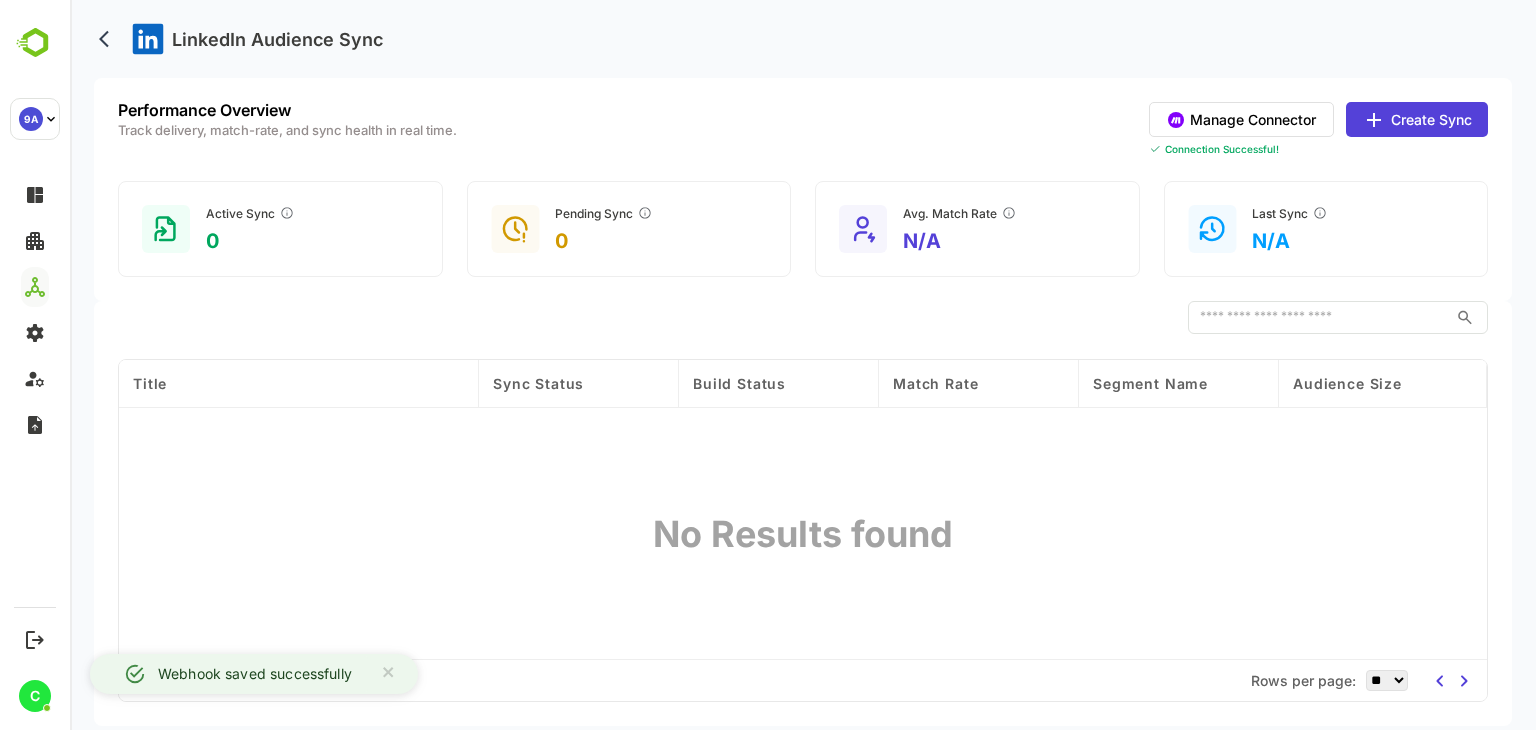 click on "Create Sync" at bounding box center [1417, 119] 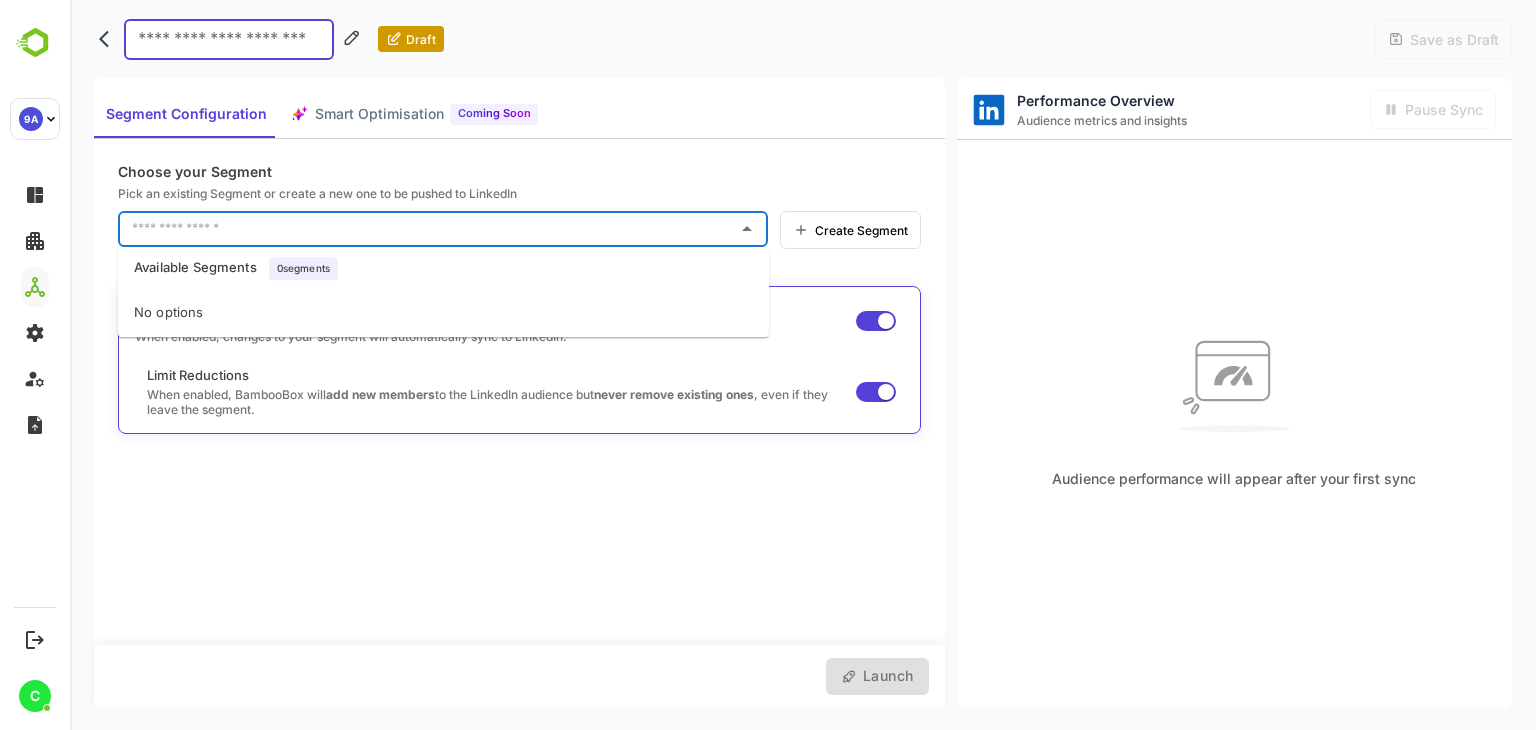 click at bounding box center (428, 229) 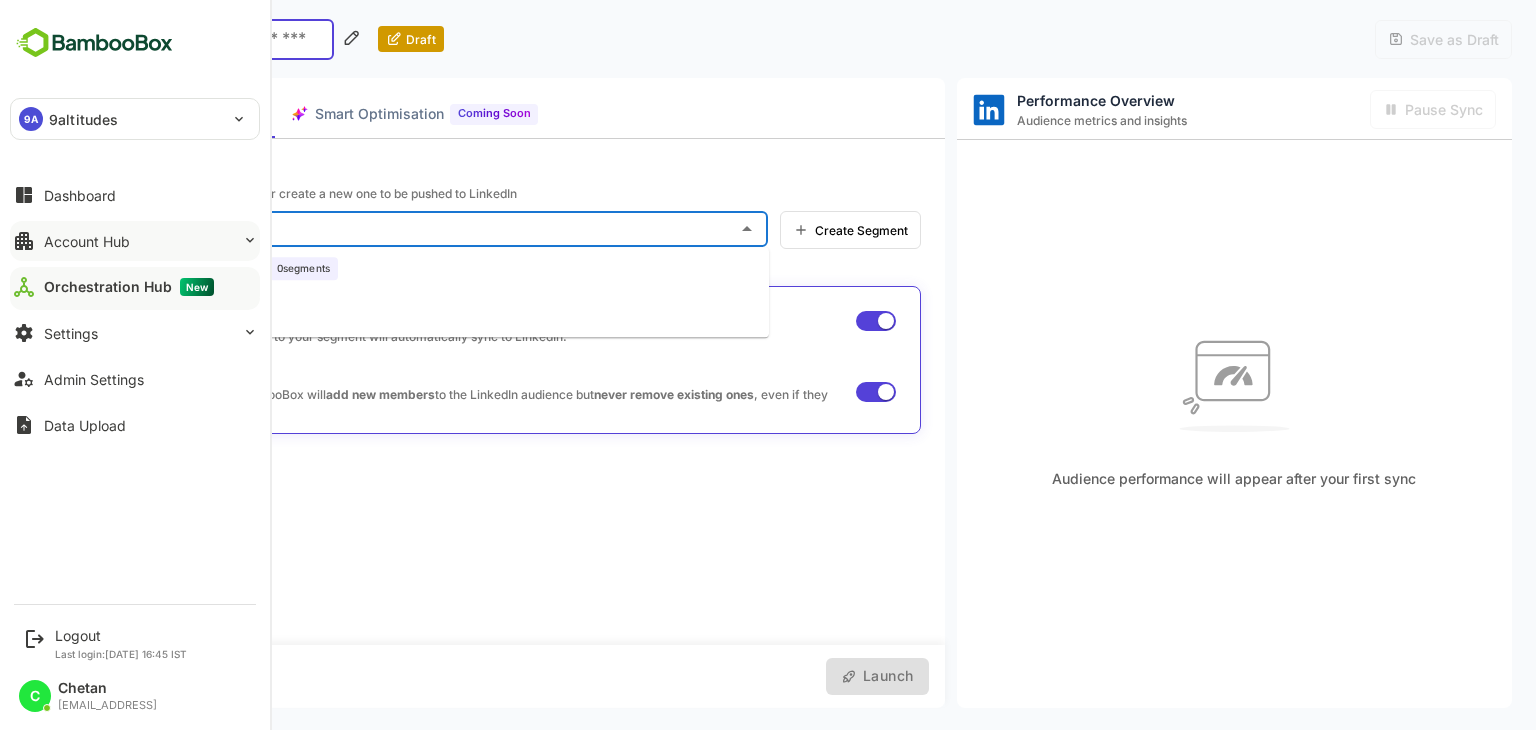 click on "Account Hub" at bounding box center [87, 241] 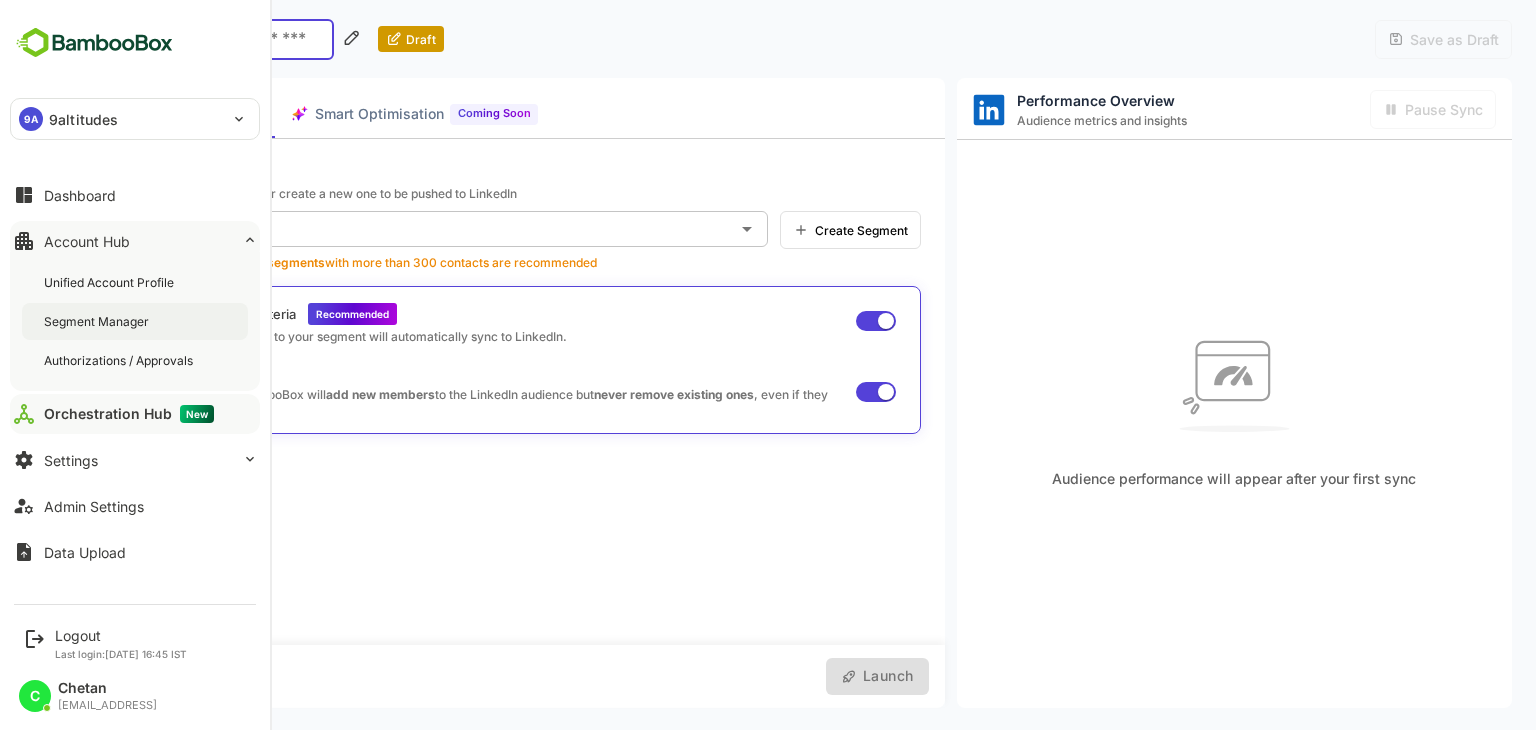 click on "Segment Manager" at bounding box center [98, 321] 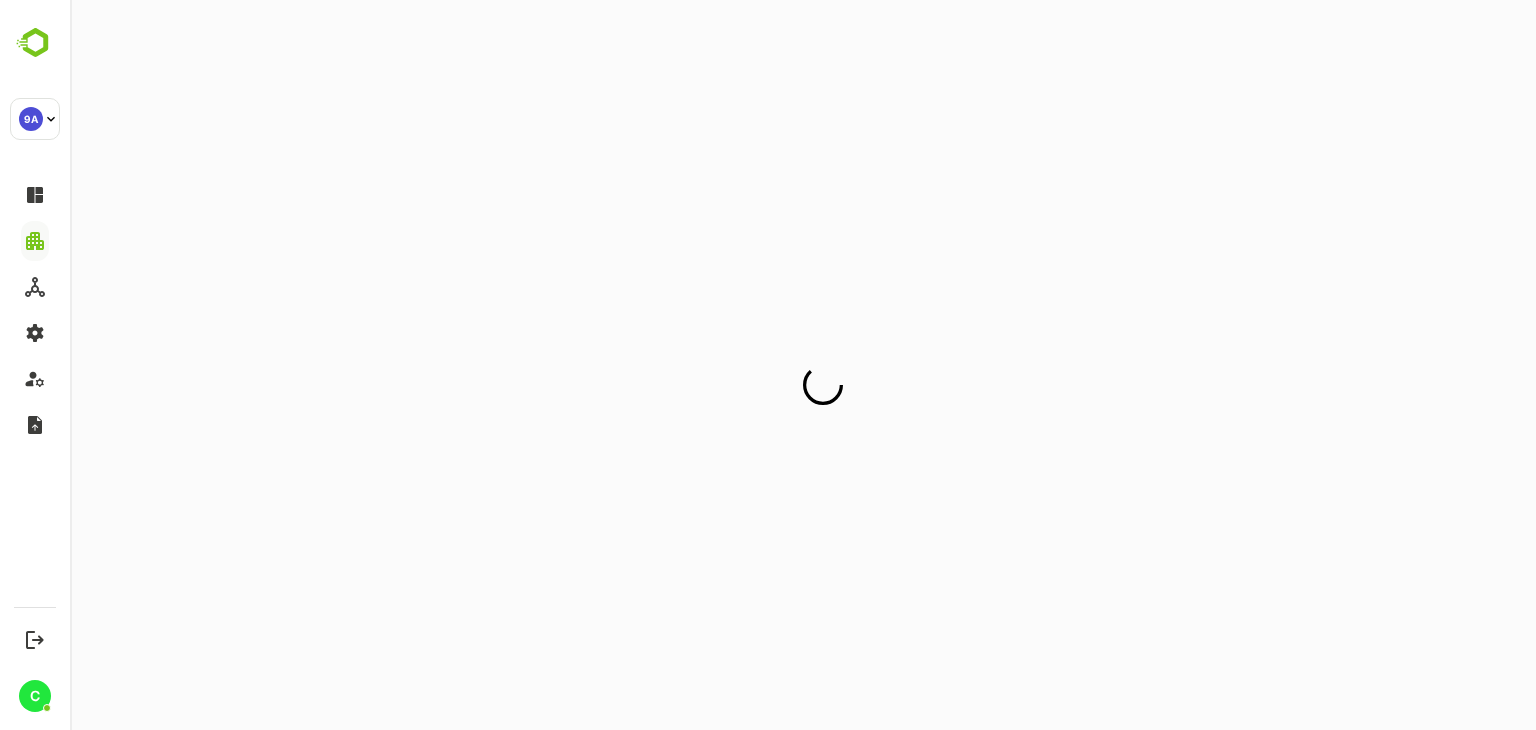 scroll, scrollTop: 0, scrollLeft: 0, axis: both 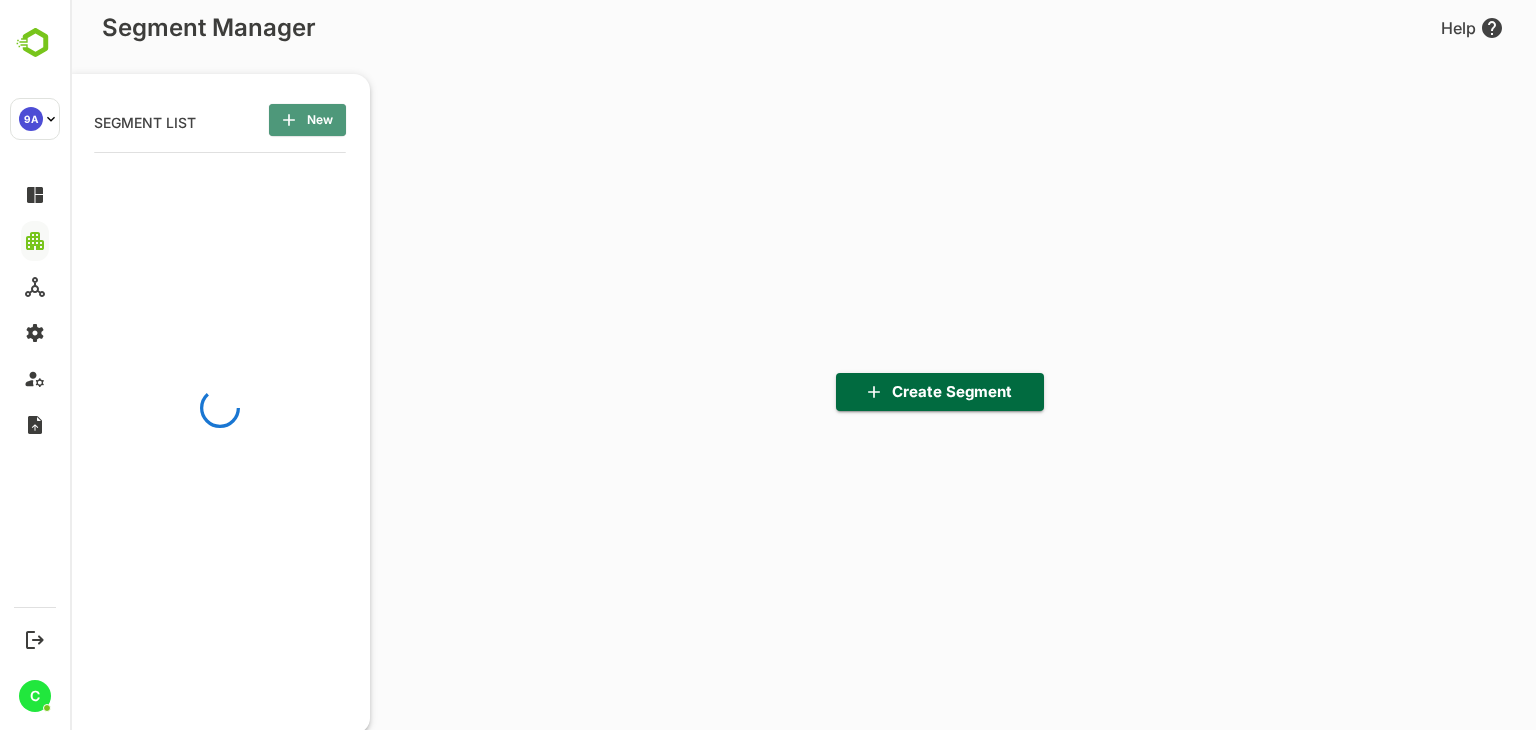 click on "New" at bounding box center (307, 120) 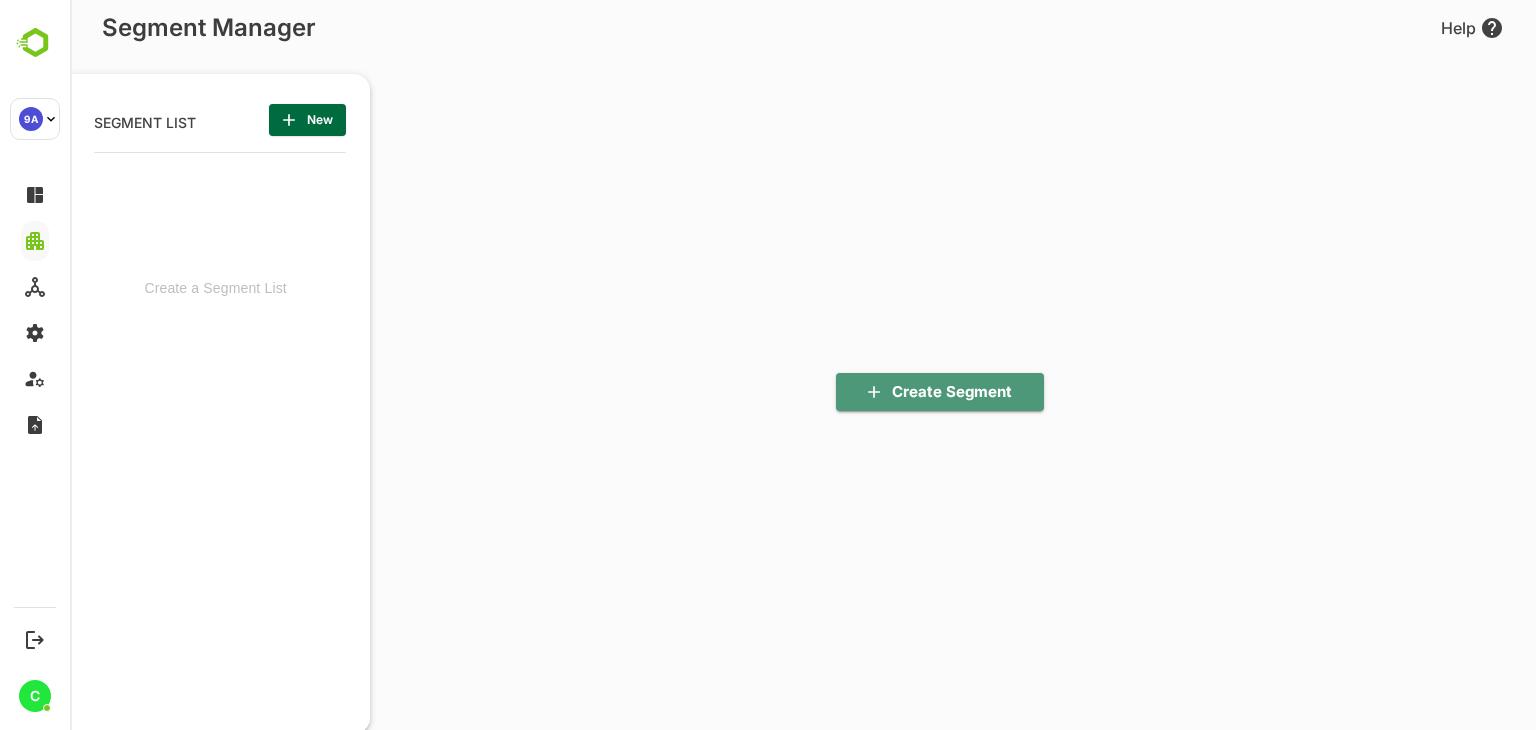 click on "Create Segment" at bounding box center [940, 392] 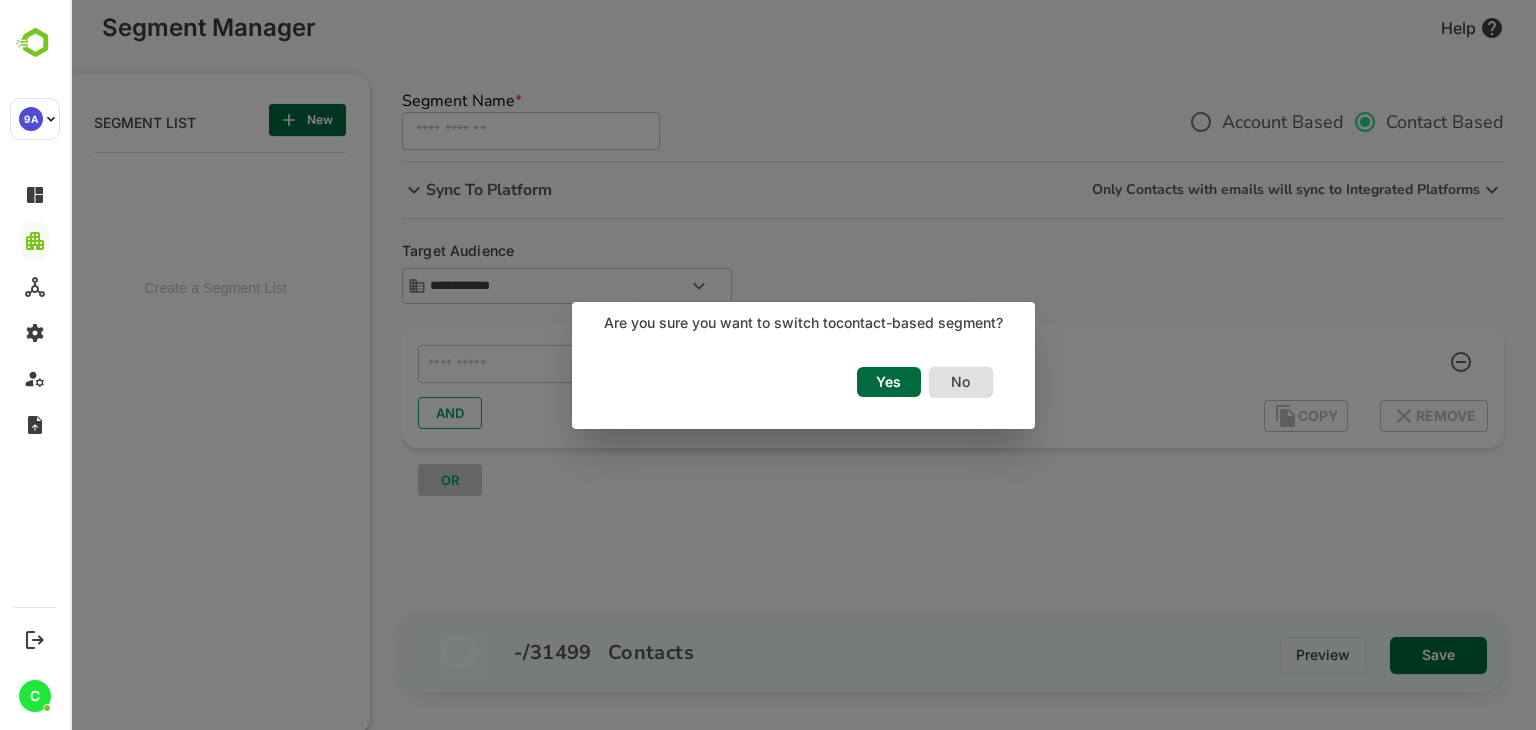 click on "Yes" at bounding box center [889, 382] 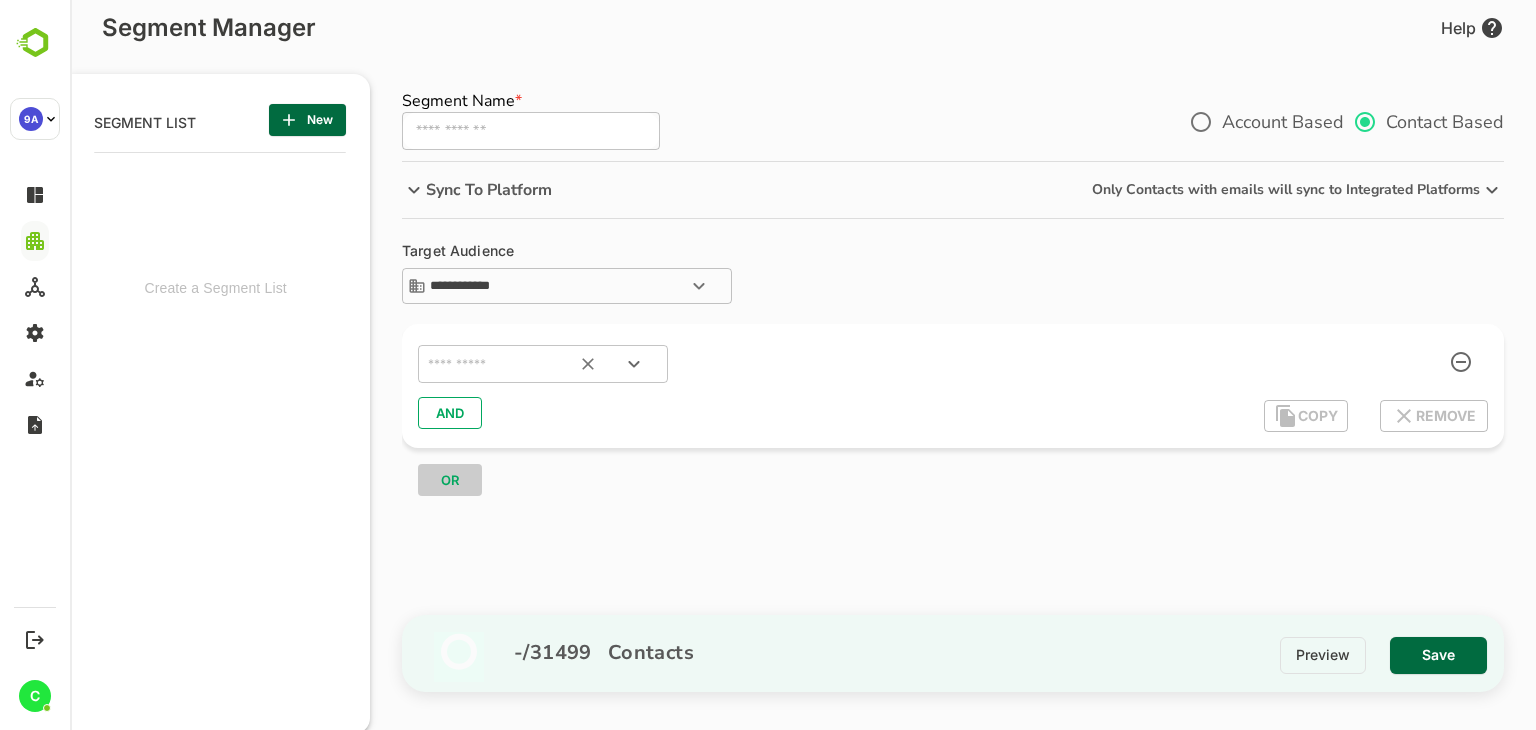 click at bounding box center (518, 364) 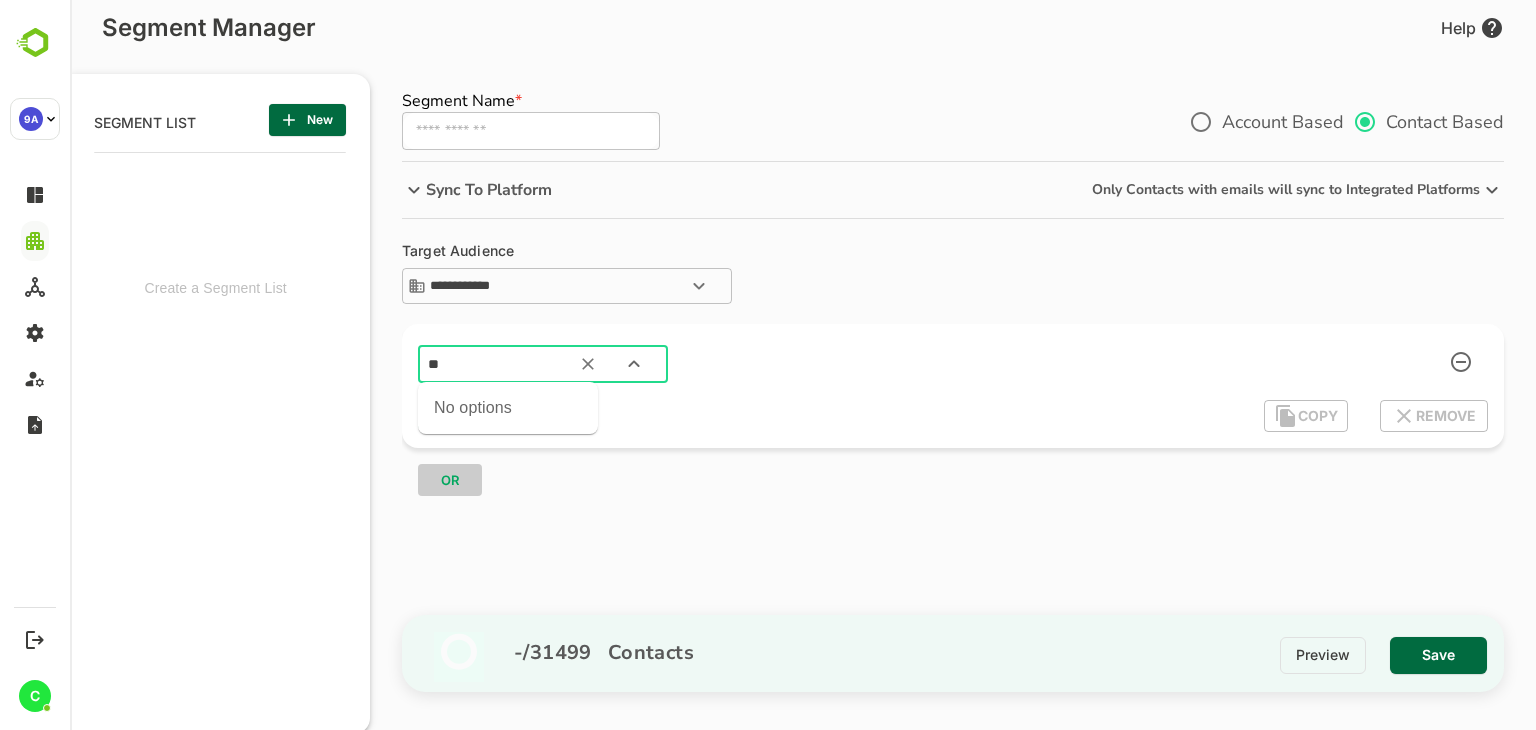 type on "*" 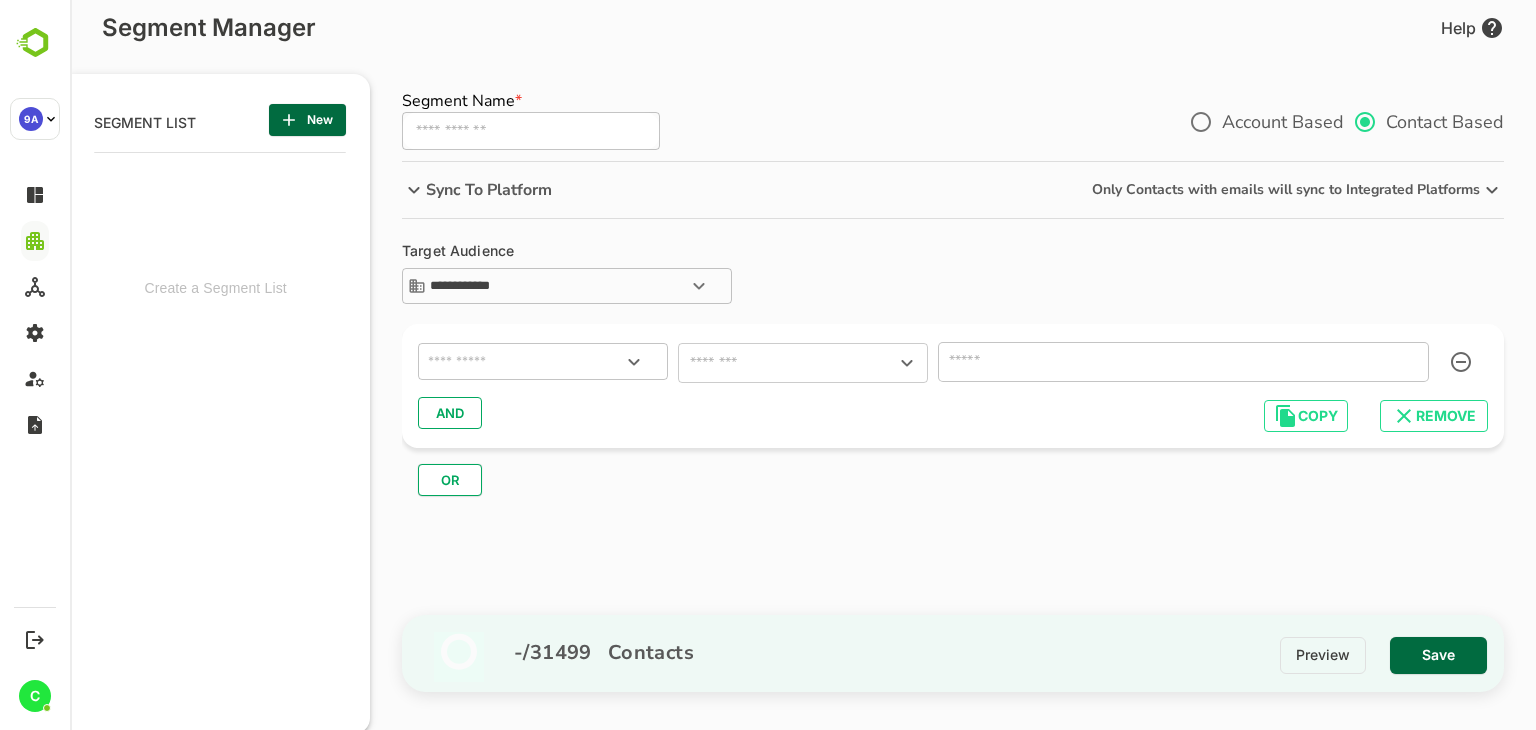 click at bounding box center (543, 362) 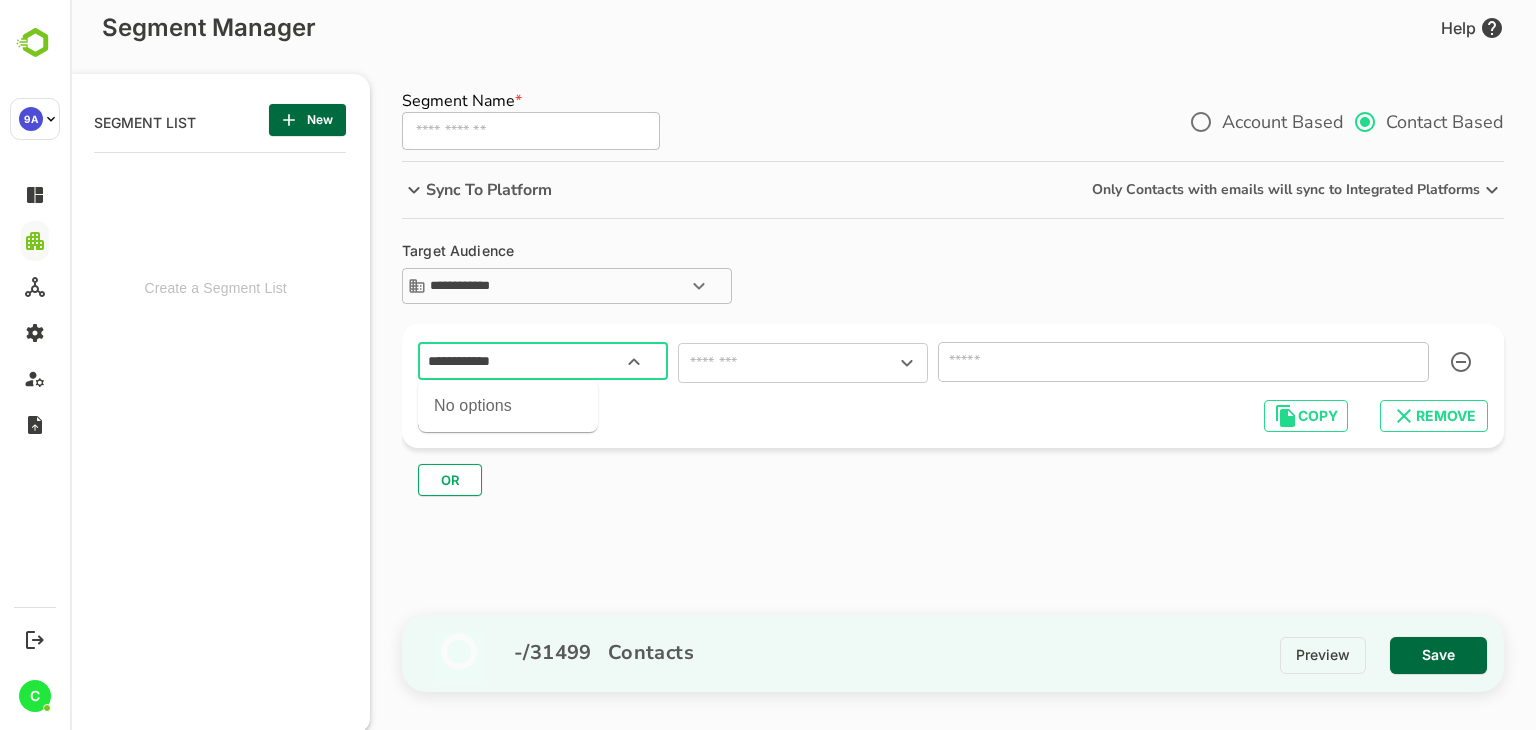 type on "**********" 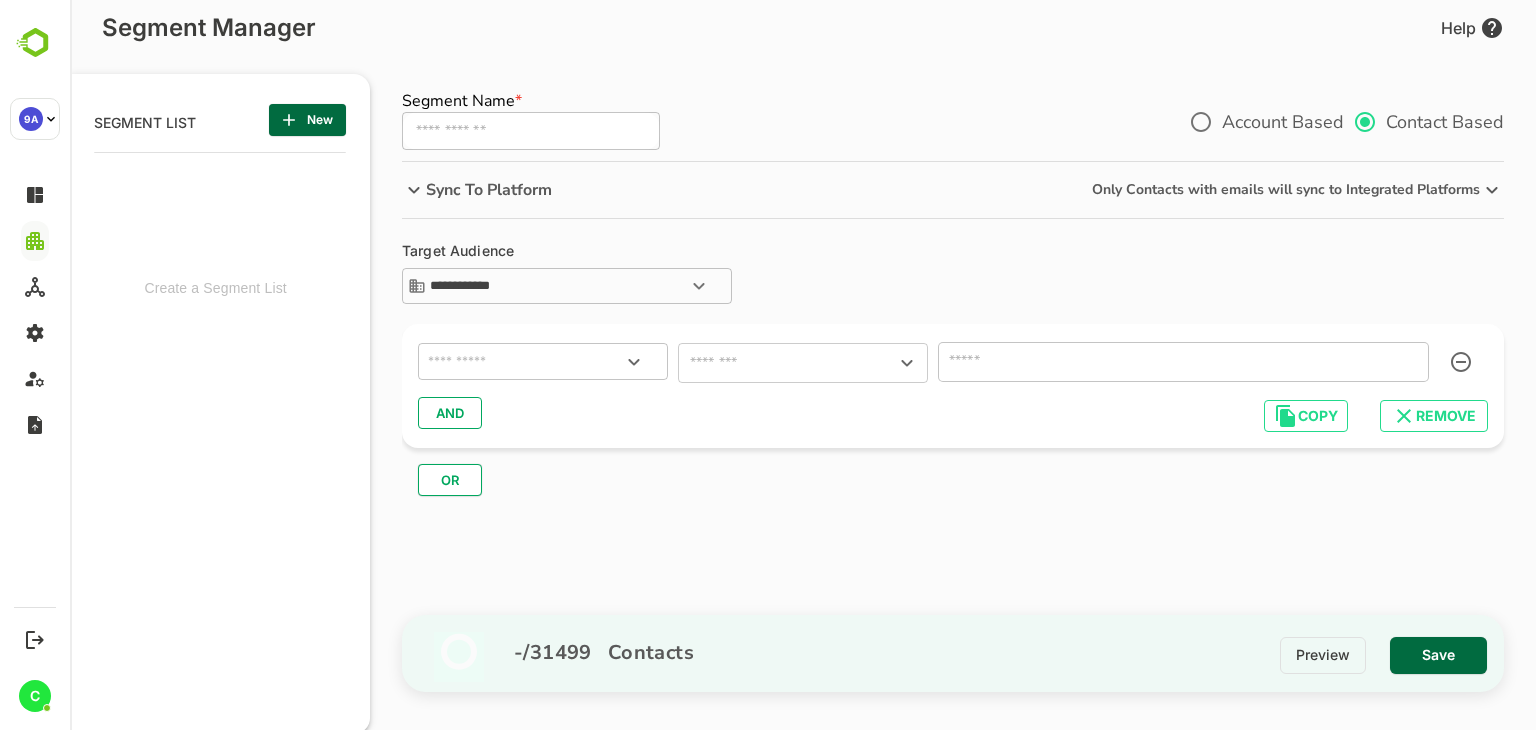 click at bounding box center [531, 131] 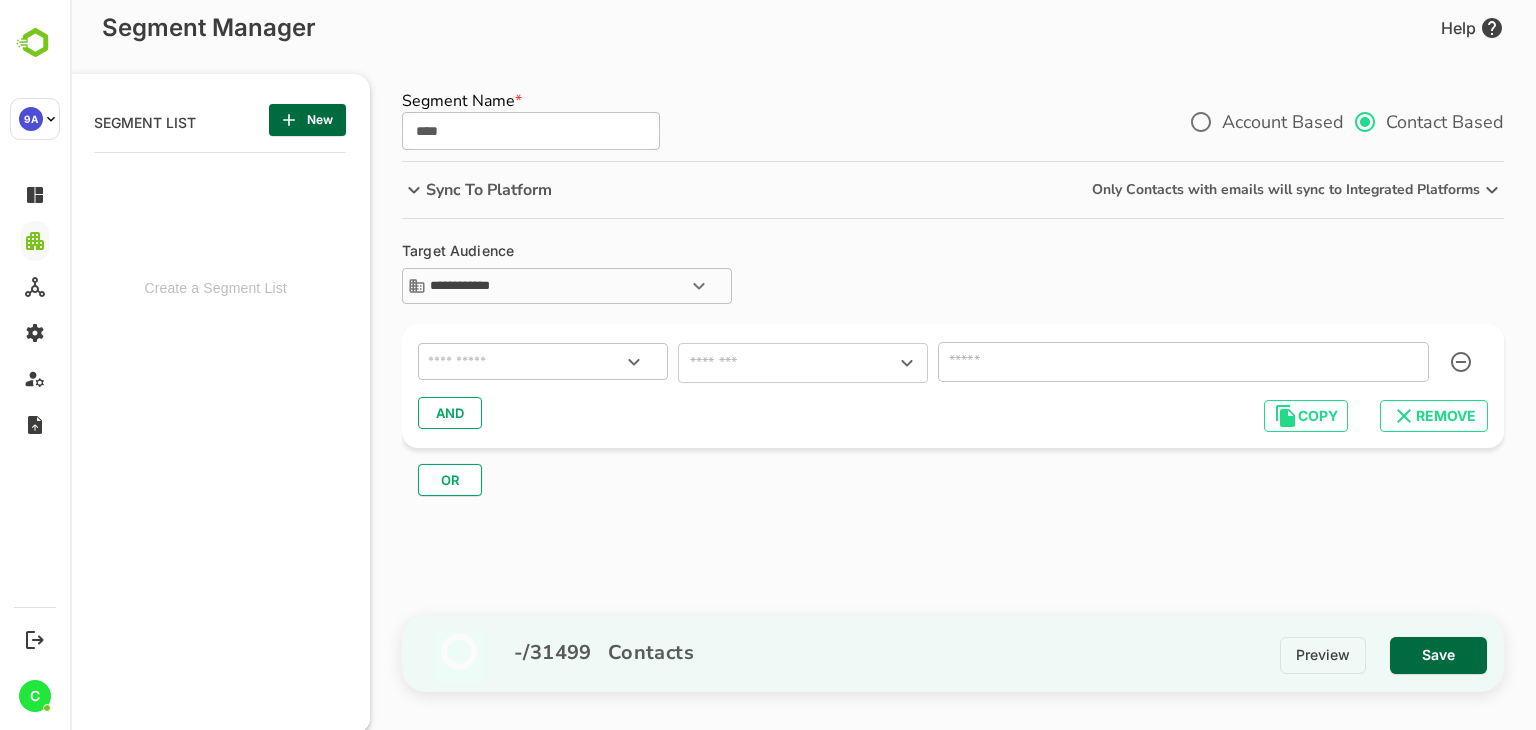 type on "**********" 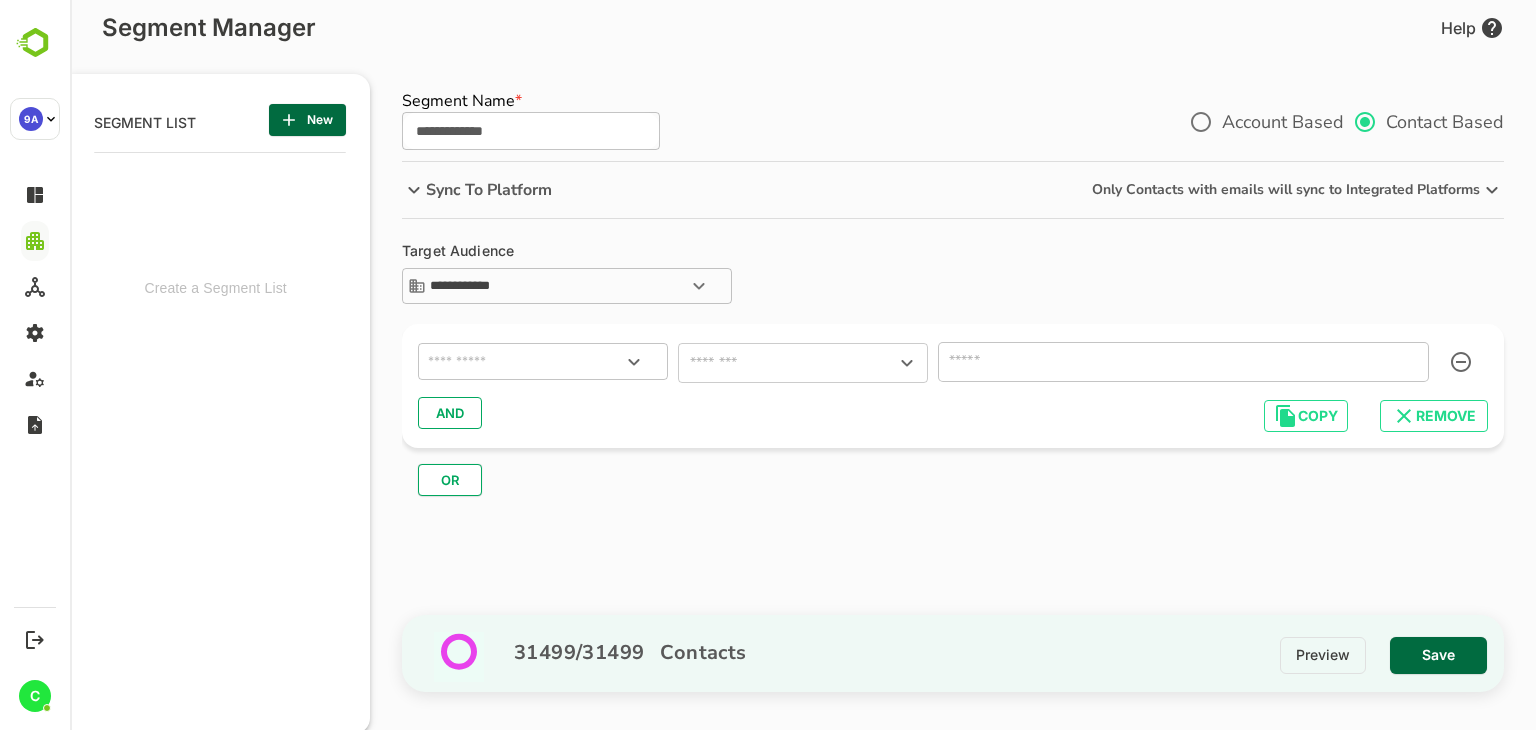 click on "​" at bounding box center (543, 362) 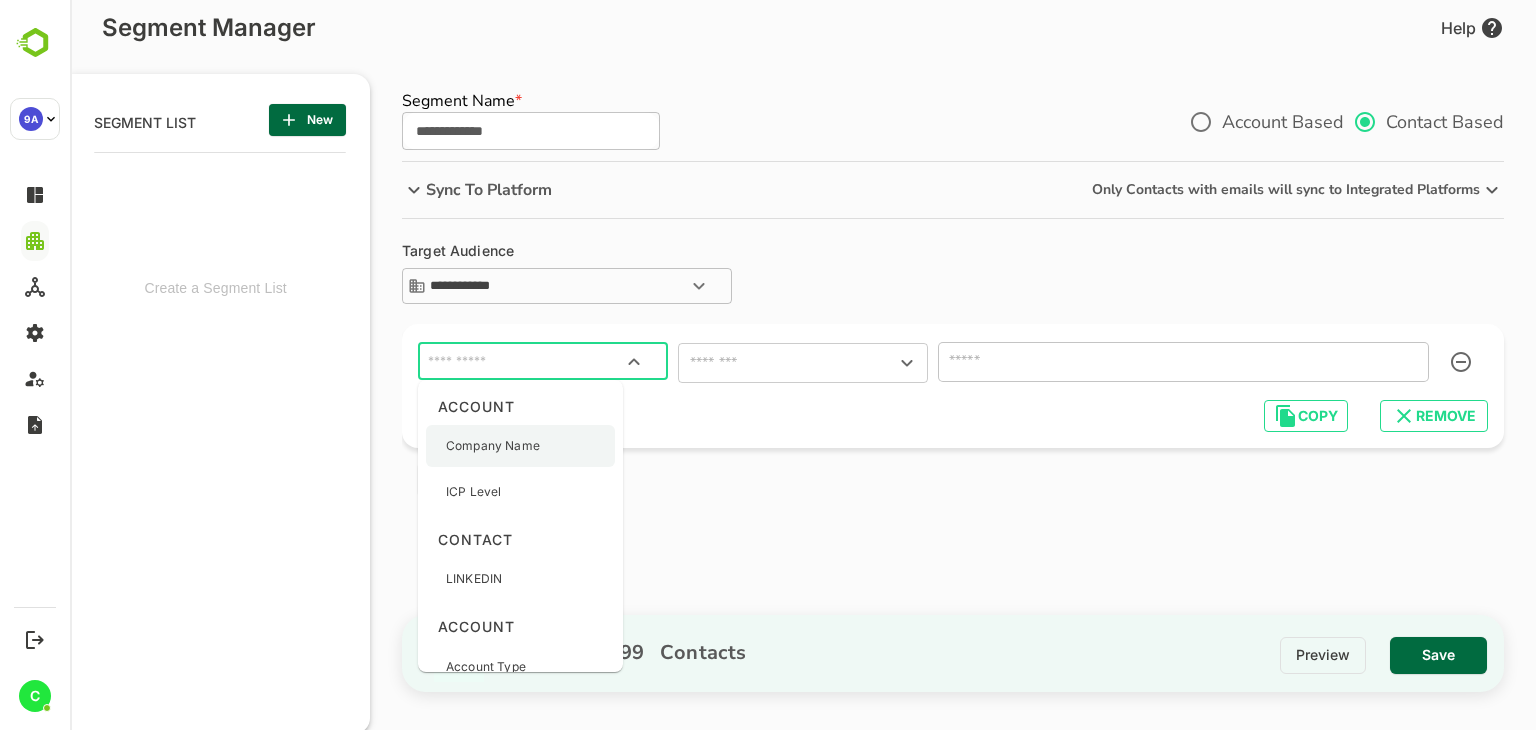 click on "Company Name" at bounding box center (493, 446) 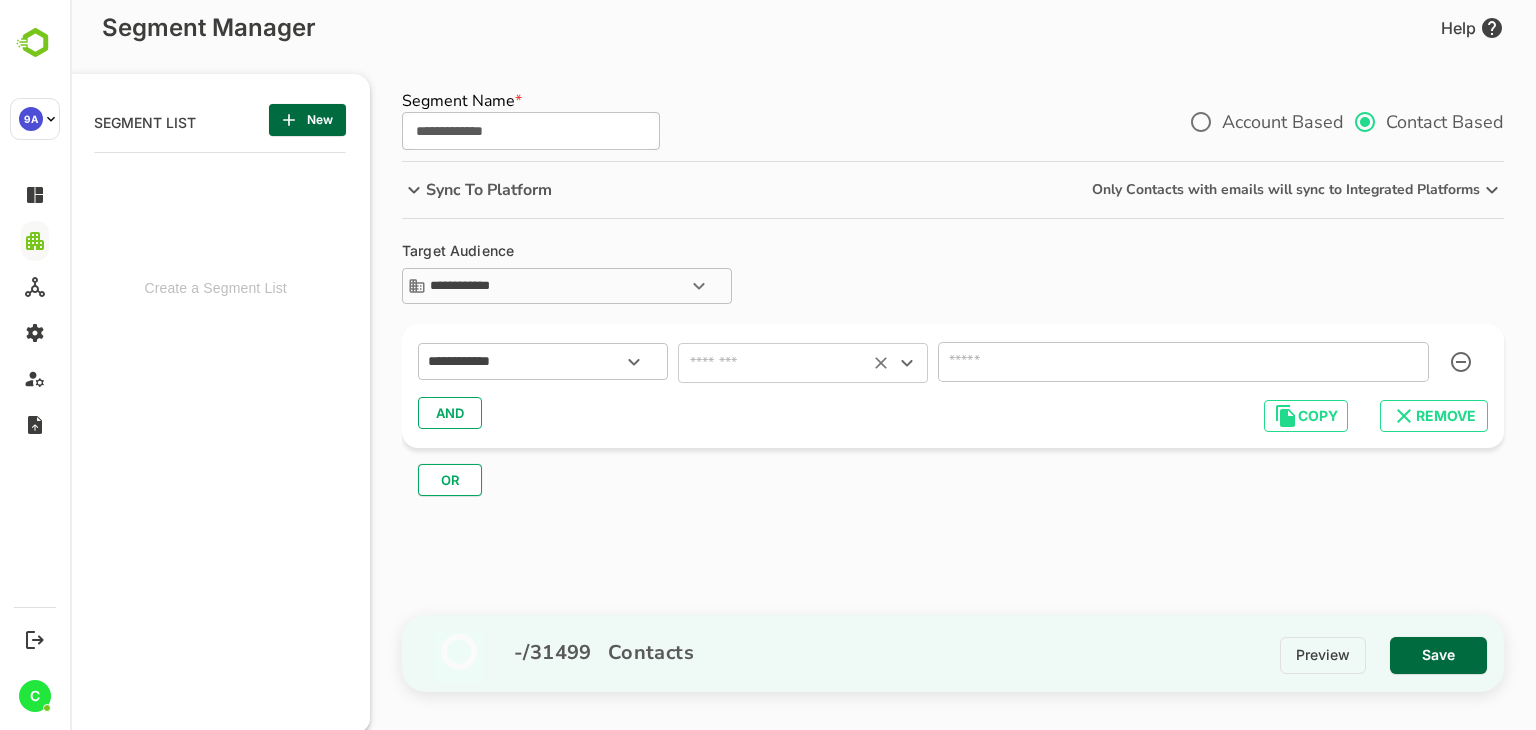 click at bounding box center (773, 363) 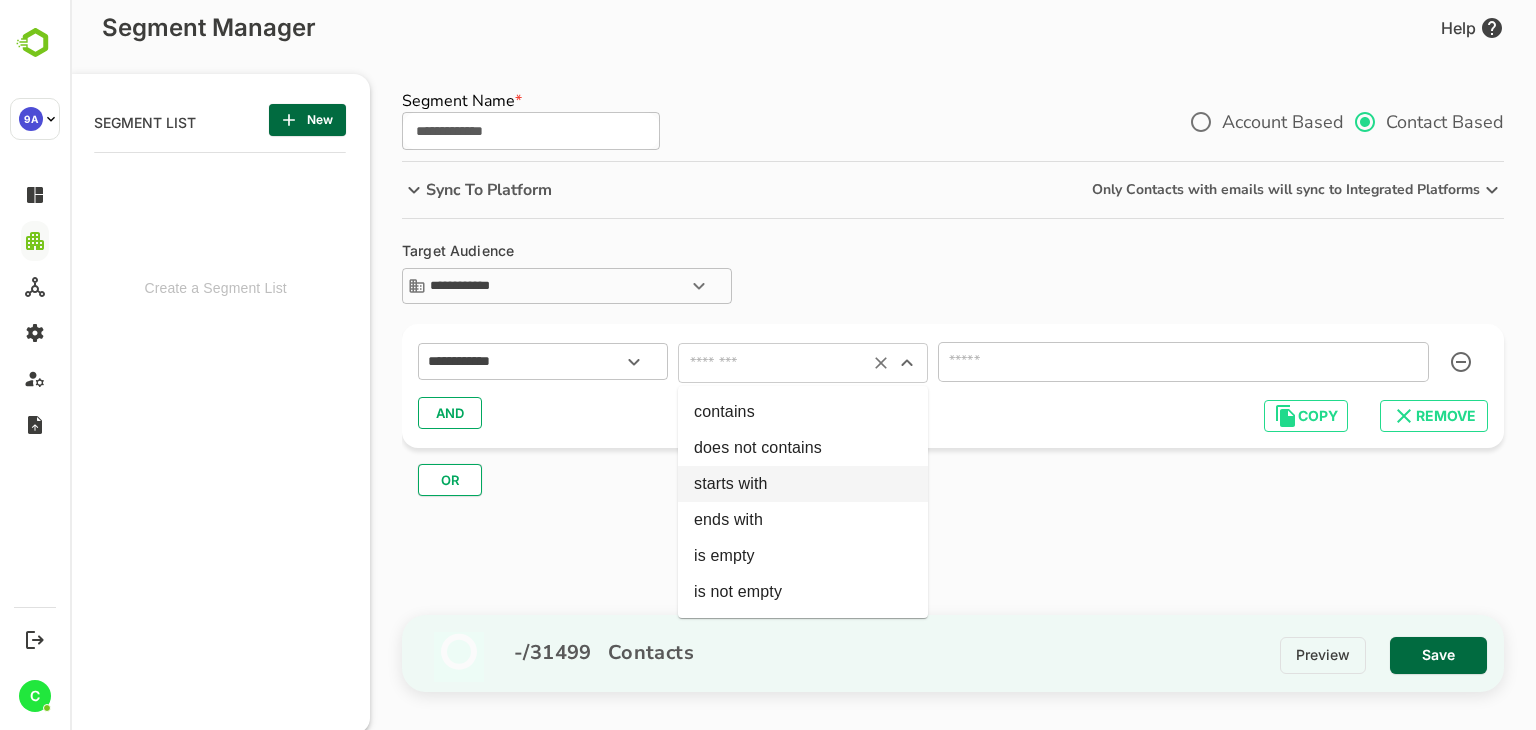 click on "starts with" at bounding box center (803, 484) 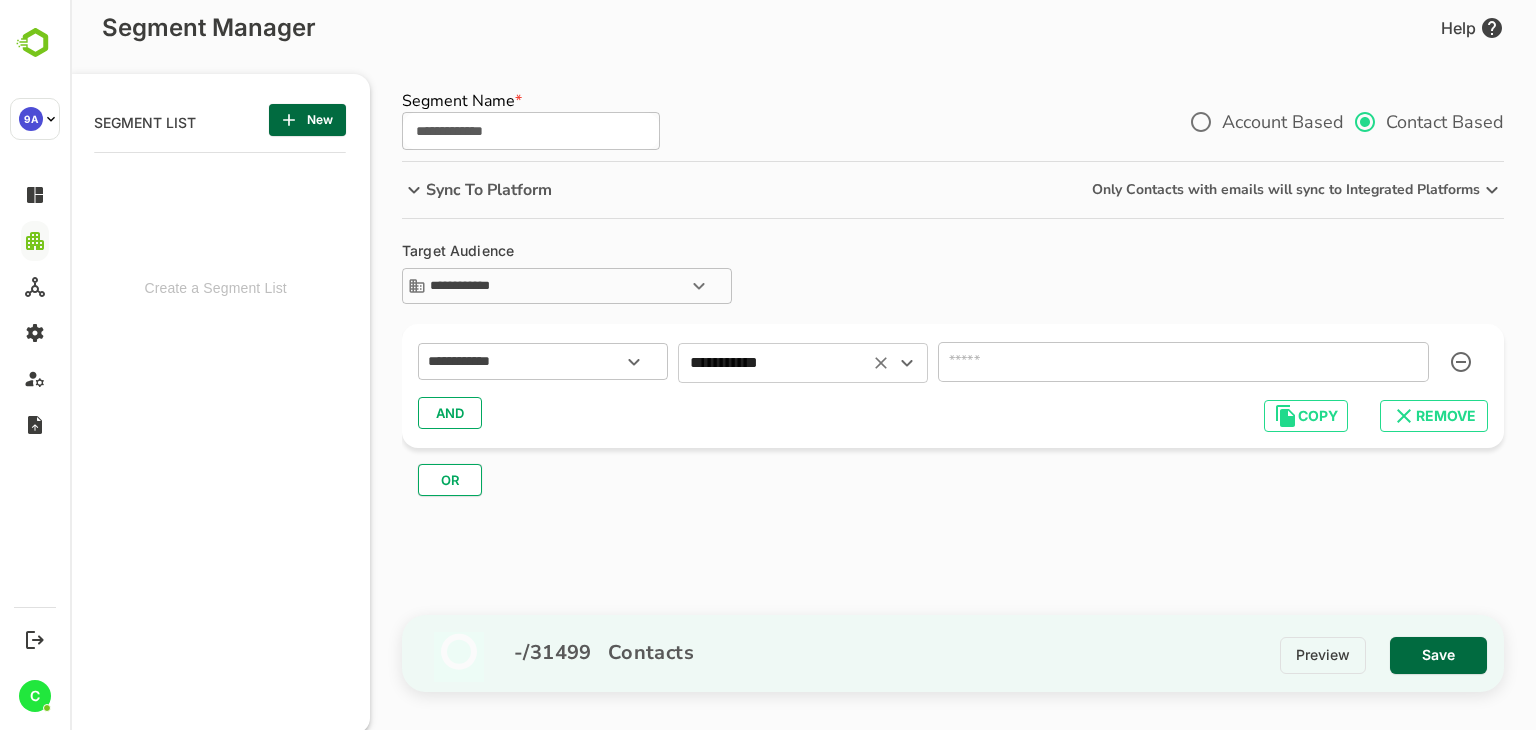 click at bounding box center (1183, 362) 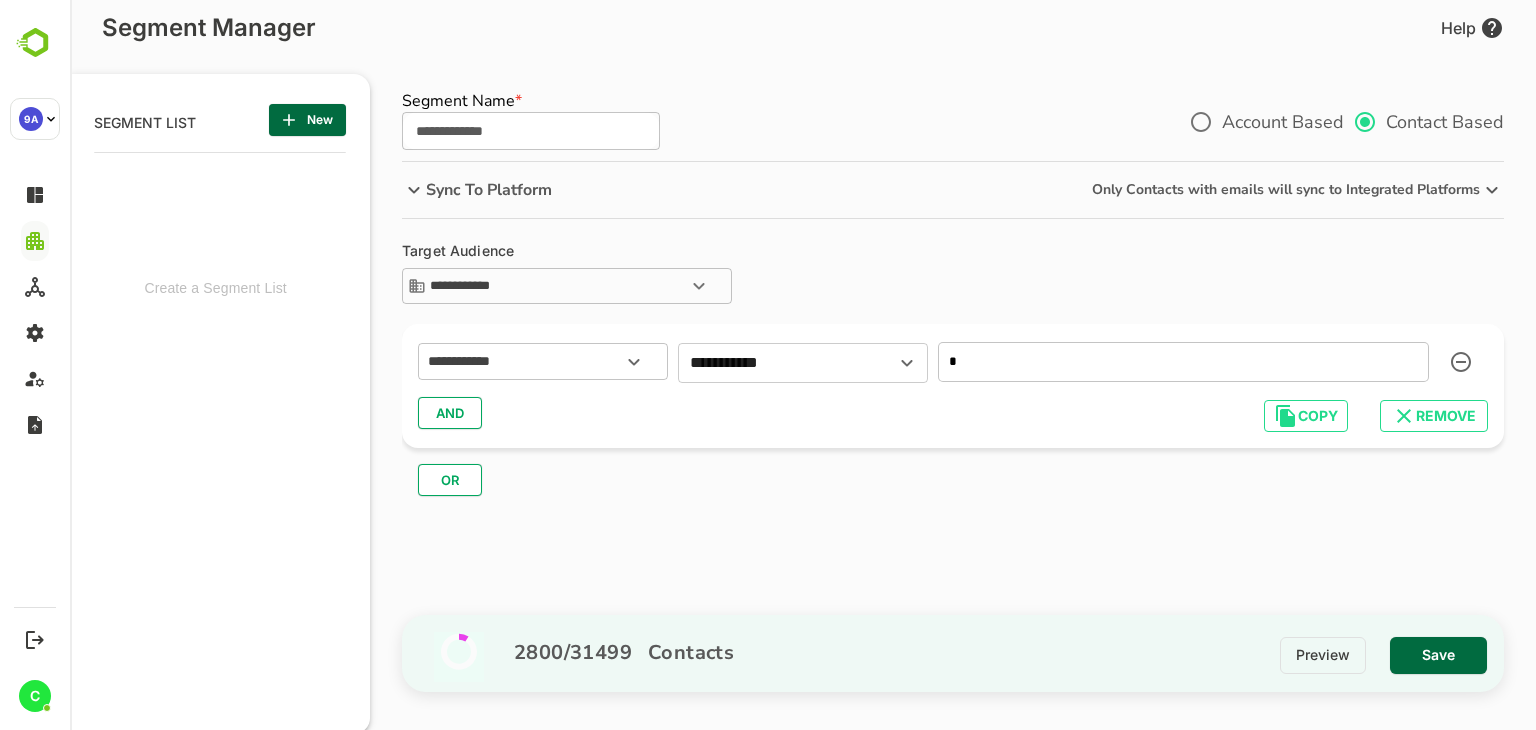 type on "*" 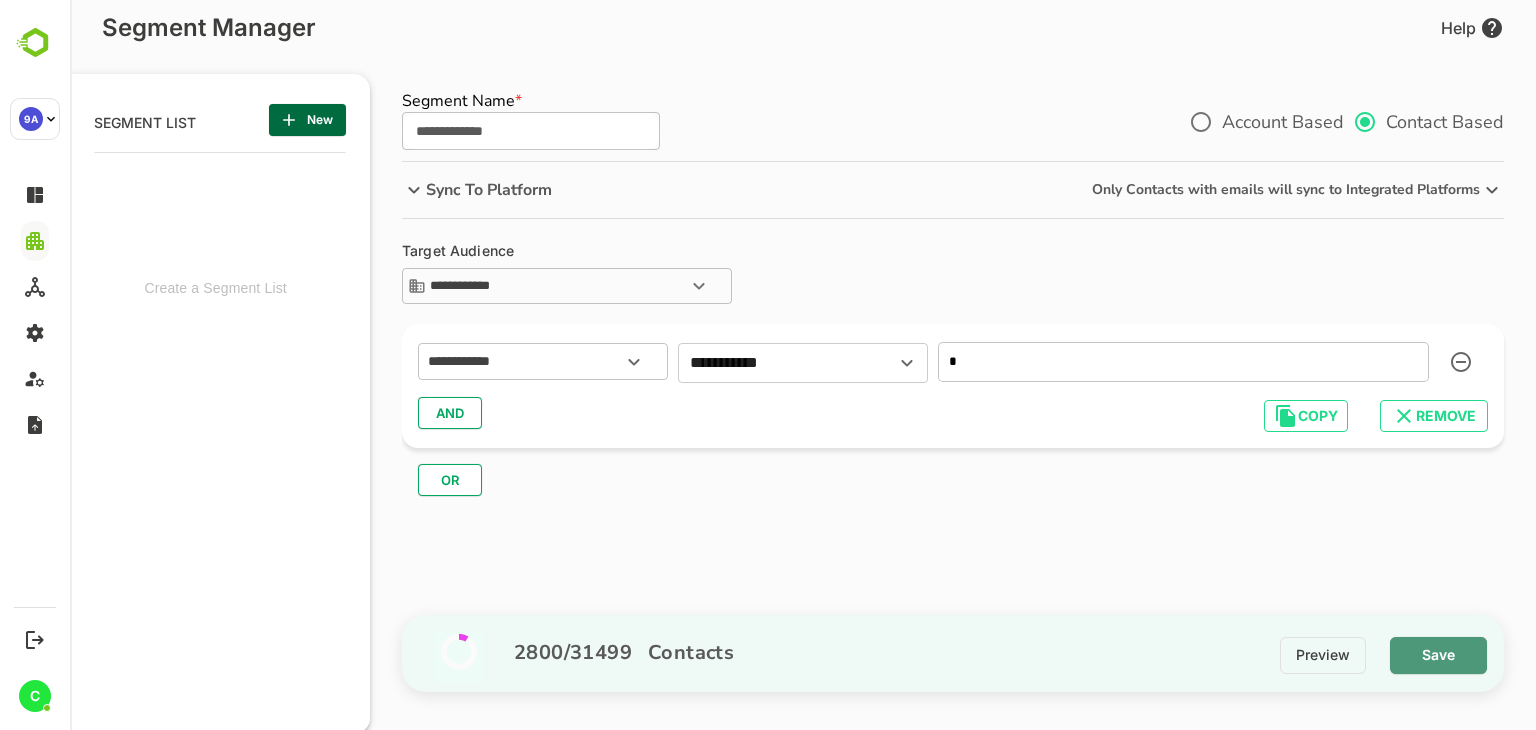 click on "Save" at bounding box center (1438, 655) 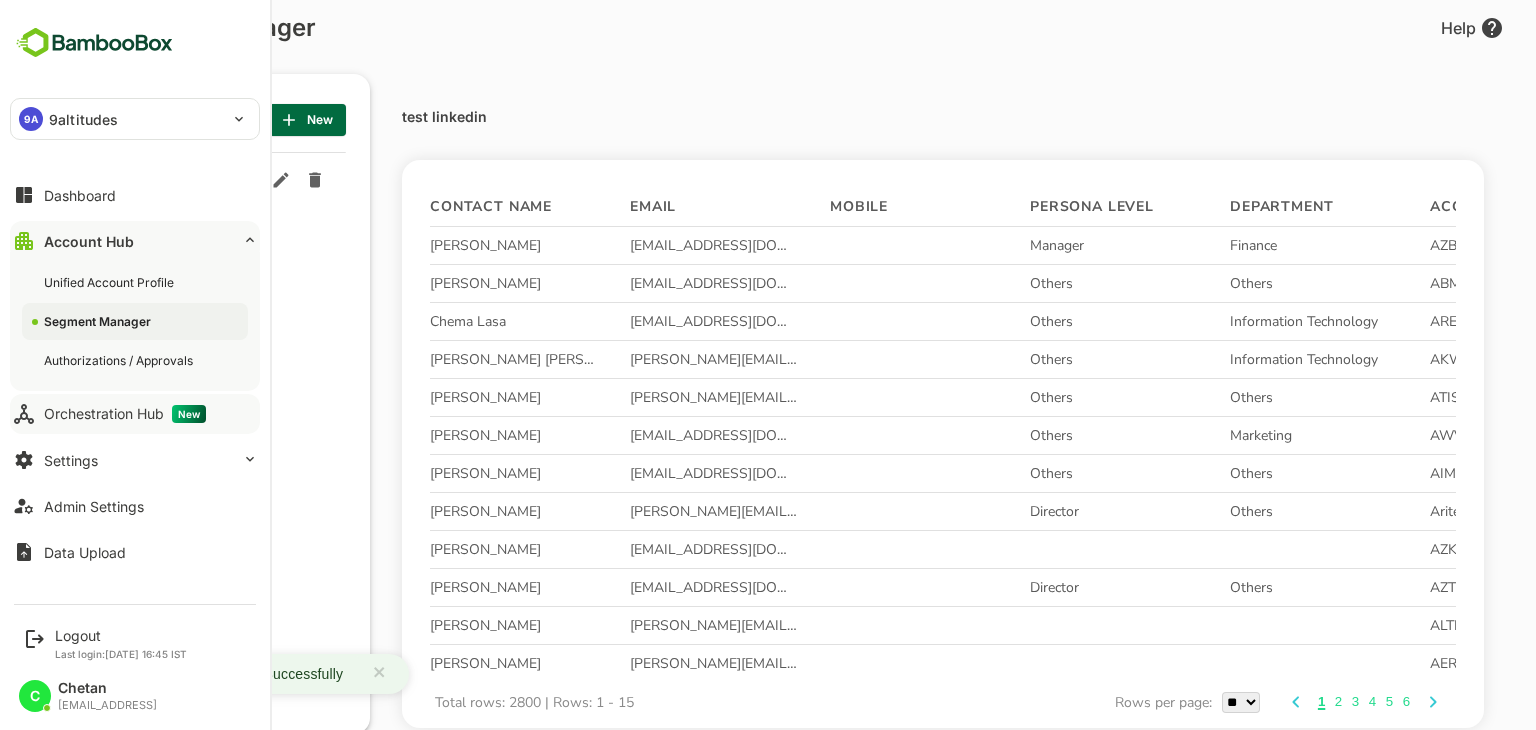 click on "Orchestration Hub New" at bounding box center (125, 414) 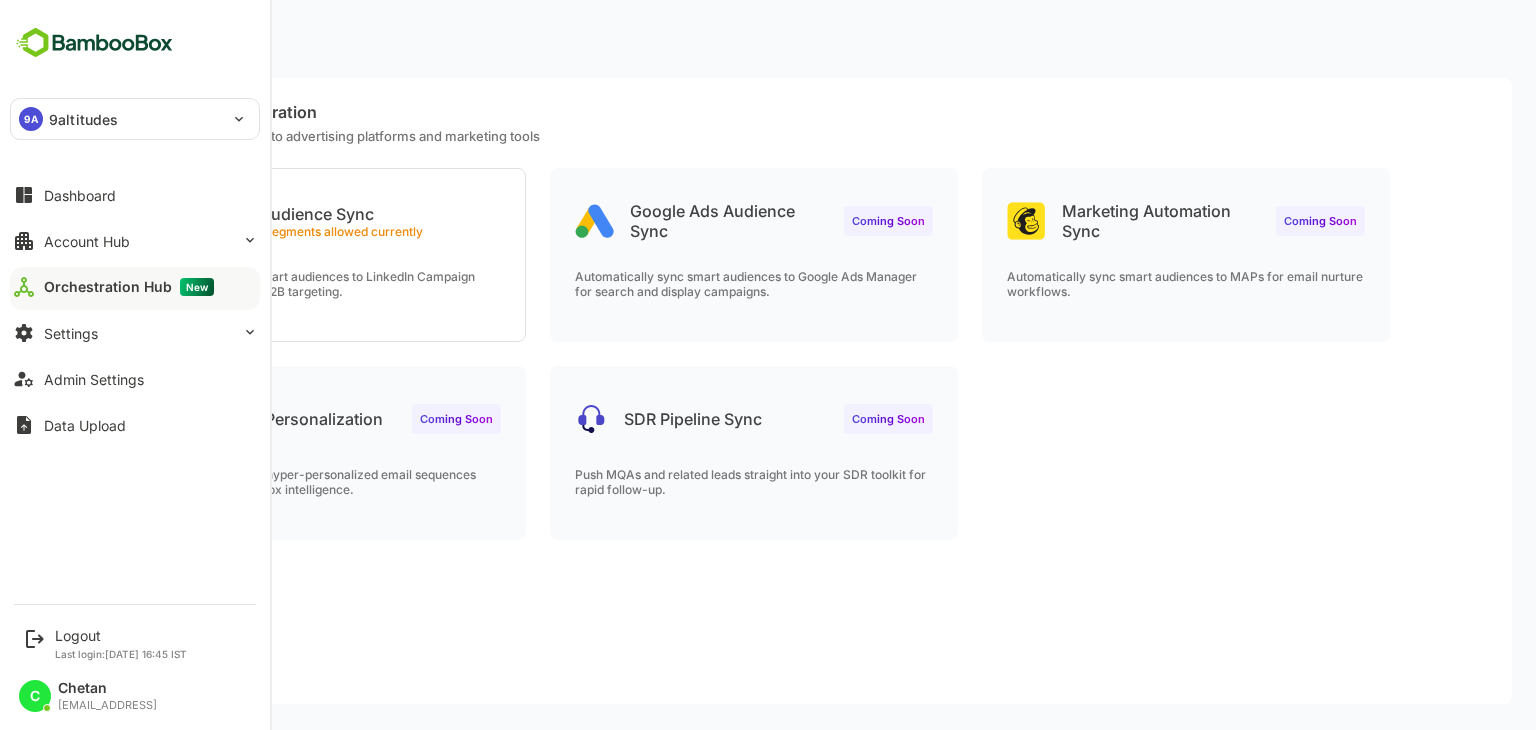 scroll, scrollTop: 0, scrollLeft: 0, axis: both 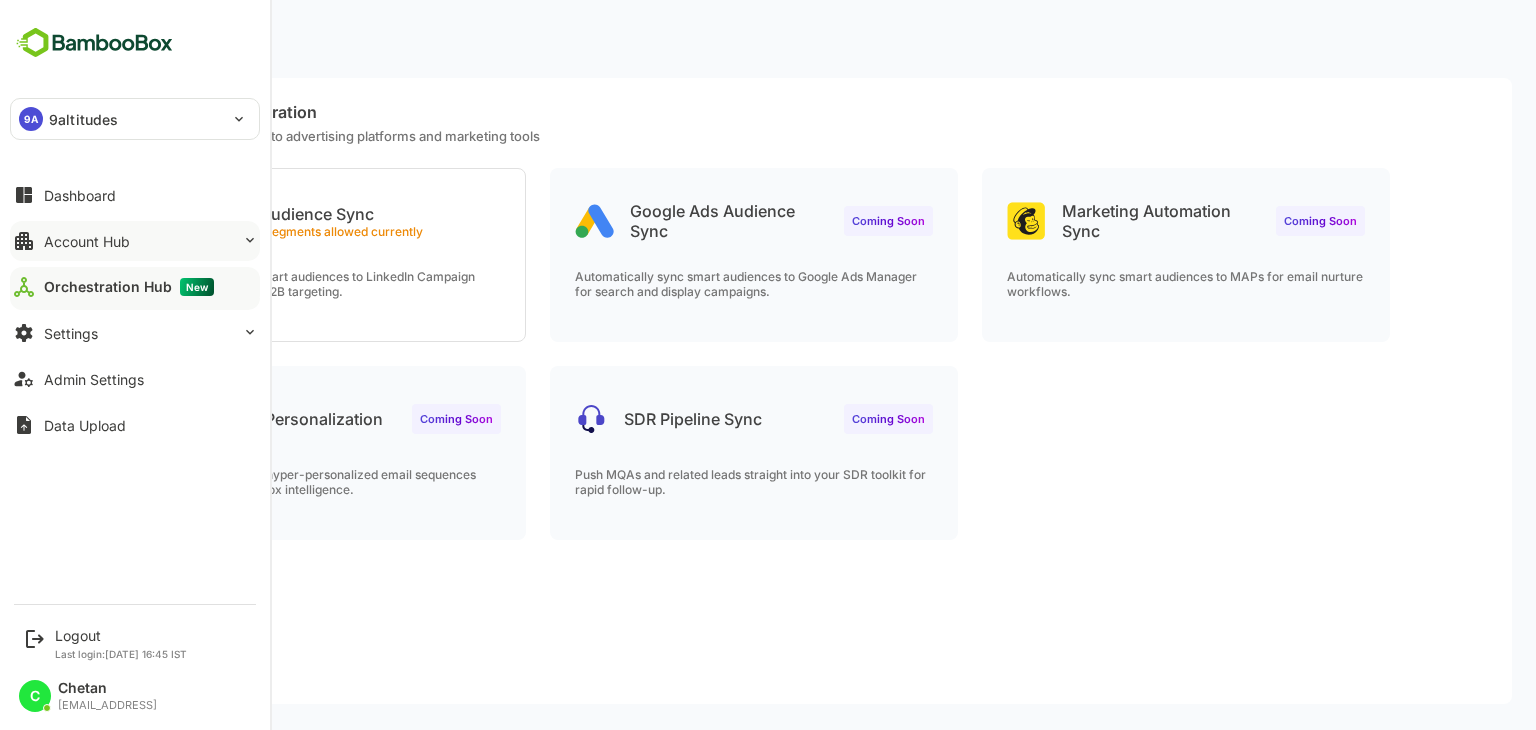 click on "Account Hub" at bounding box center [87, 241] 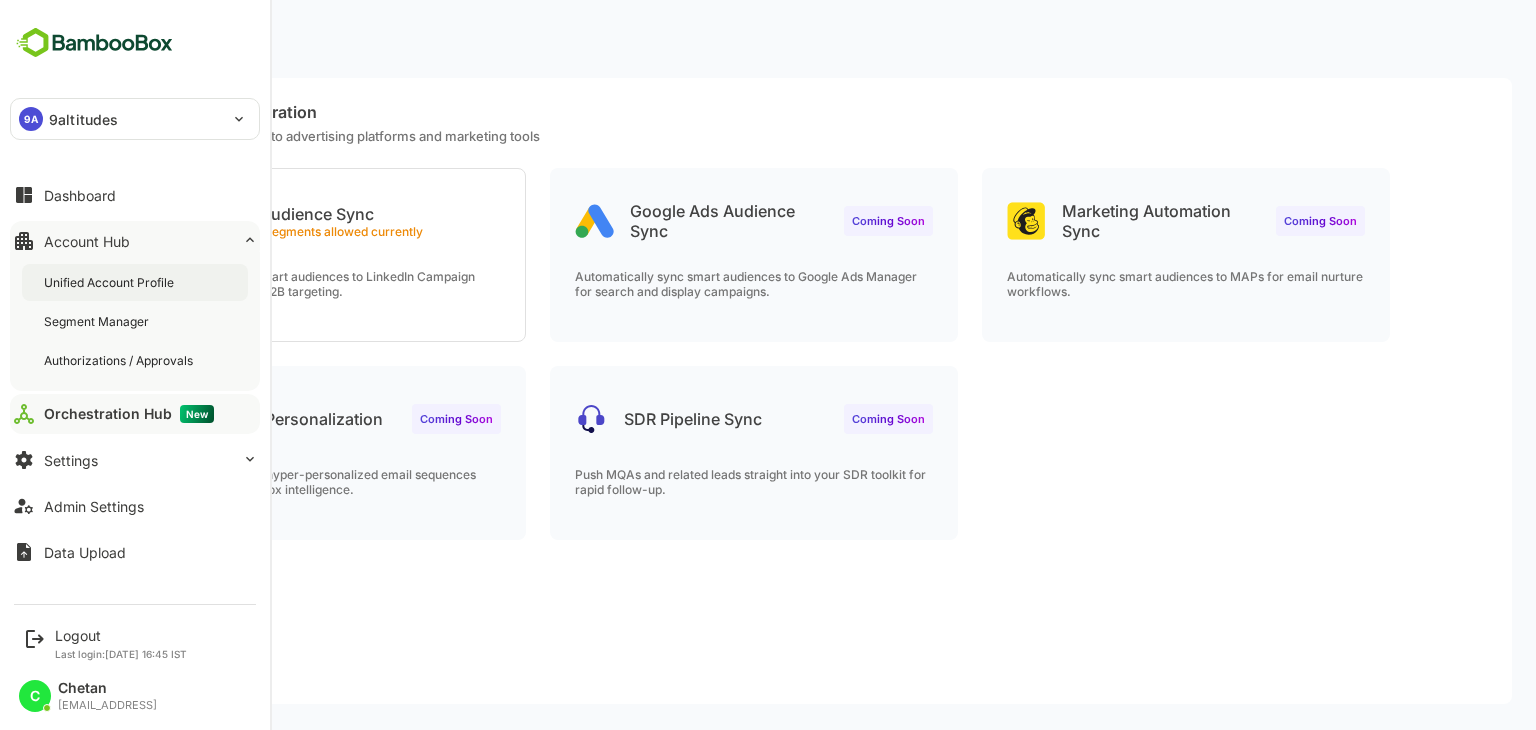 click on "Unified Account Profile" at bounding box center (111, 282) 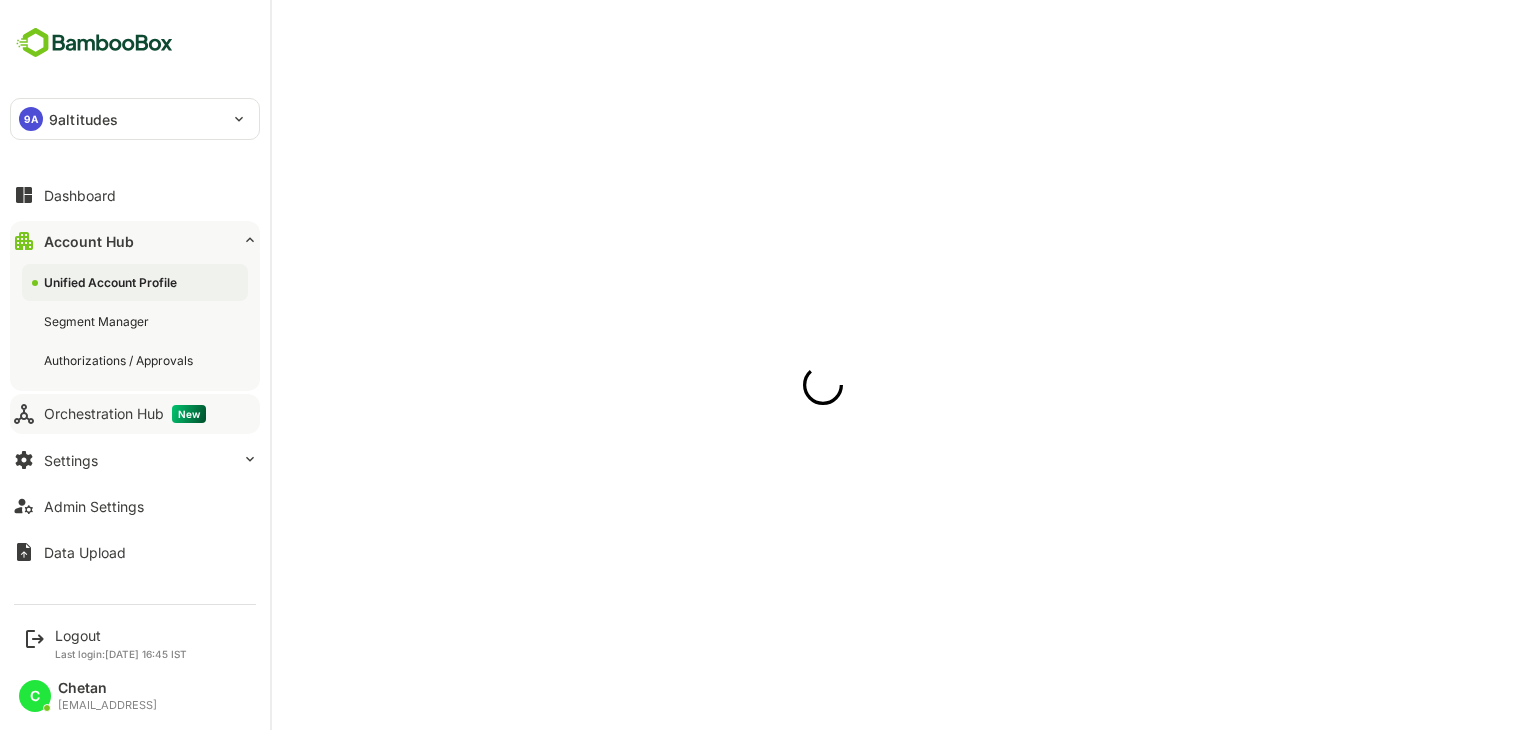 scroll, scrollTop: 0, scrollLeft: 0, axis: both 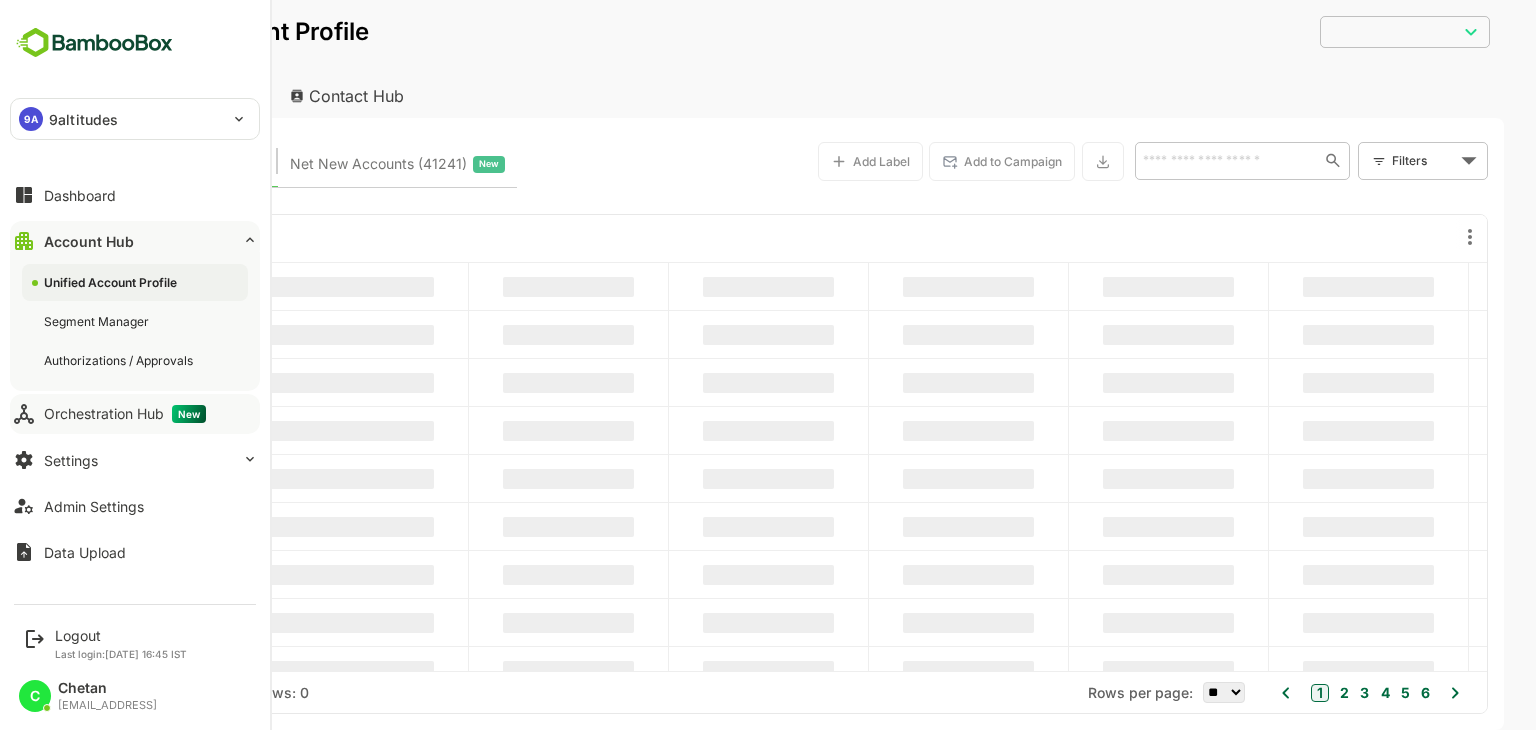 type on "**********" 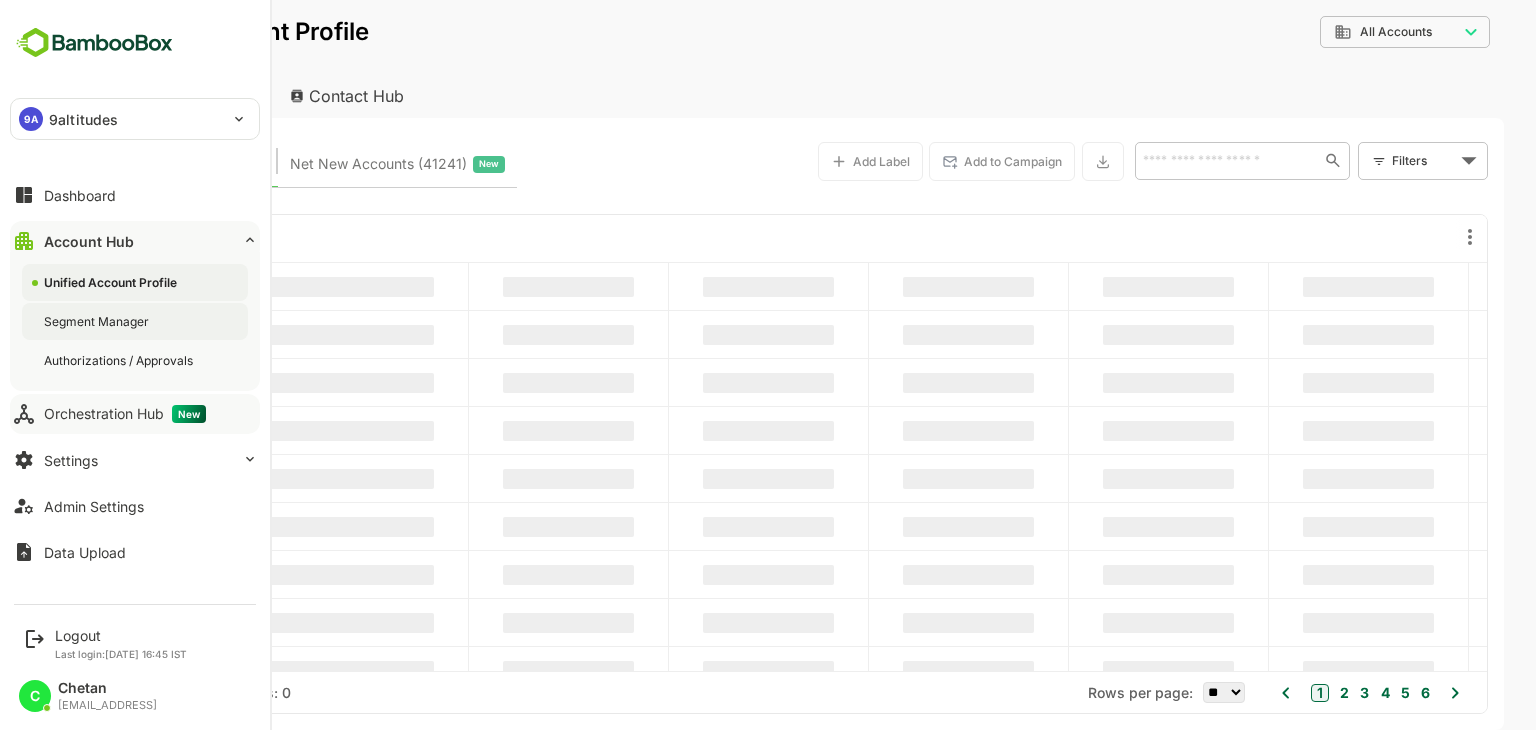 click on "Segment Manager" at bounding box center (135, 321) 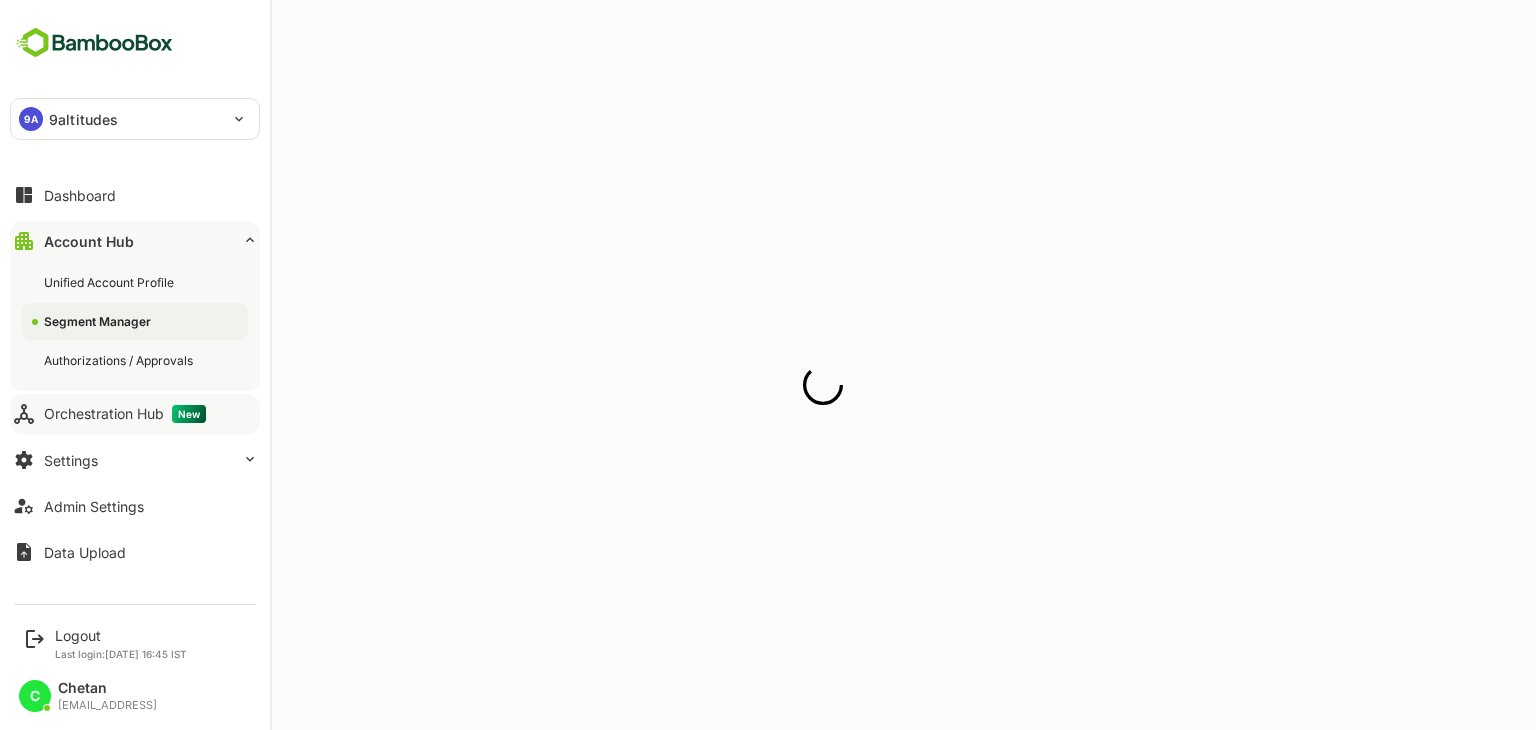 scroll, scrollTop: 0, scrollLeft: 0, axis: both 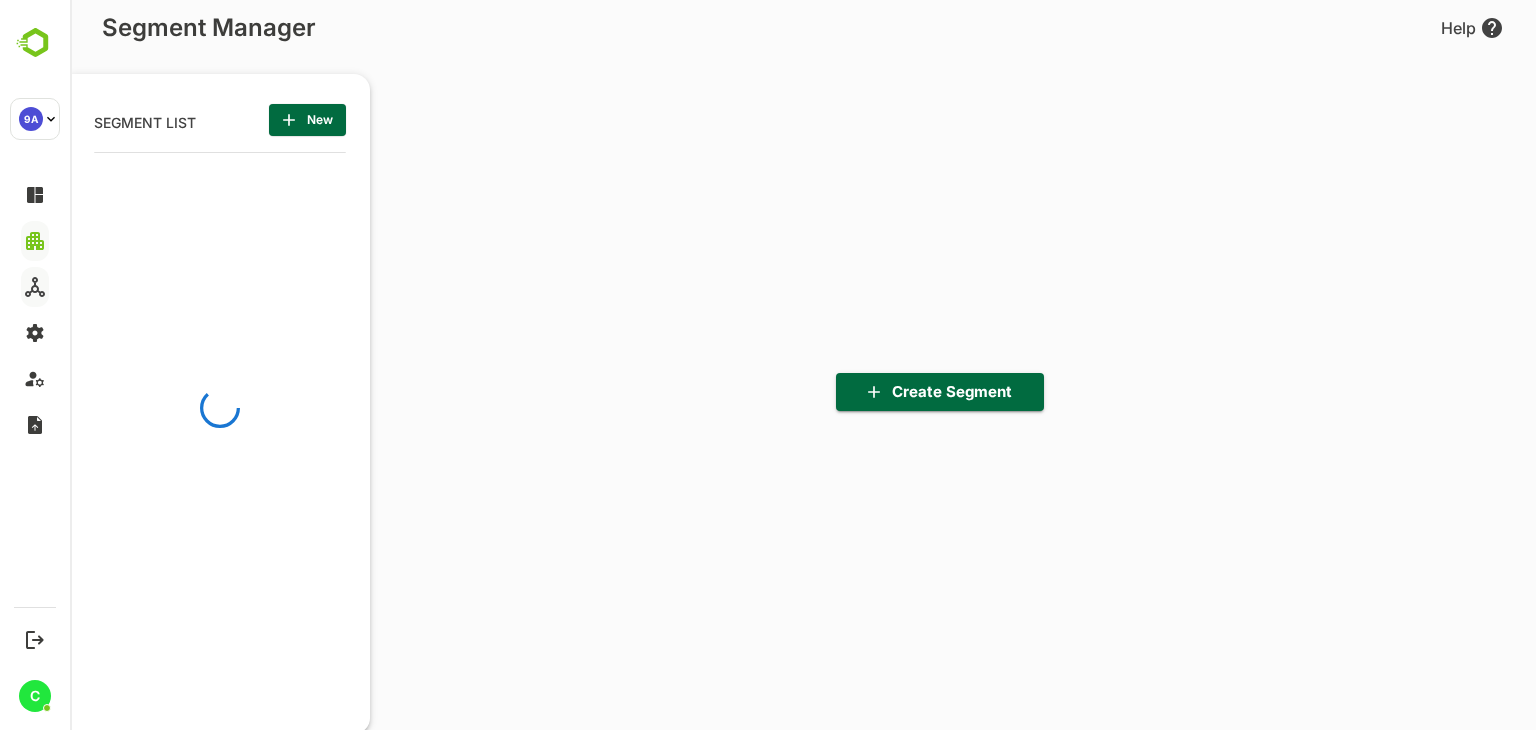 click on "New" at bounding box center [307, 120] 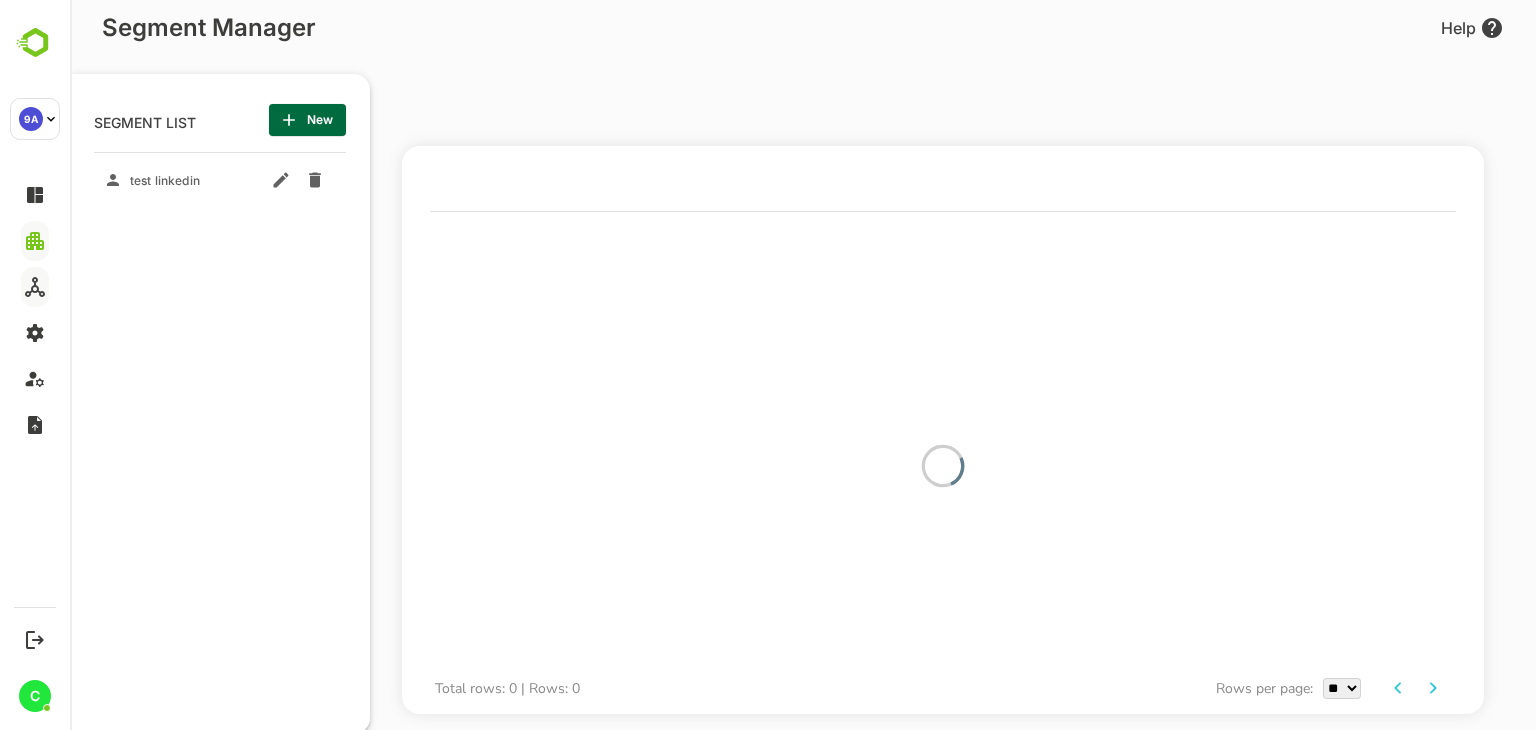 click on "New" at bounding box center [307, 120] 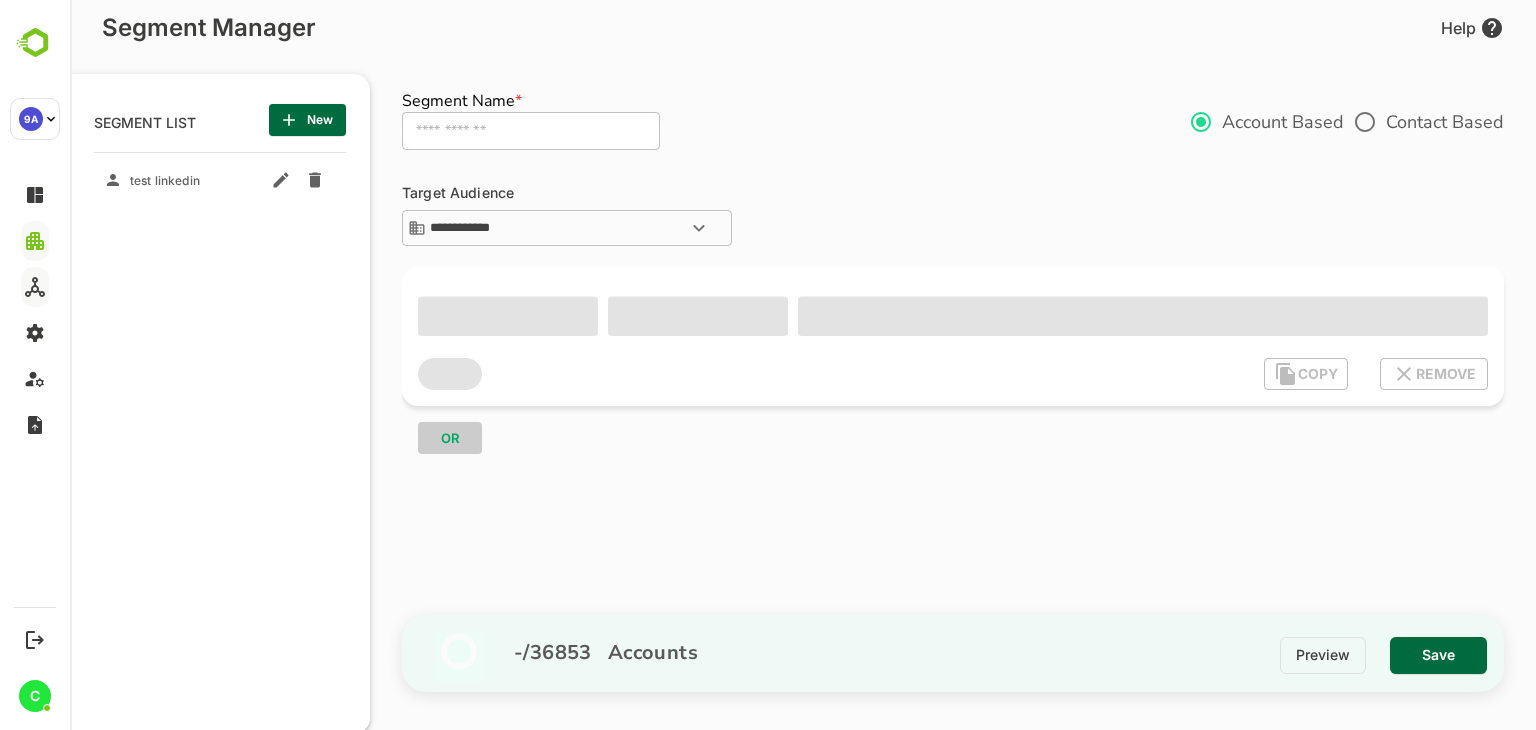 click at bounding box center [531, 131] 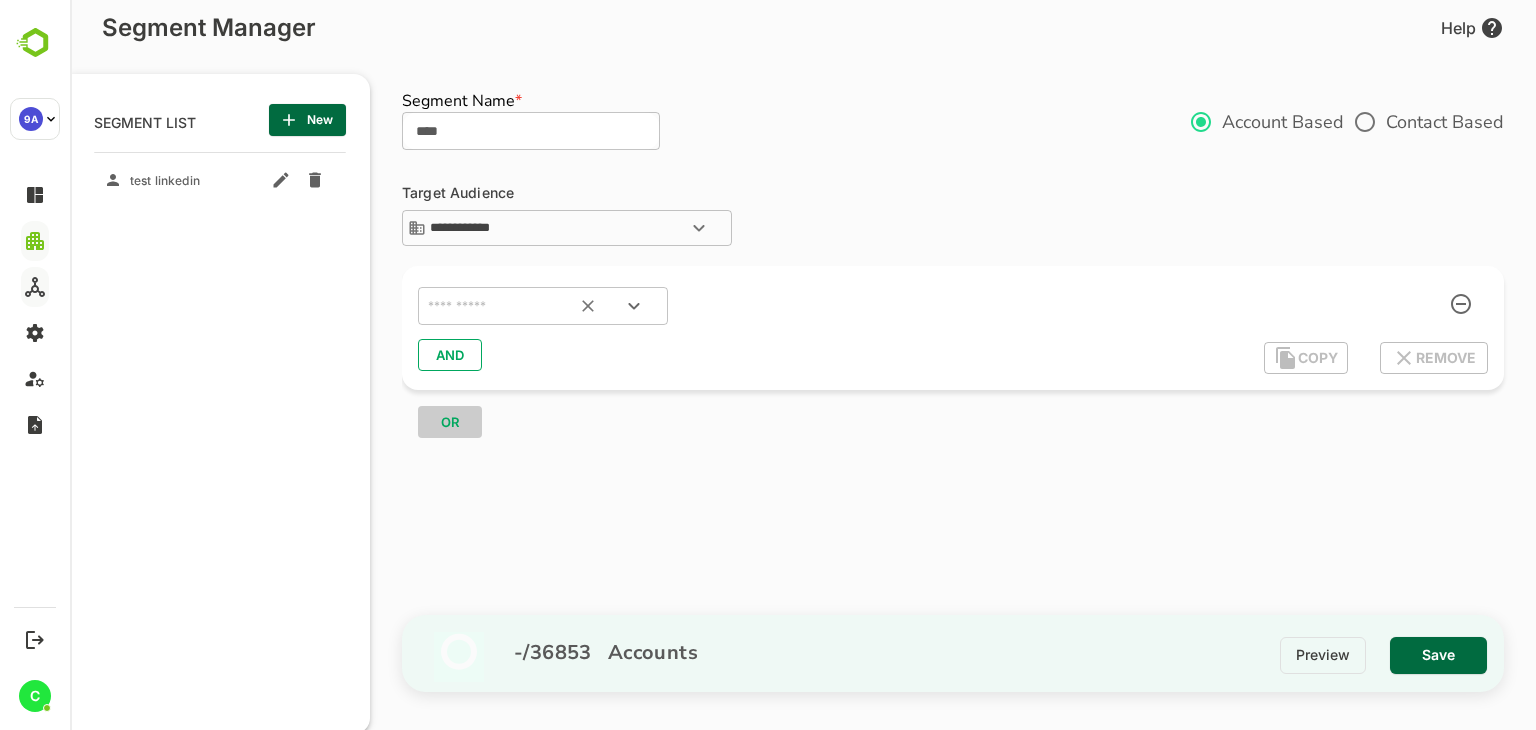 type on "****" 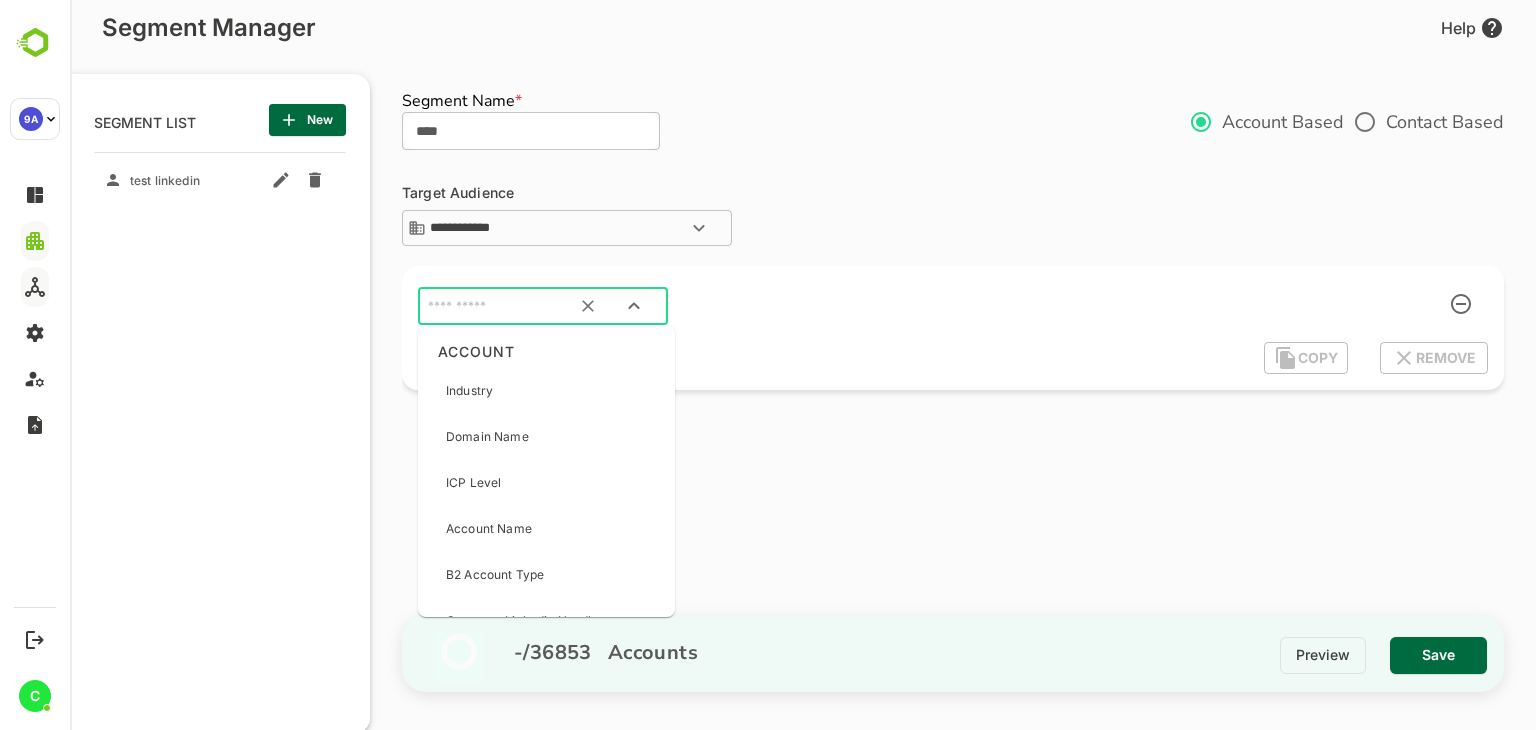 click at bounding box center (518, 306) 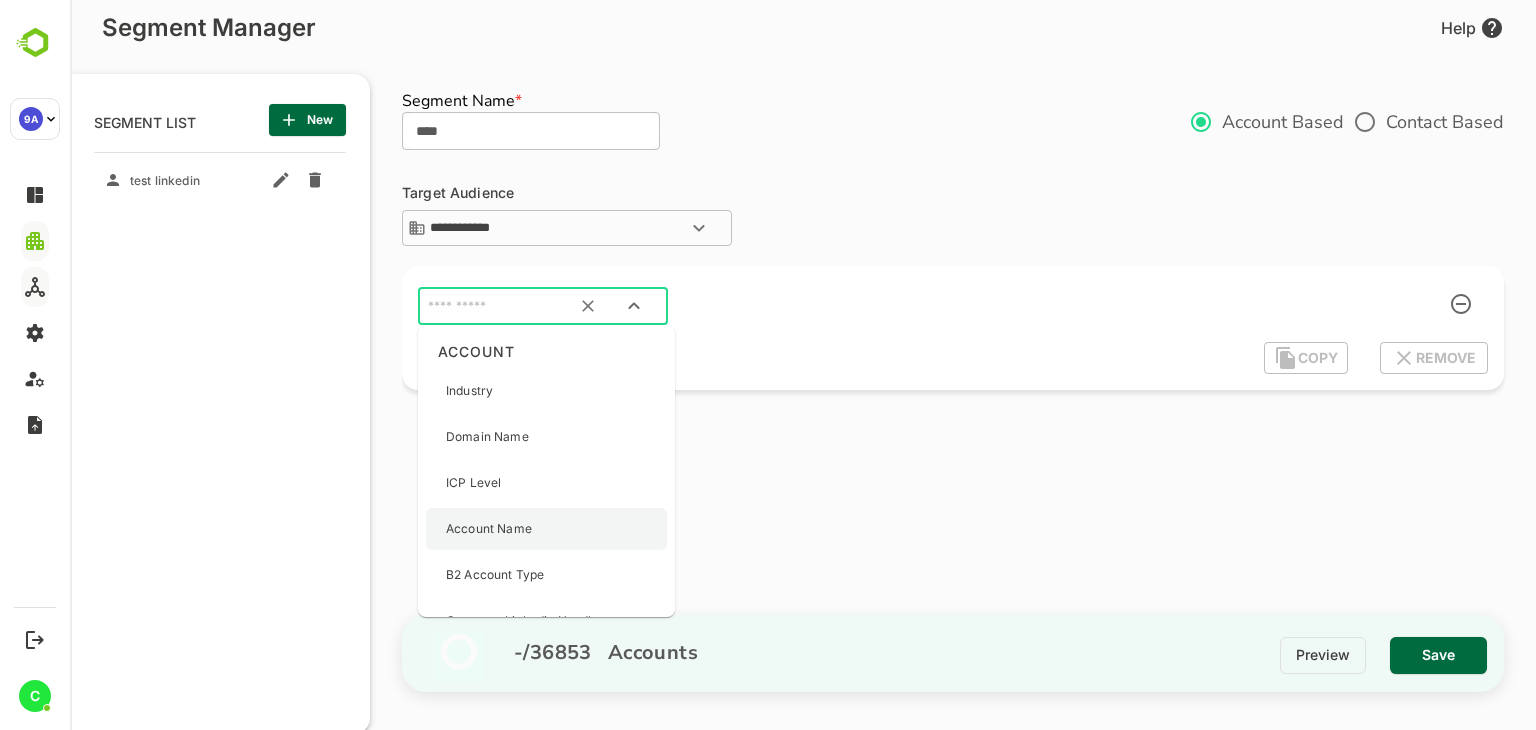 click on "Account Name" at bounding box center [489, 529] 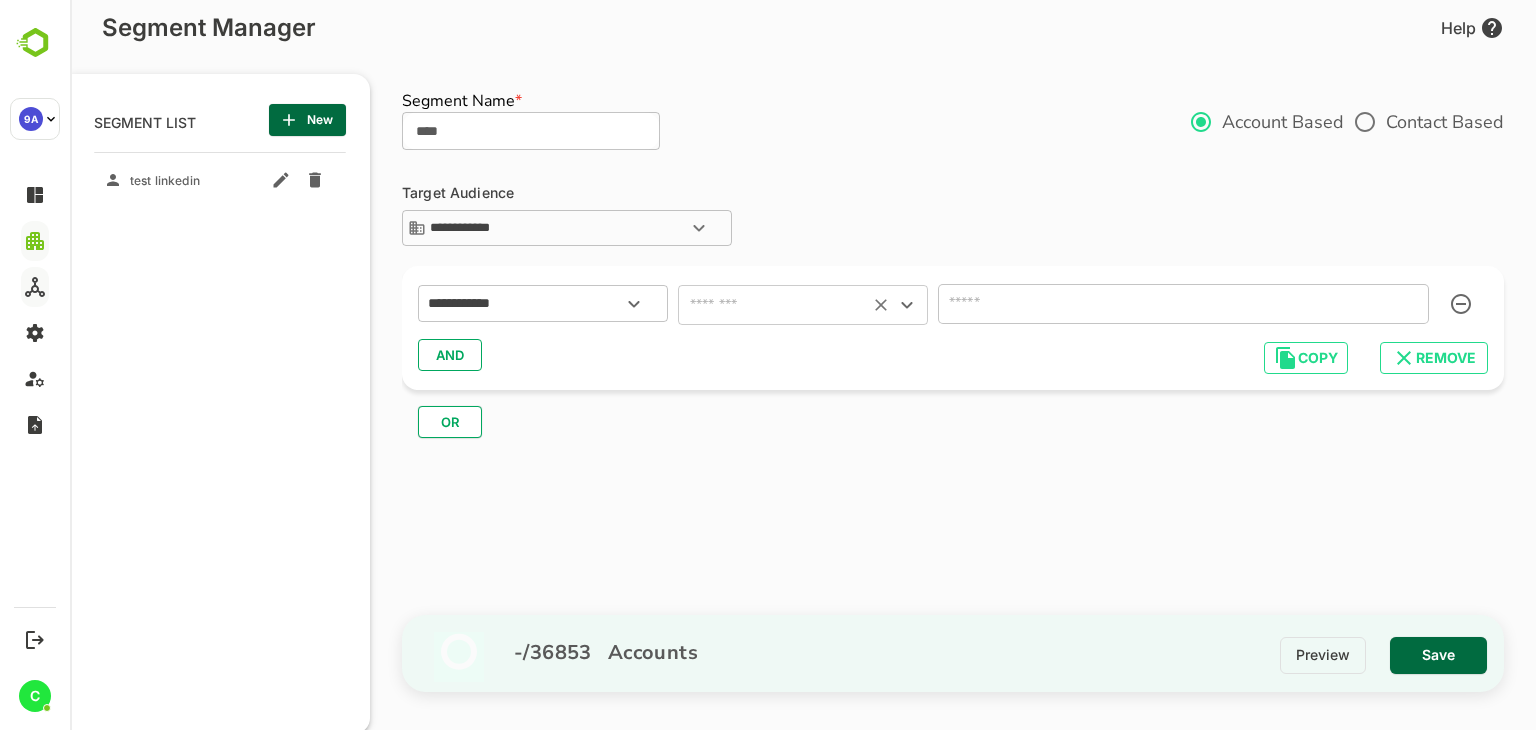click on "​" at bounding box center (803, 305) 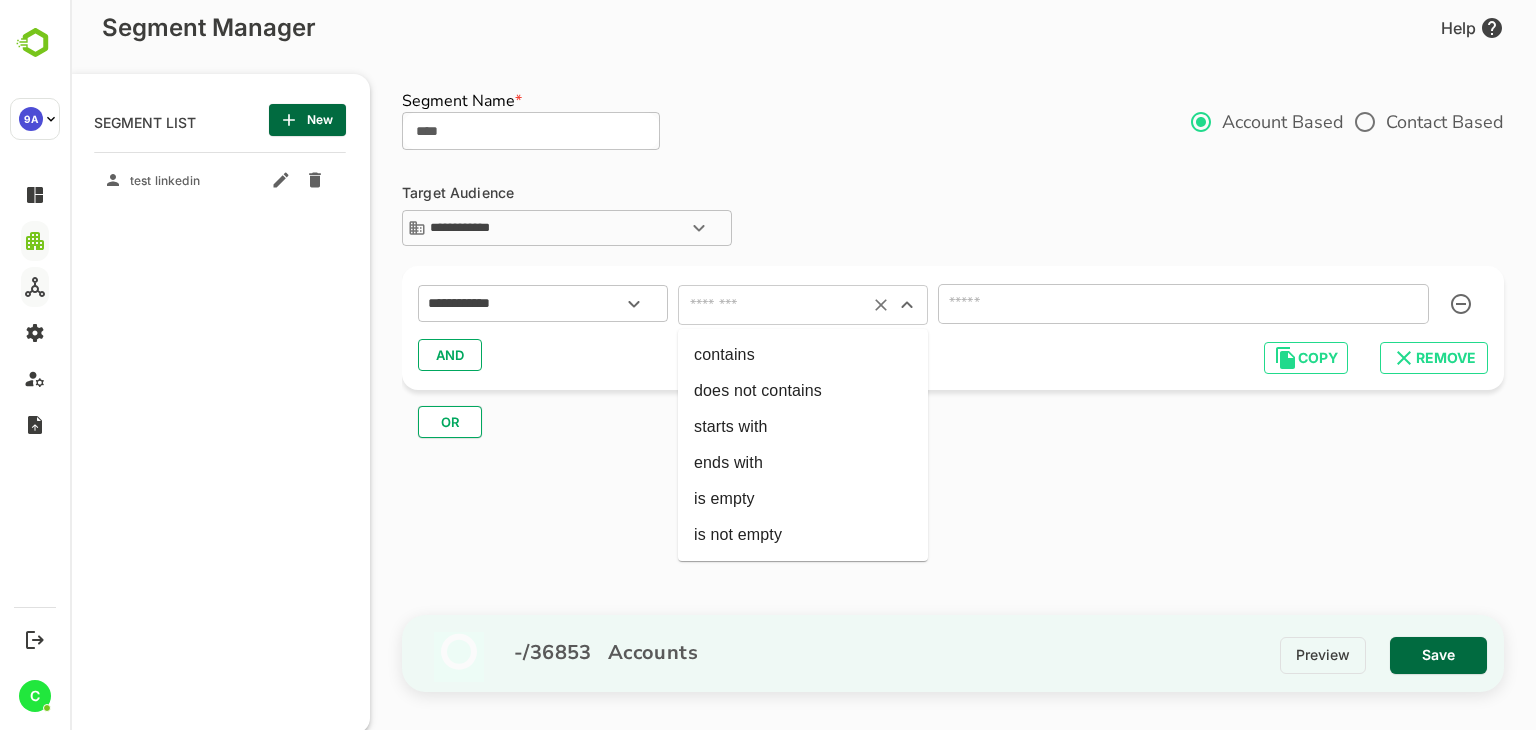 click at bounding box center [773, 305] 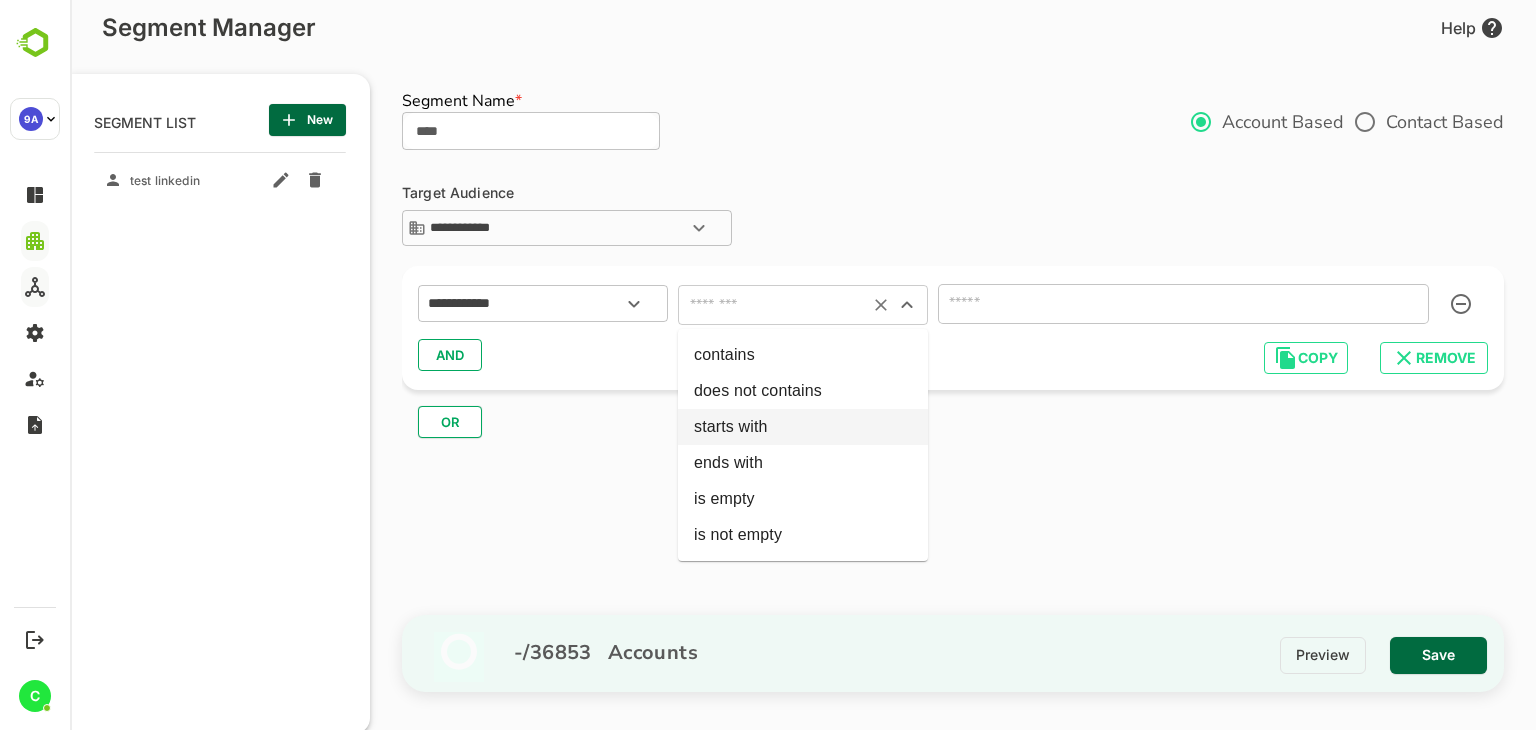 click on "starts with" at bounding box center [803, 427] 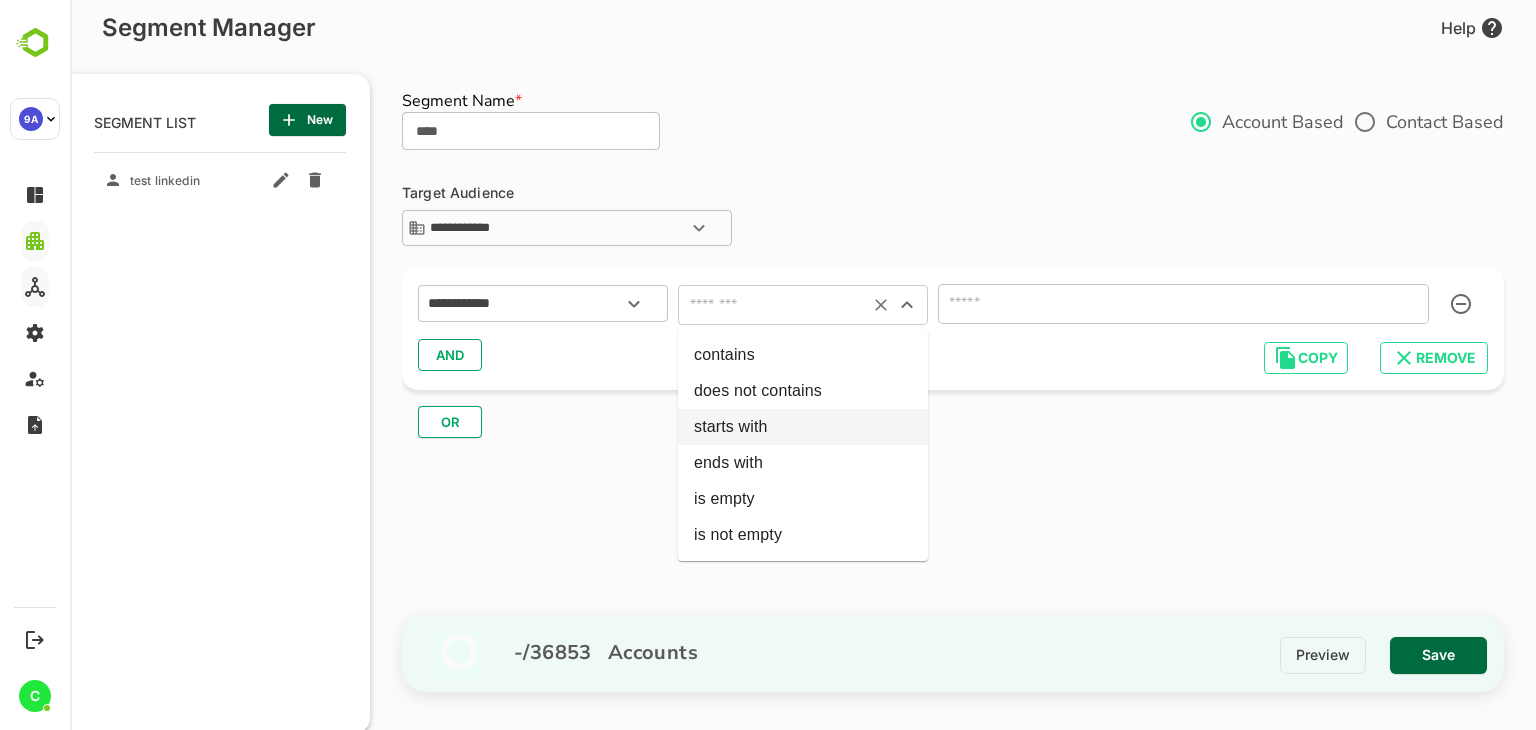 type on "**********" 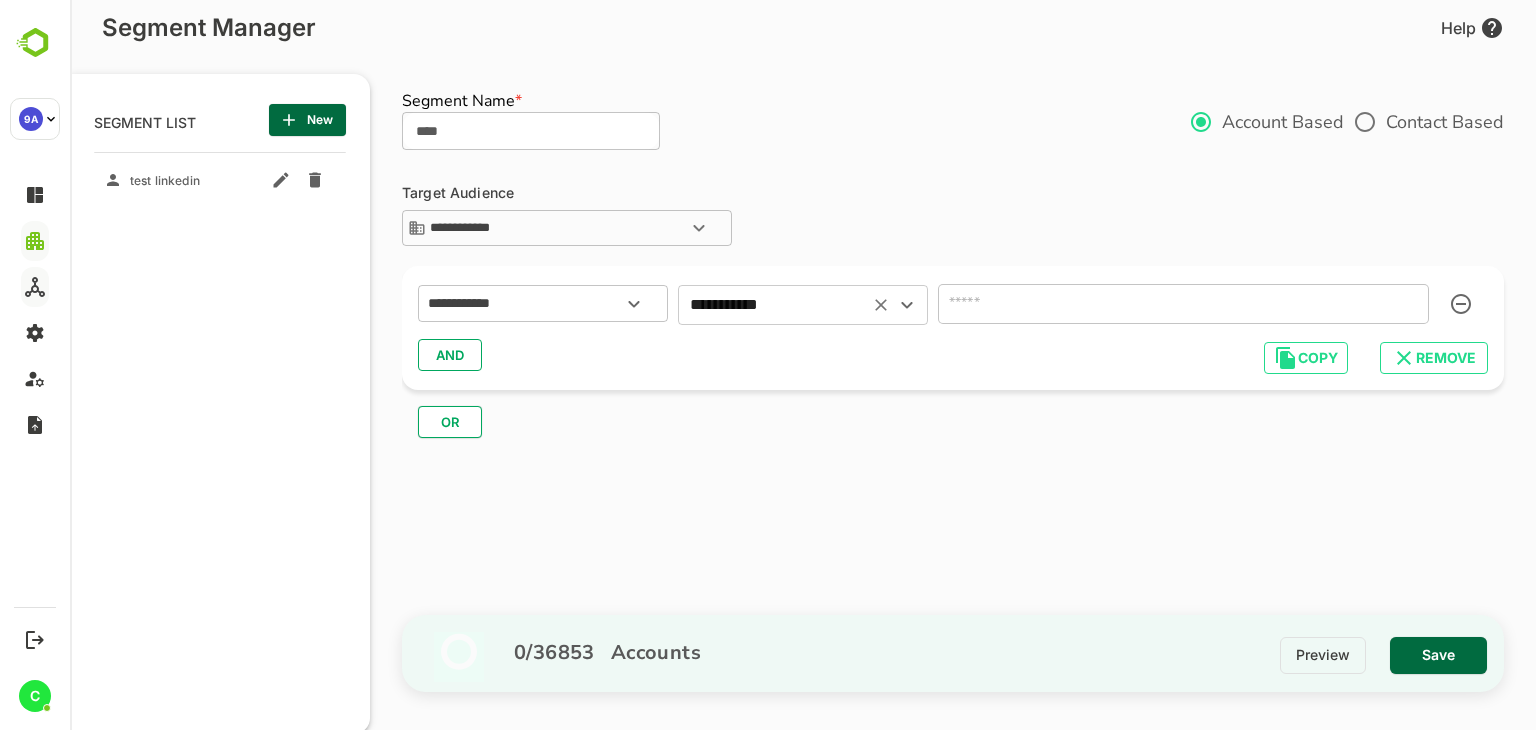 click at bounding box center [1183, 304] 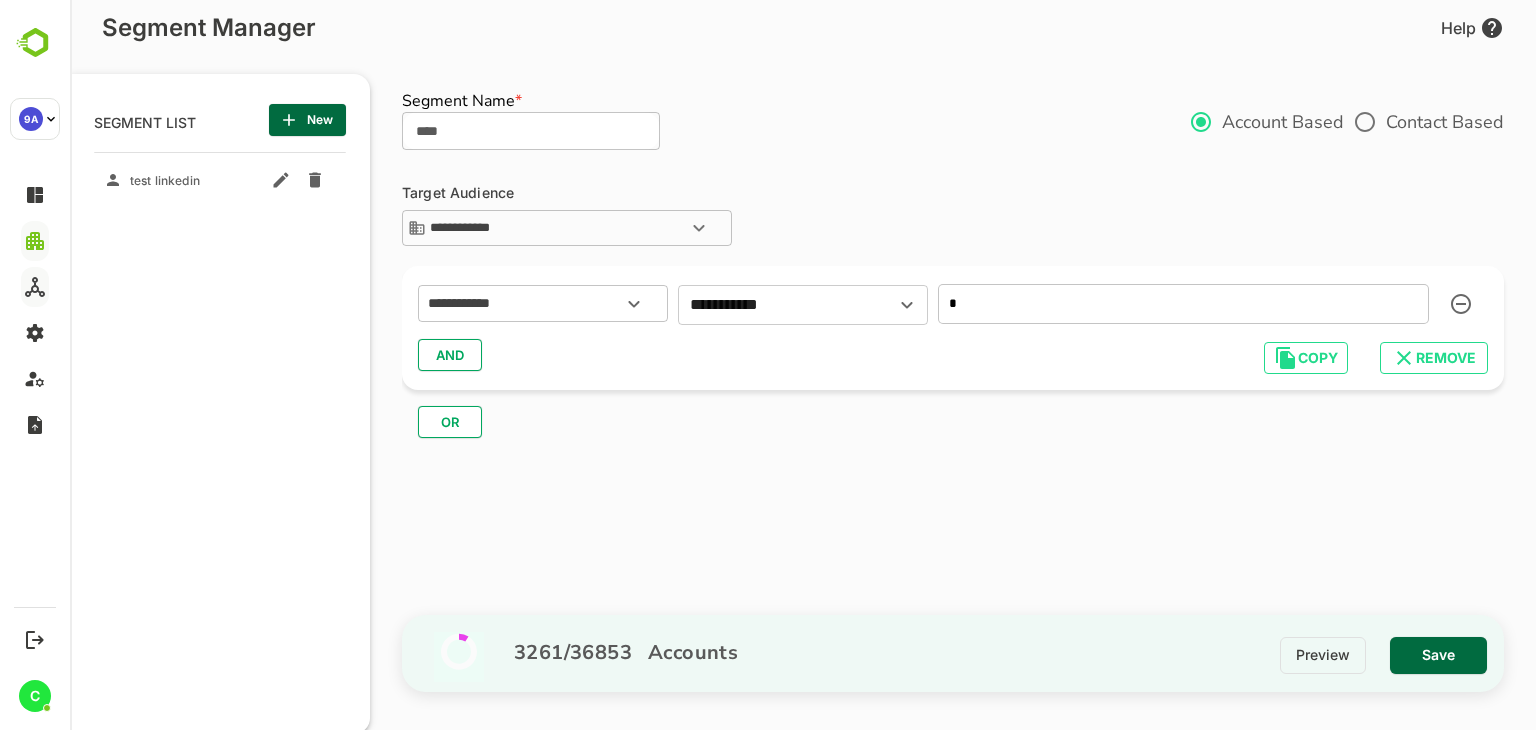 type on "*" 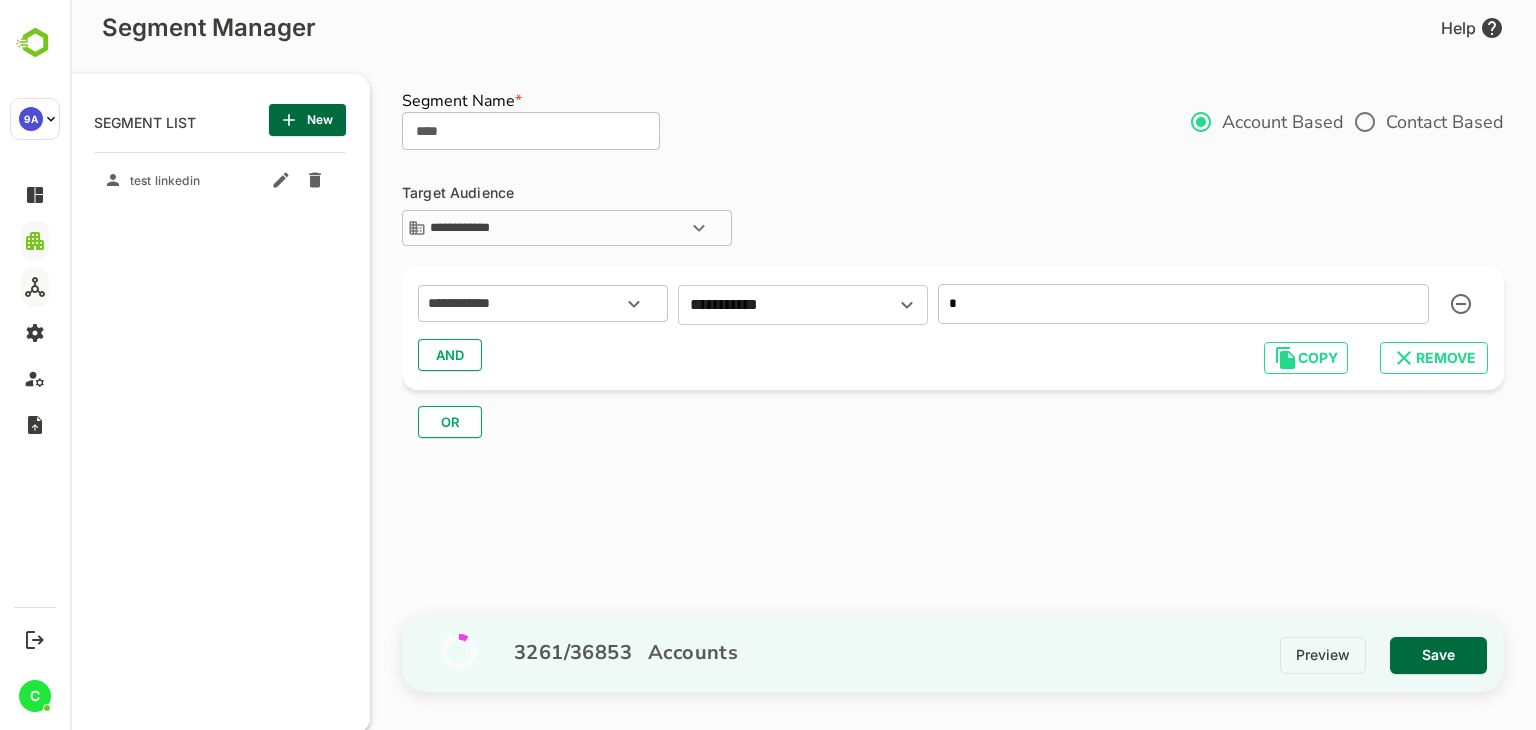 click on "Save" at bounding box center [1438, 655] 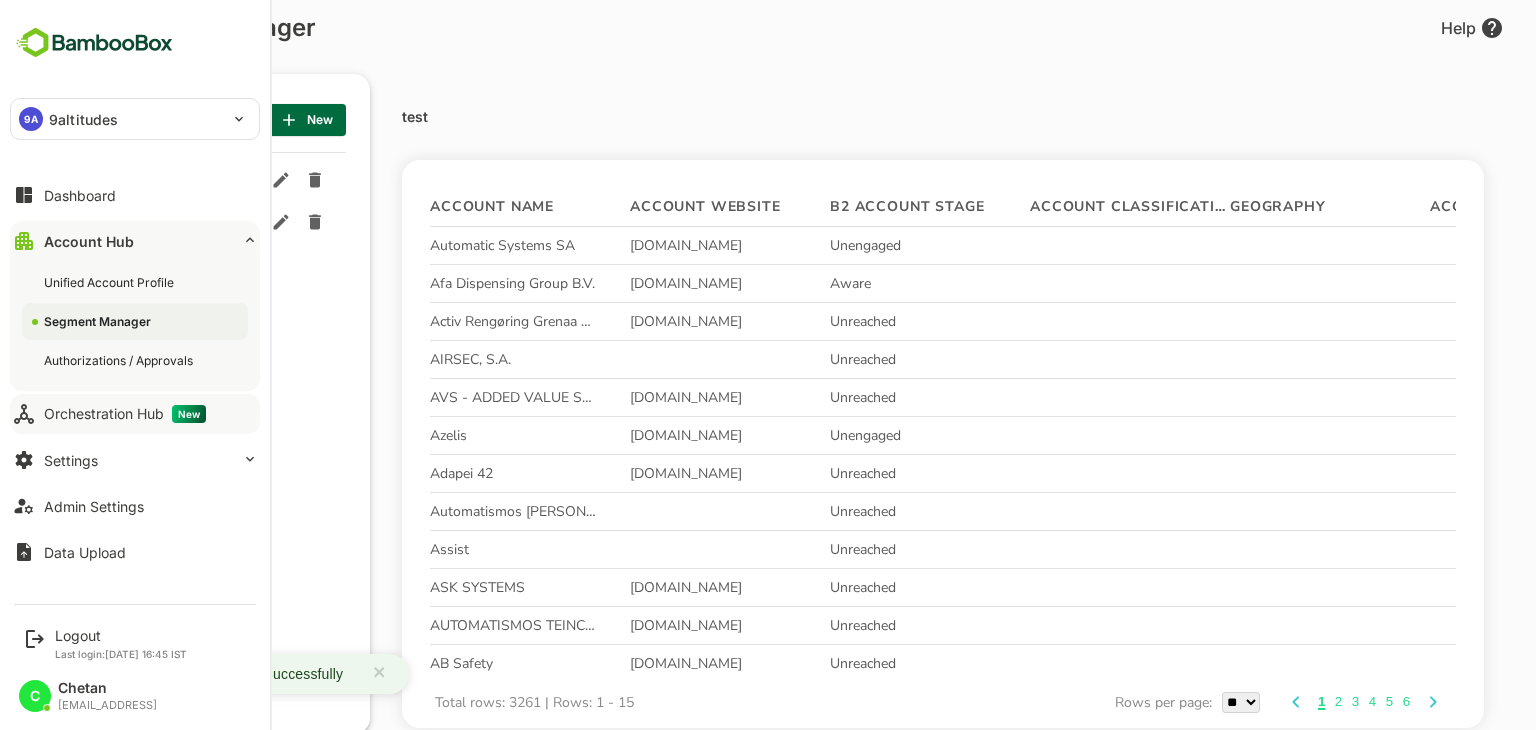 click on "Orchestration Hub New" at bounding box center [135, 414] 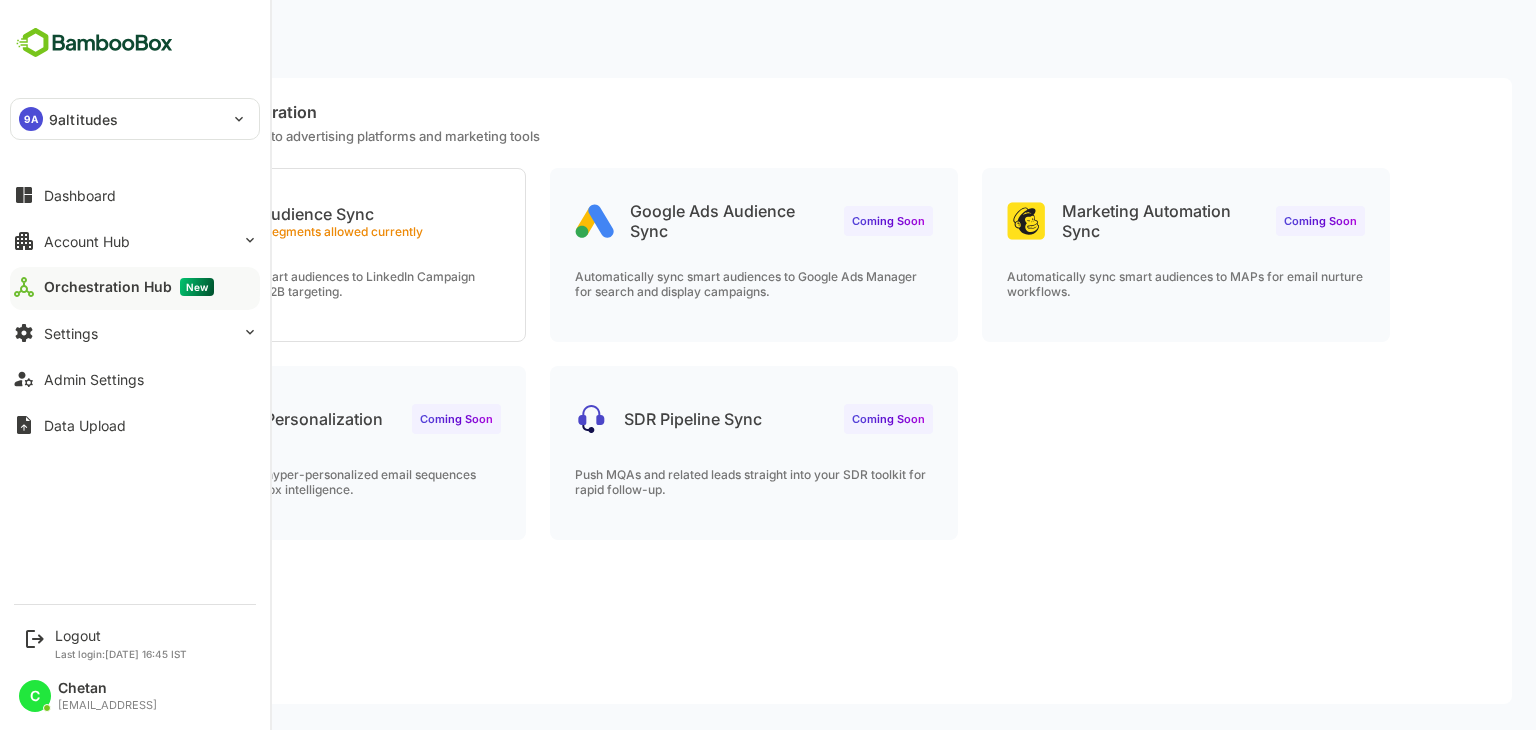 scroll, scrollTop: 0, scrollLeft: 0, axis: both 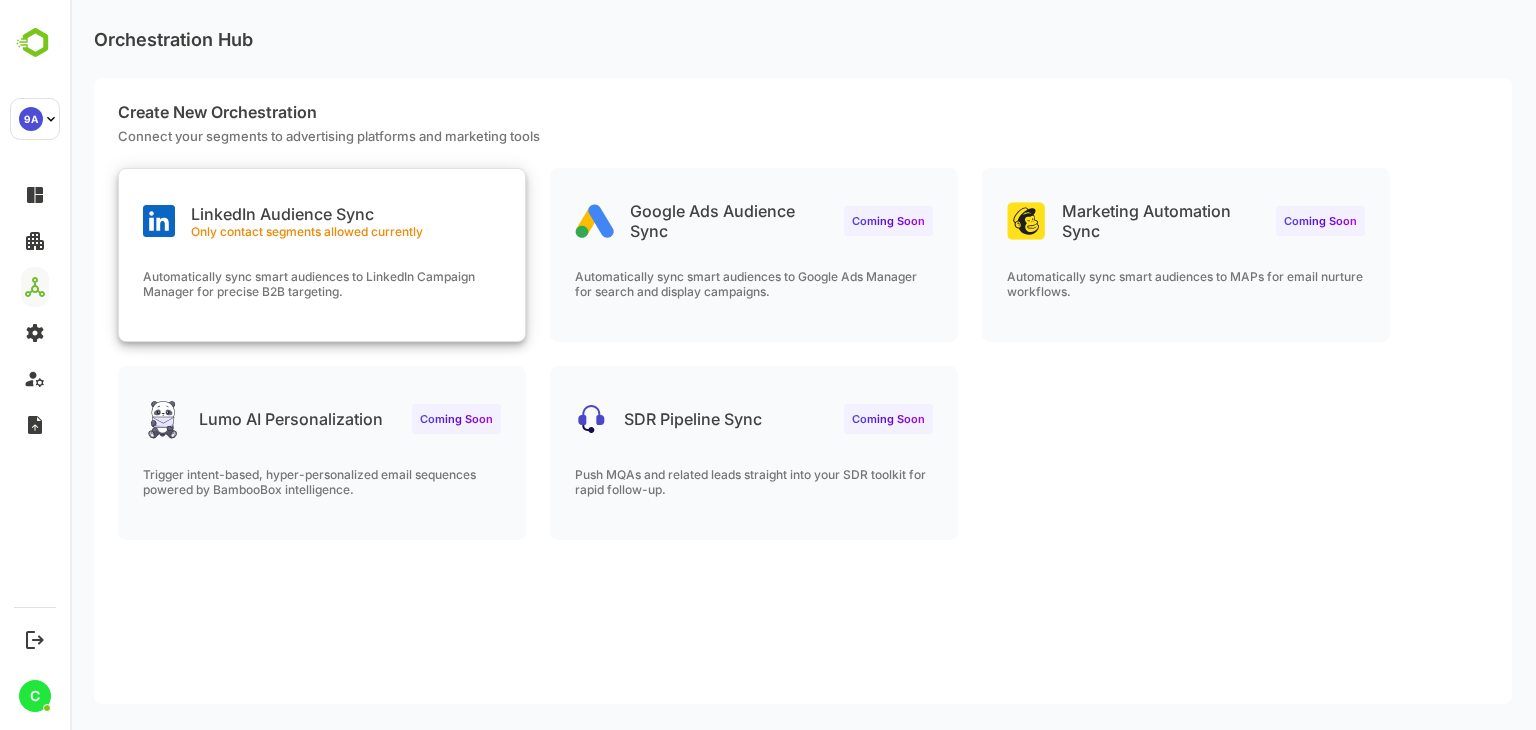 click on "LinkedIn Audience Sync Only contact segments allowed currently Automatically sync smart audiences to LinkedIn Campaign Manager for precise B2B targeting." at bounding box center [322, 255] 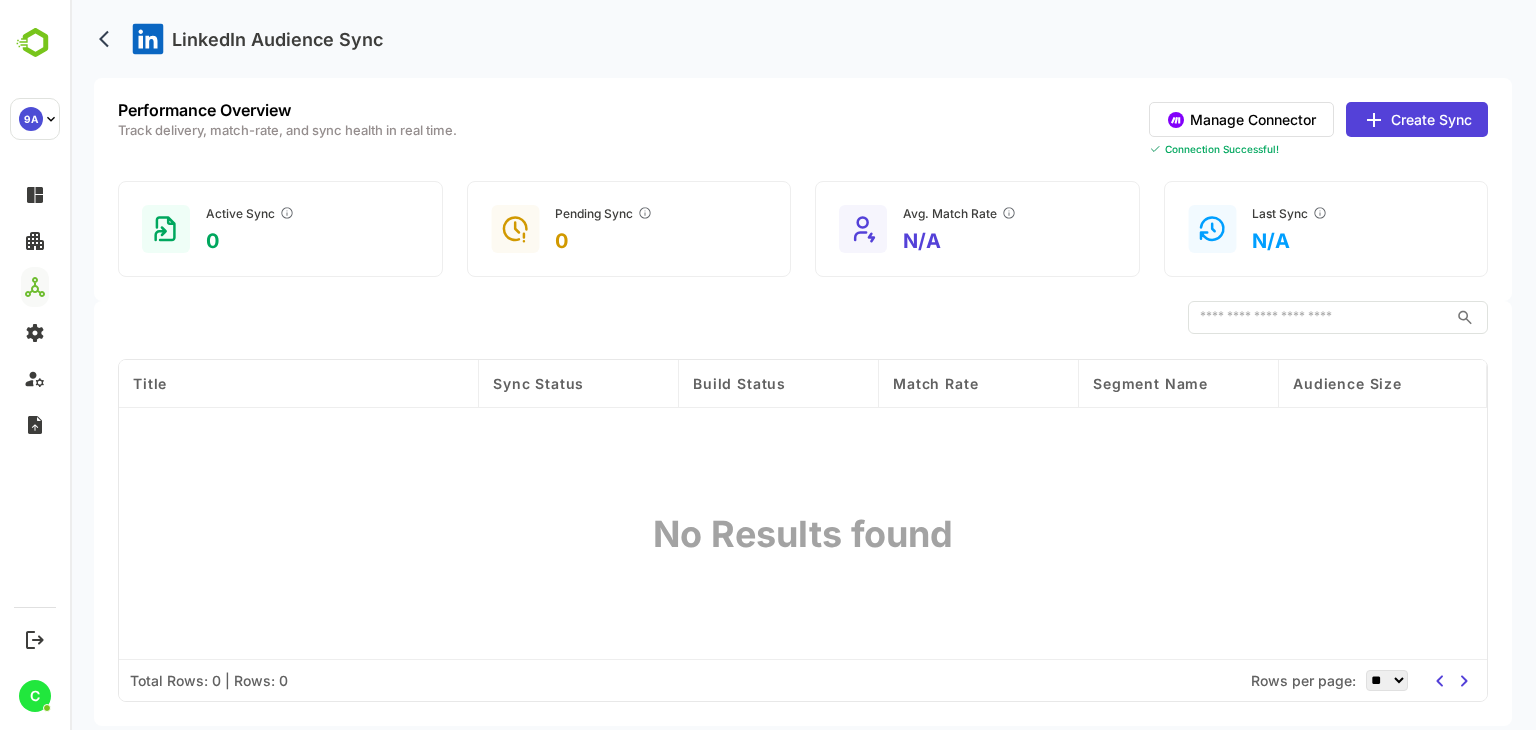 click 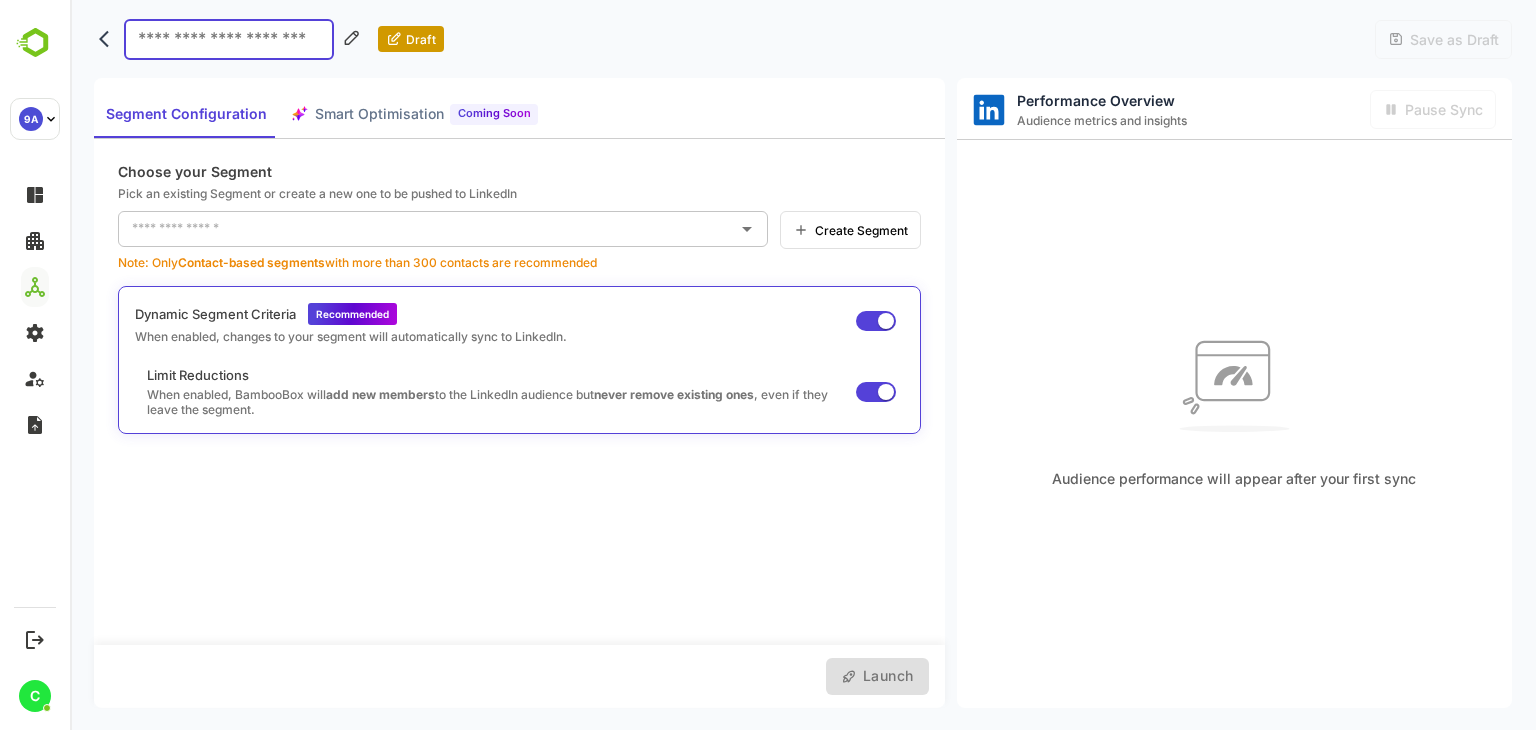 click at bounding box center [428, 229] 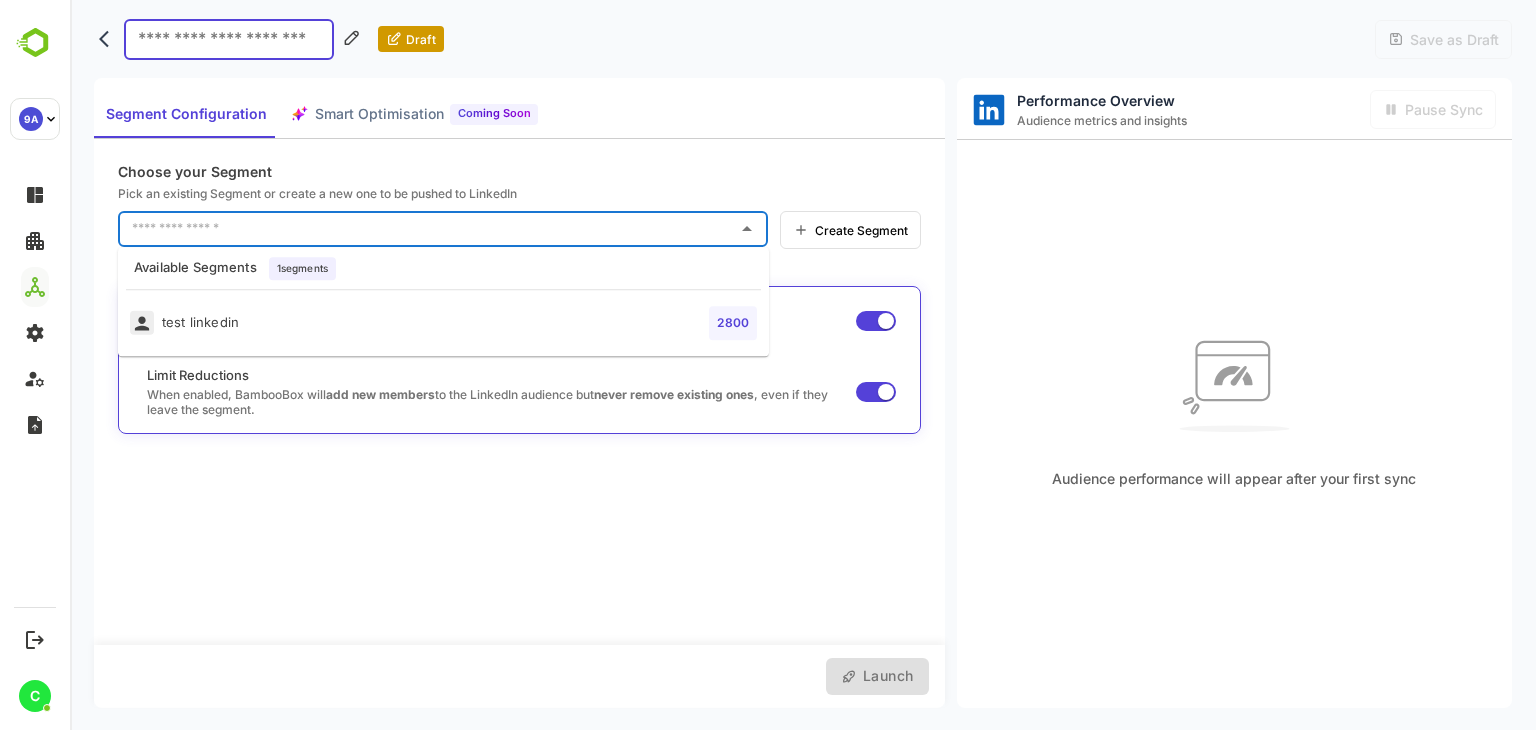 click on "test linkedin" at bounding box center [184, 323] 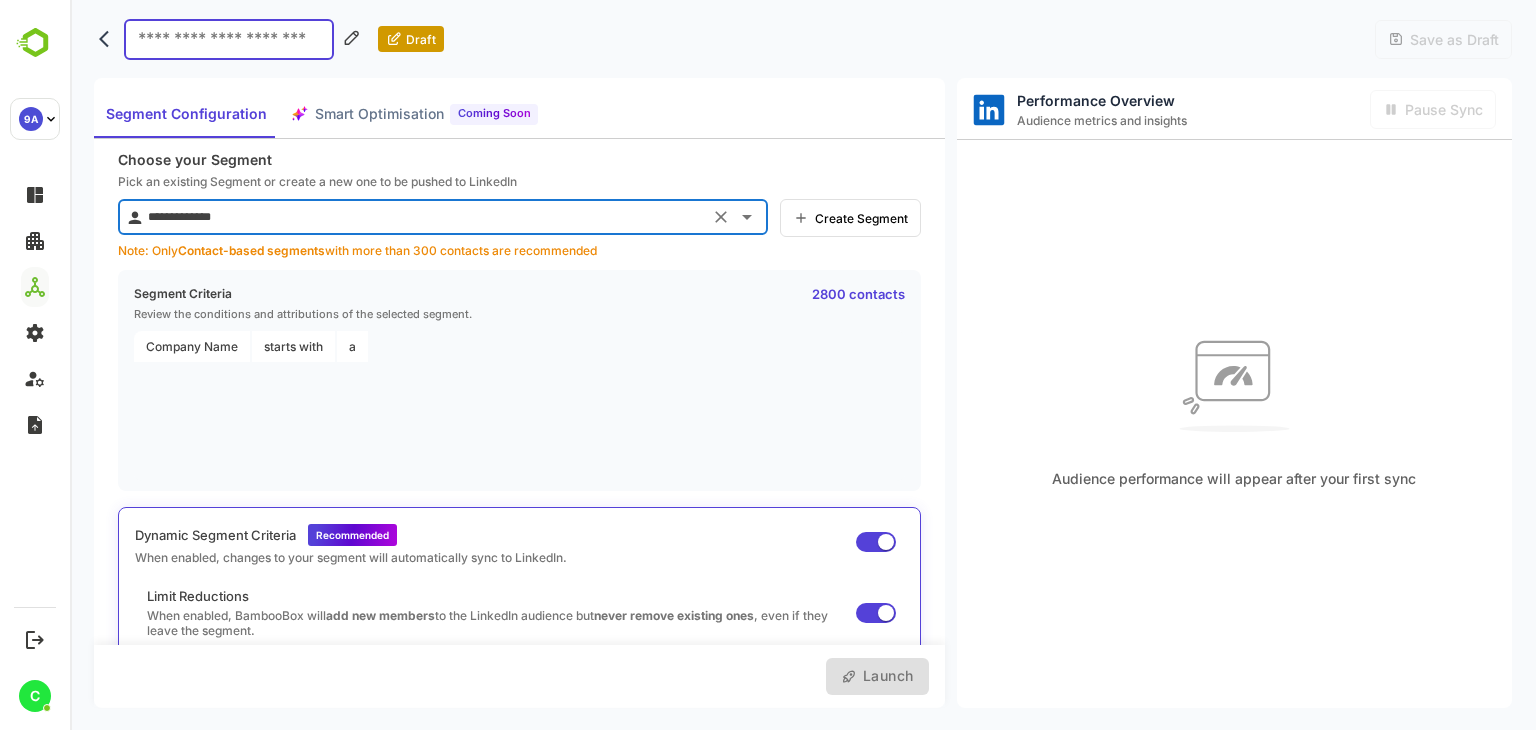 scroll, scrollTop: 14, scrollLeft: 0, axis: vertical 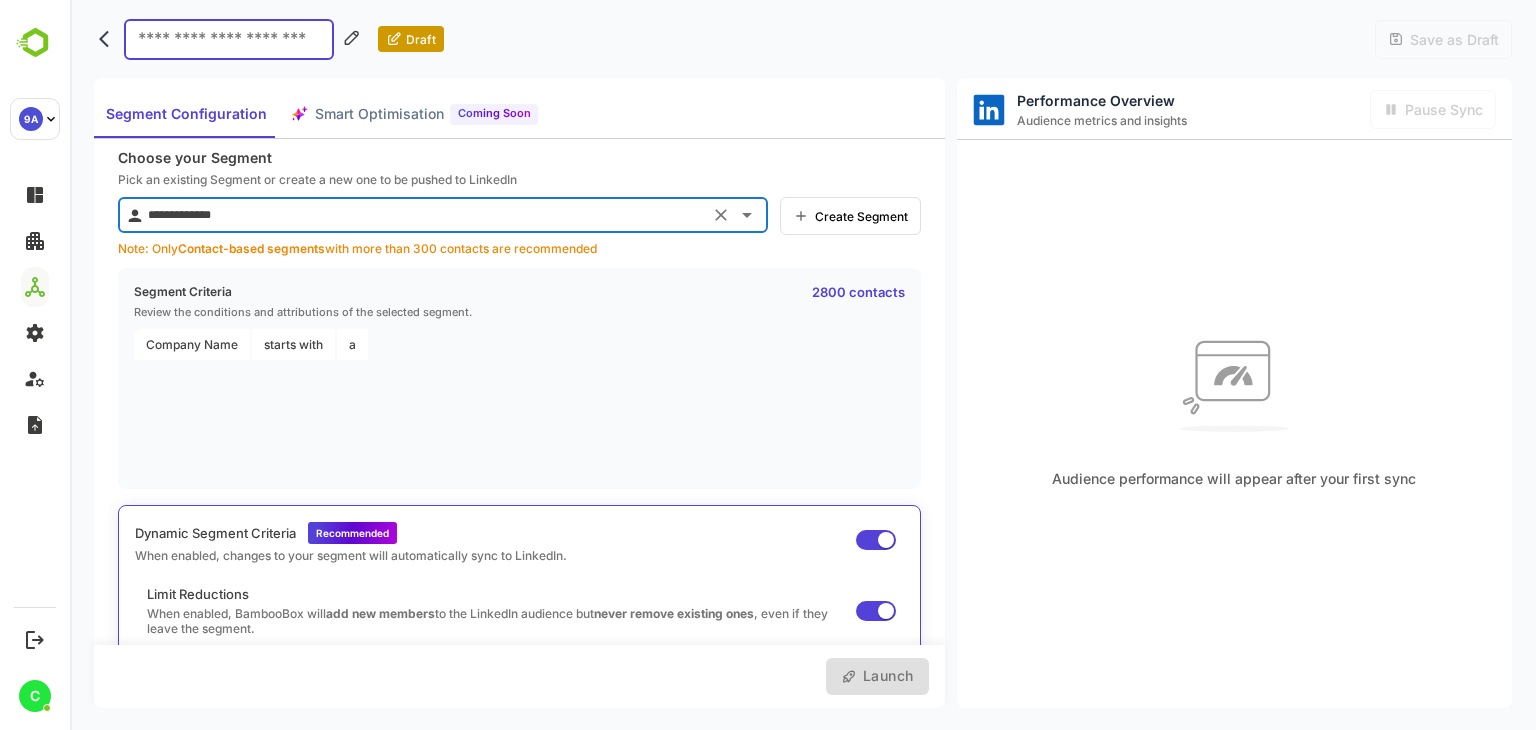 click at bounding box center [229, 39] 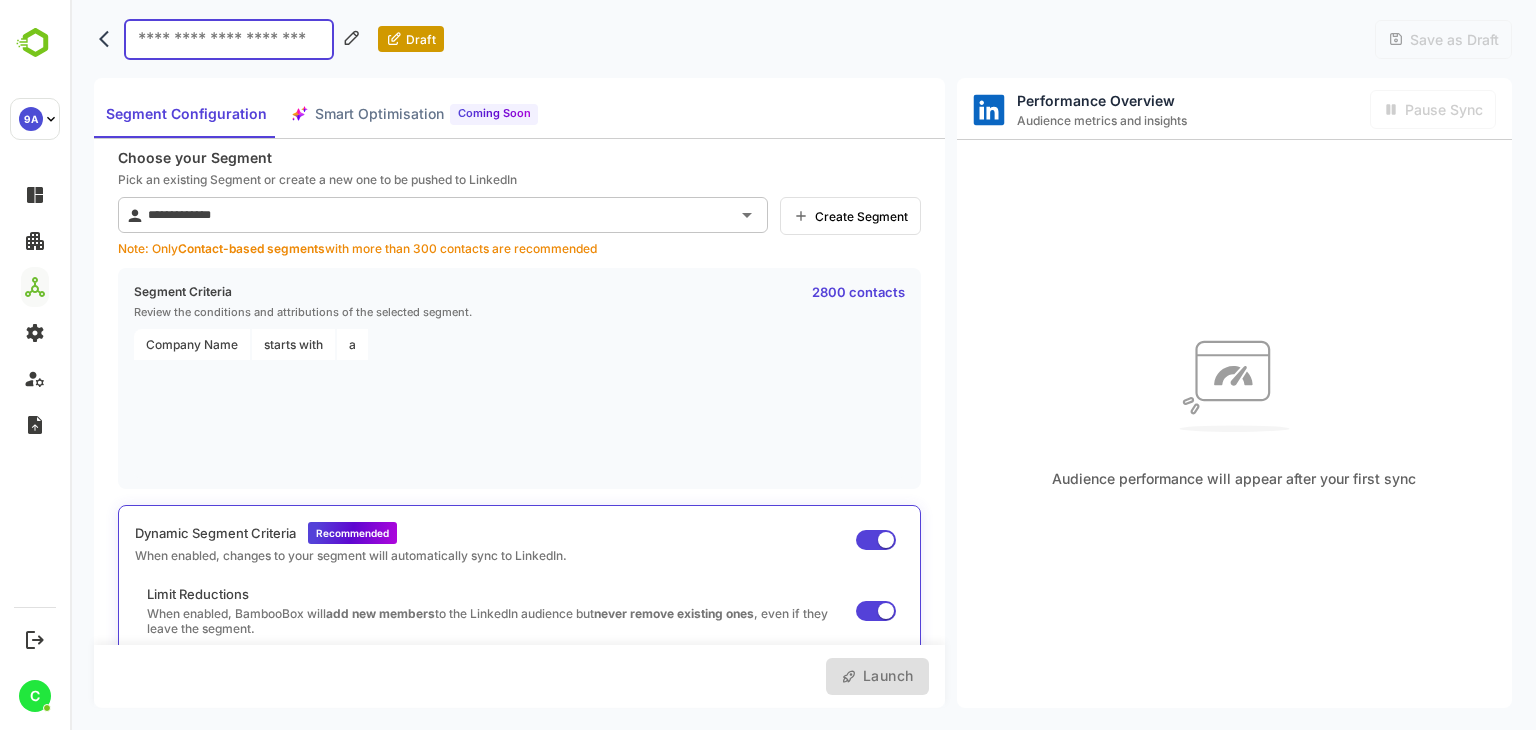 click on "Draft Save as Draft" at bounding box center [803, 39] 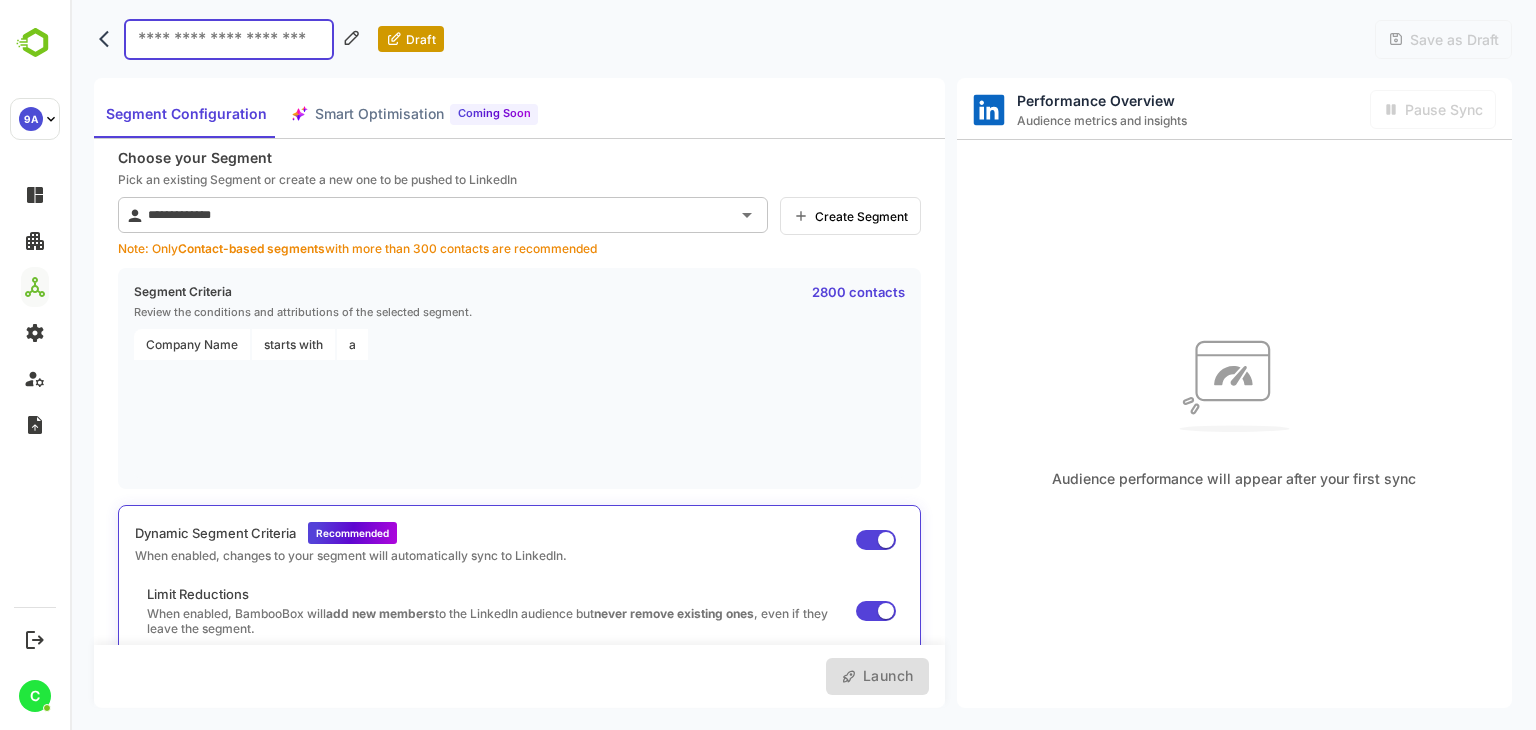 click at bounding box center [229, 39] 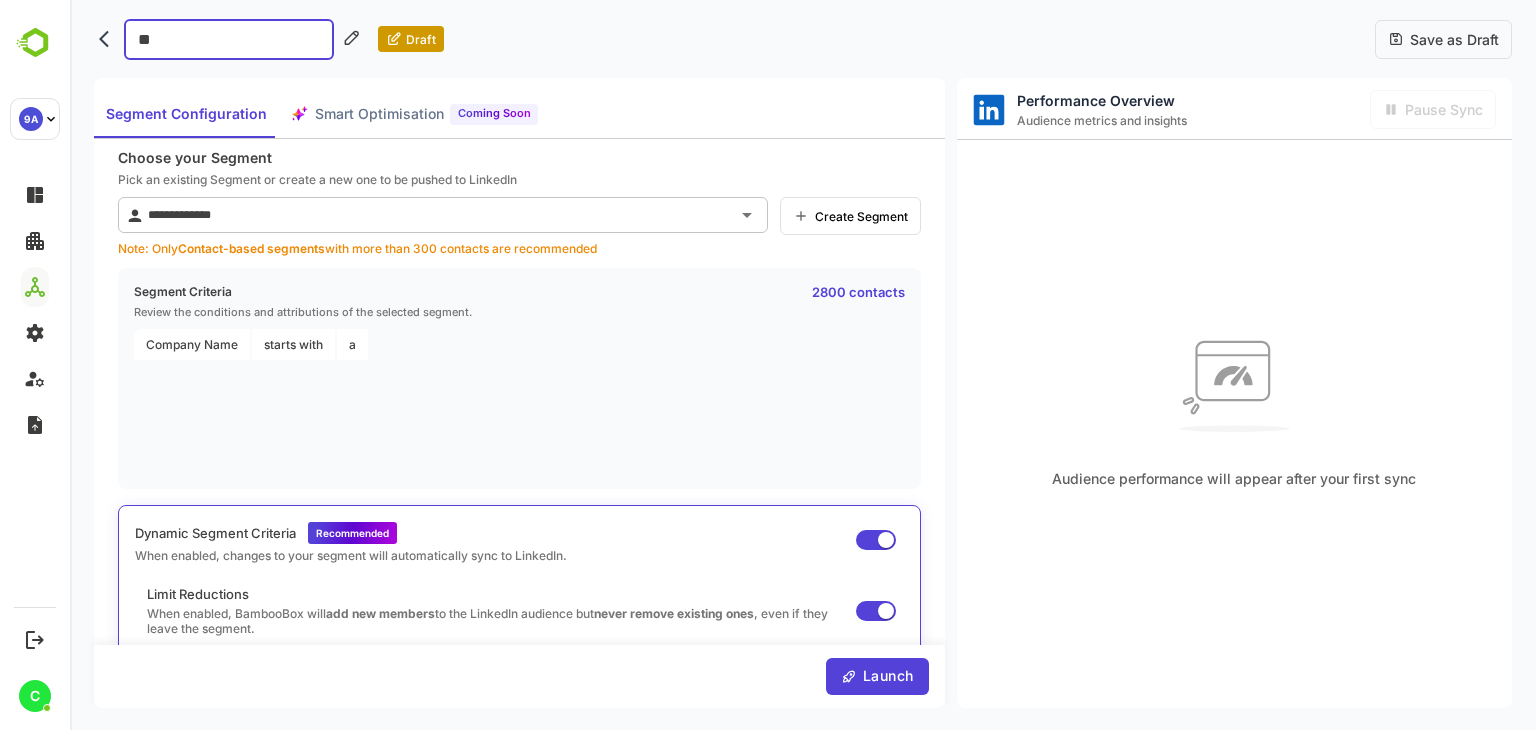 type on "***" 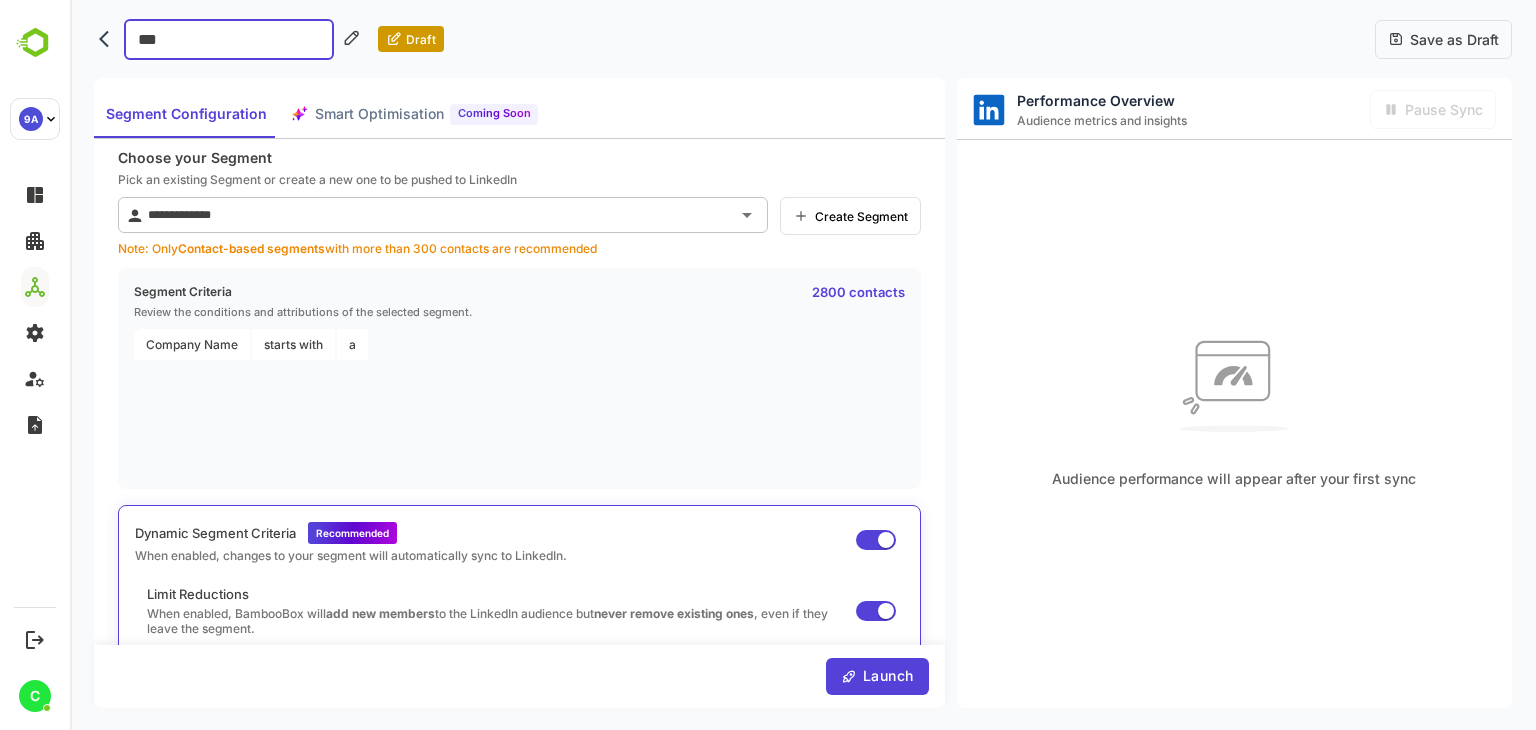 click on "Save as Draft" at bounding box center [1451, 39] 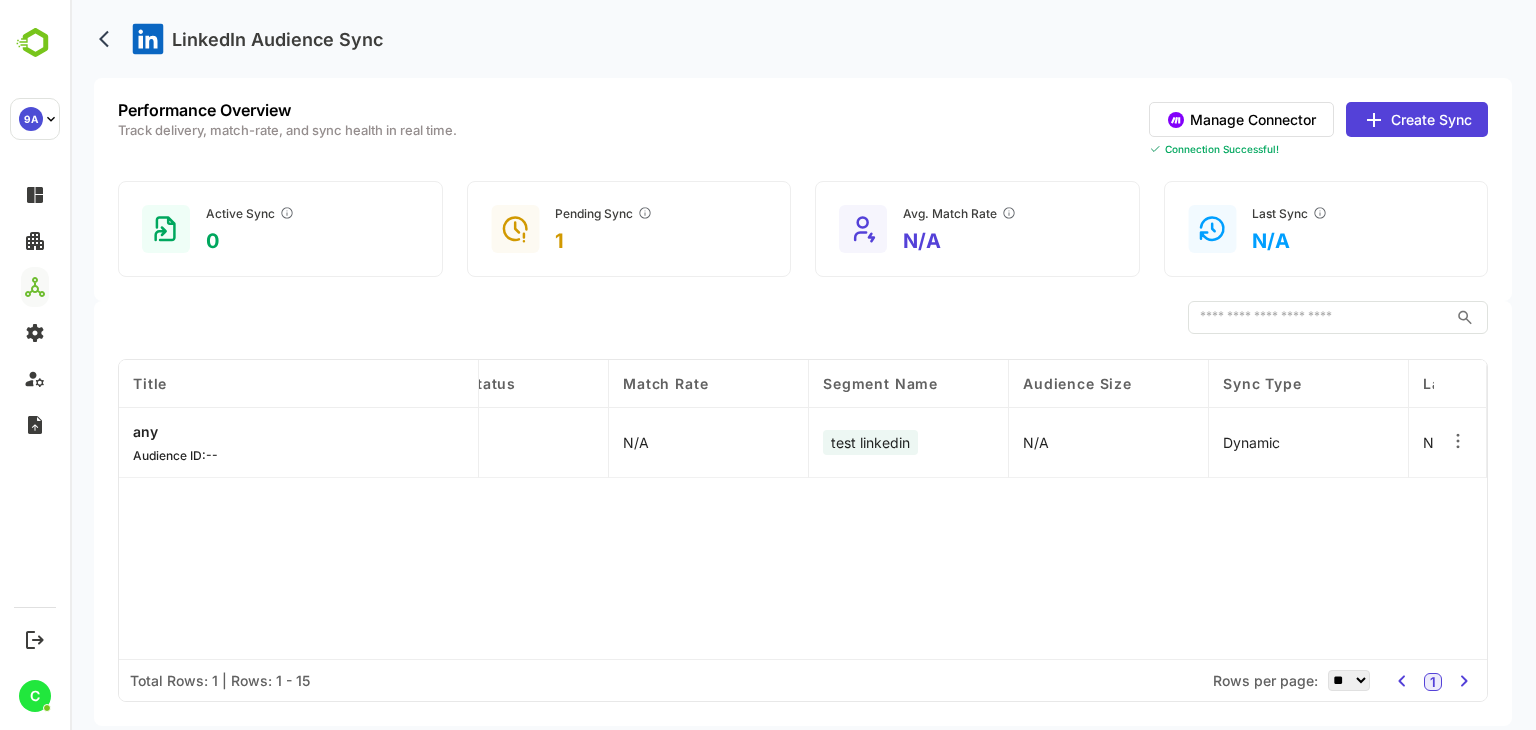 scroll, scrollTop: 0, scrollLeft: 0, axis: both 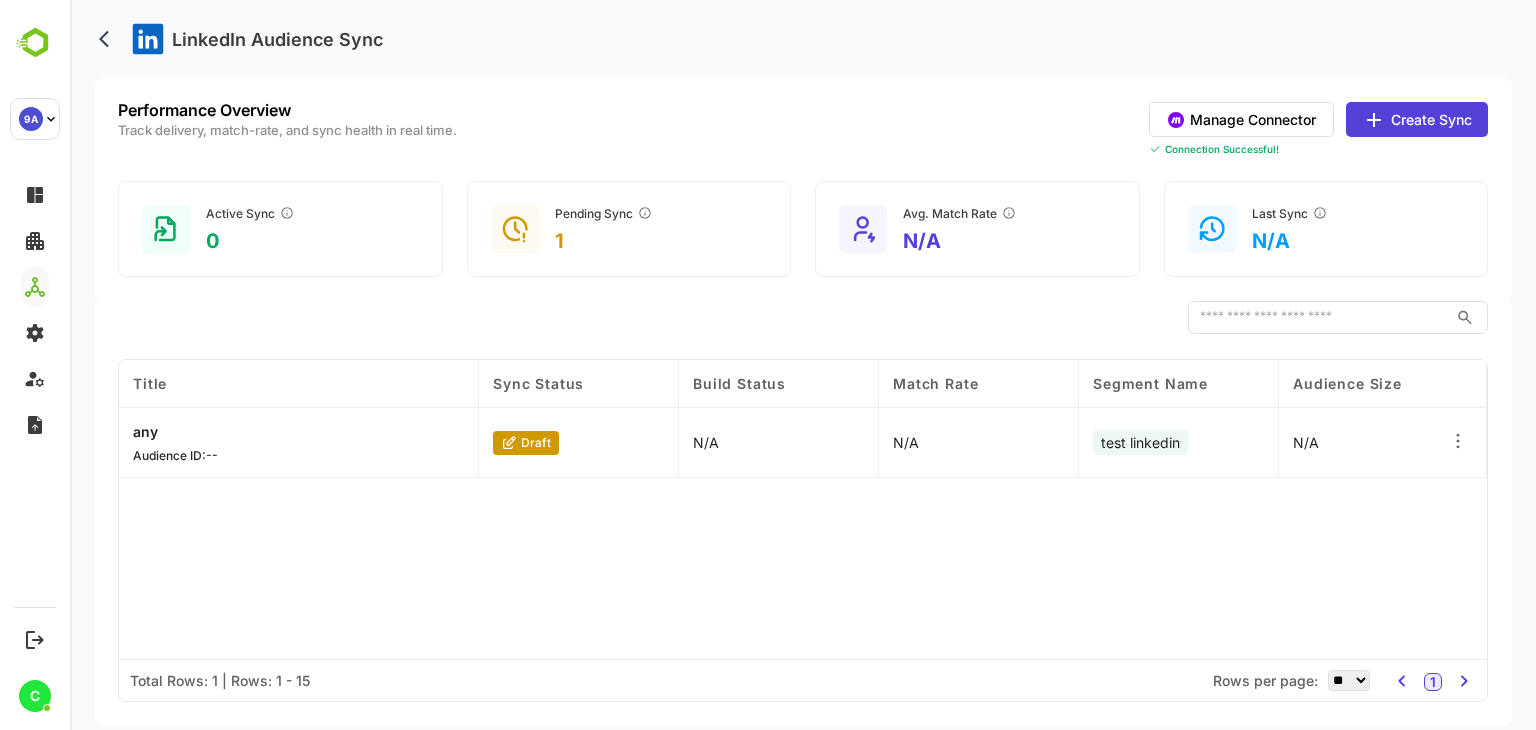 click on "any" at bounding box center (175, 431) 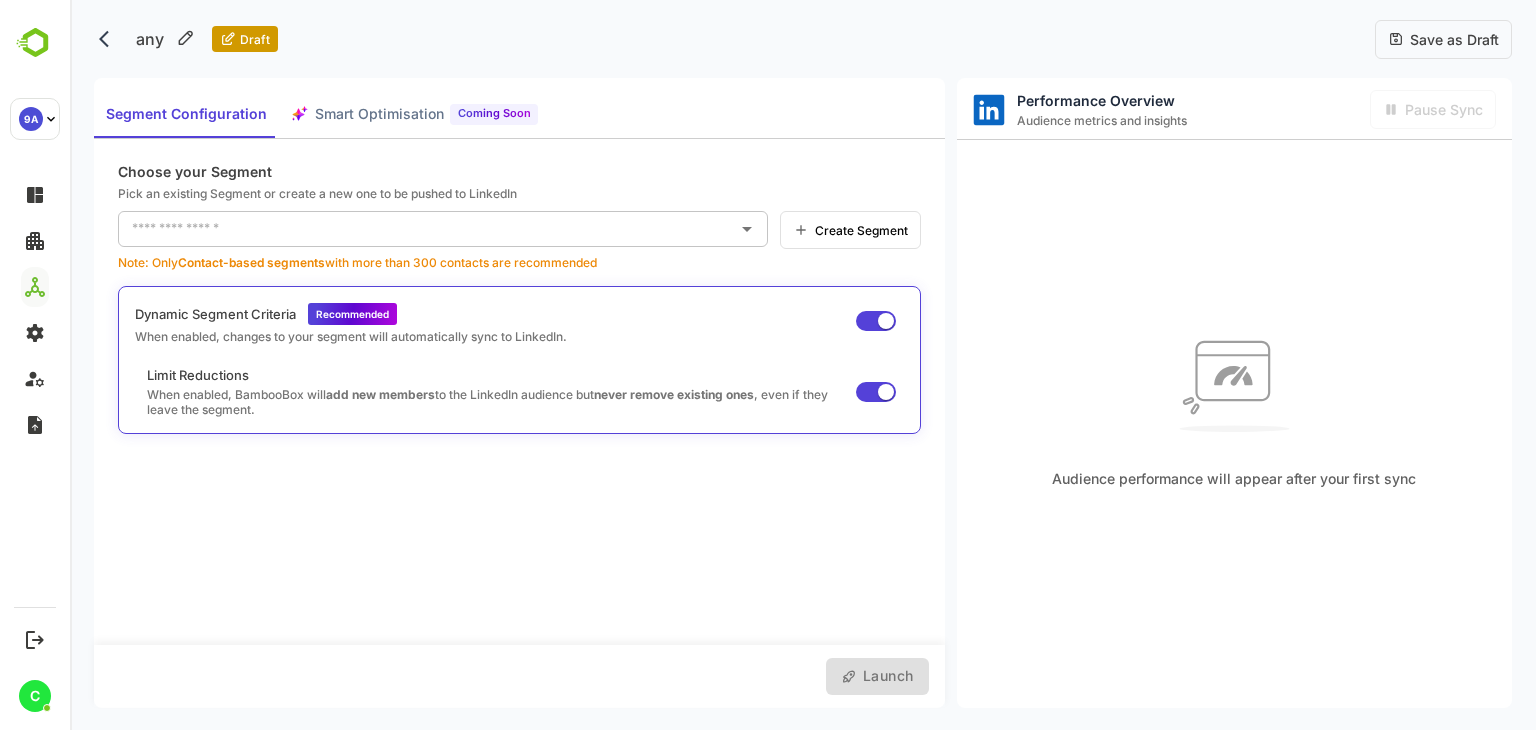 type on "**********" 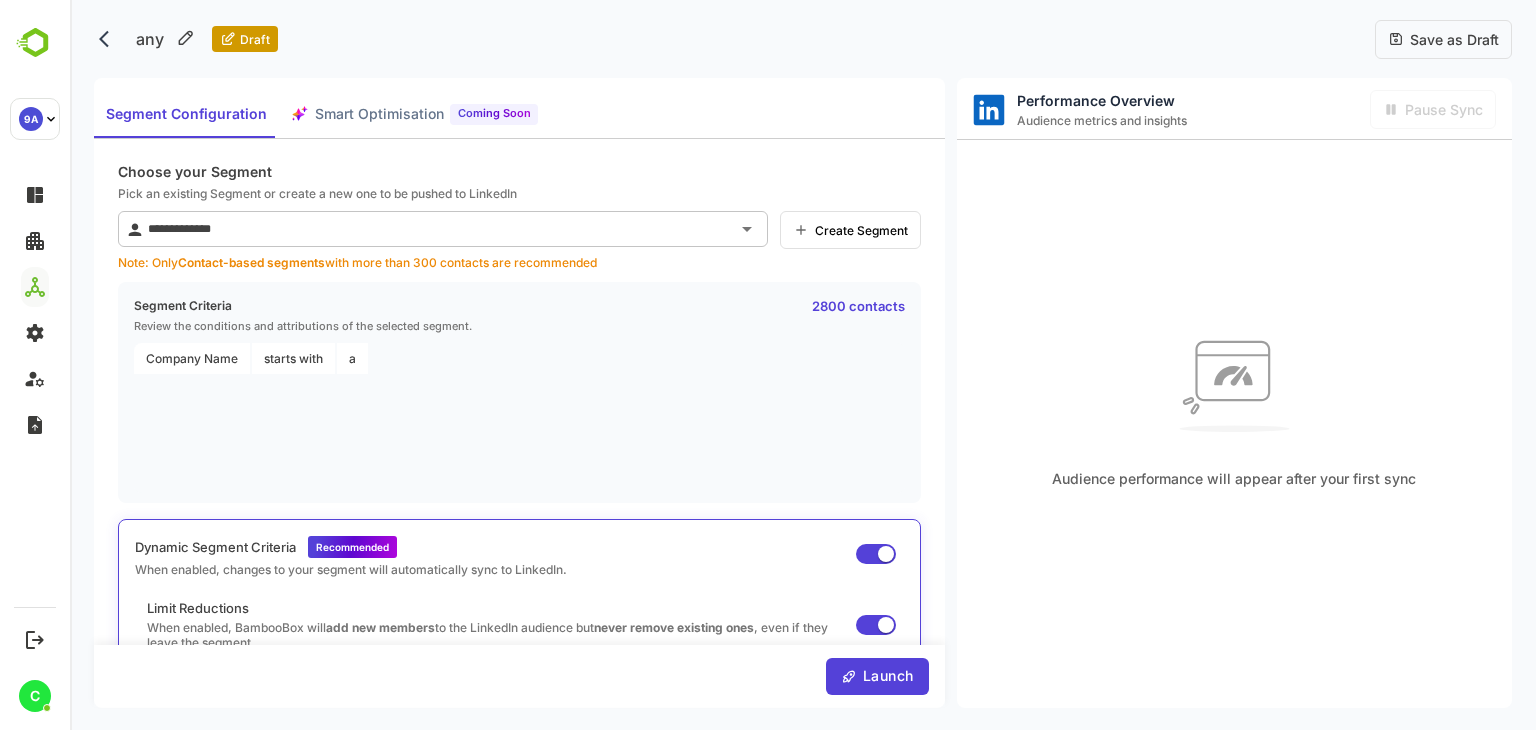 click at bounding box center (876, 554) 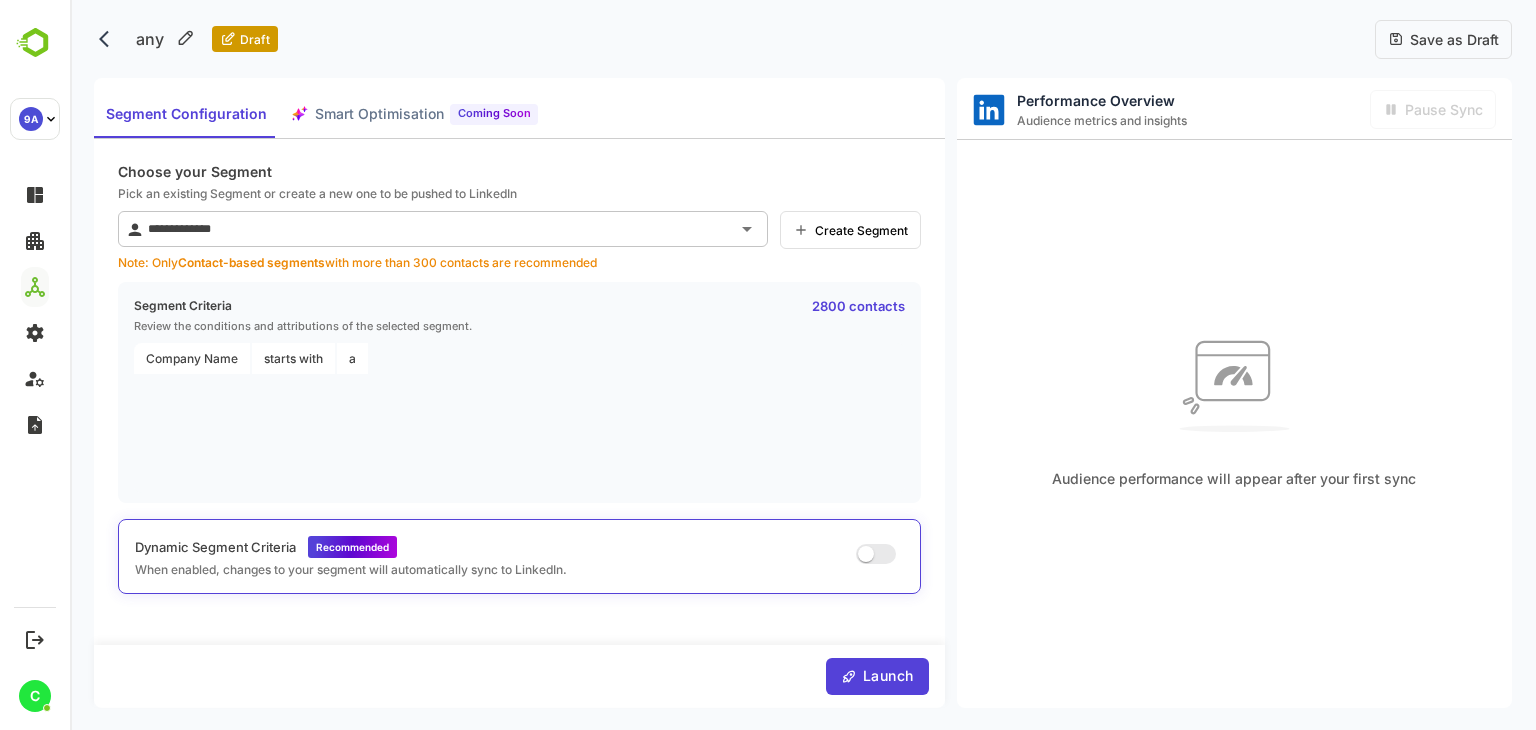 click on "Save as Draft" at bounding box center [1443, 39] 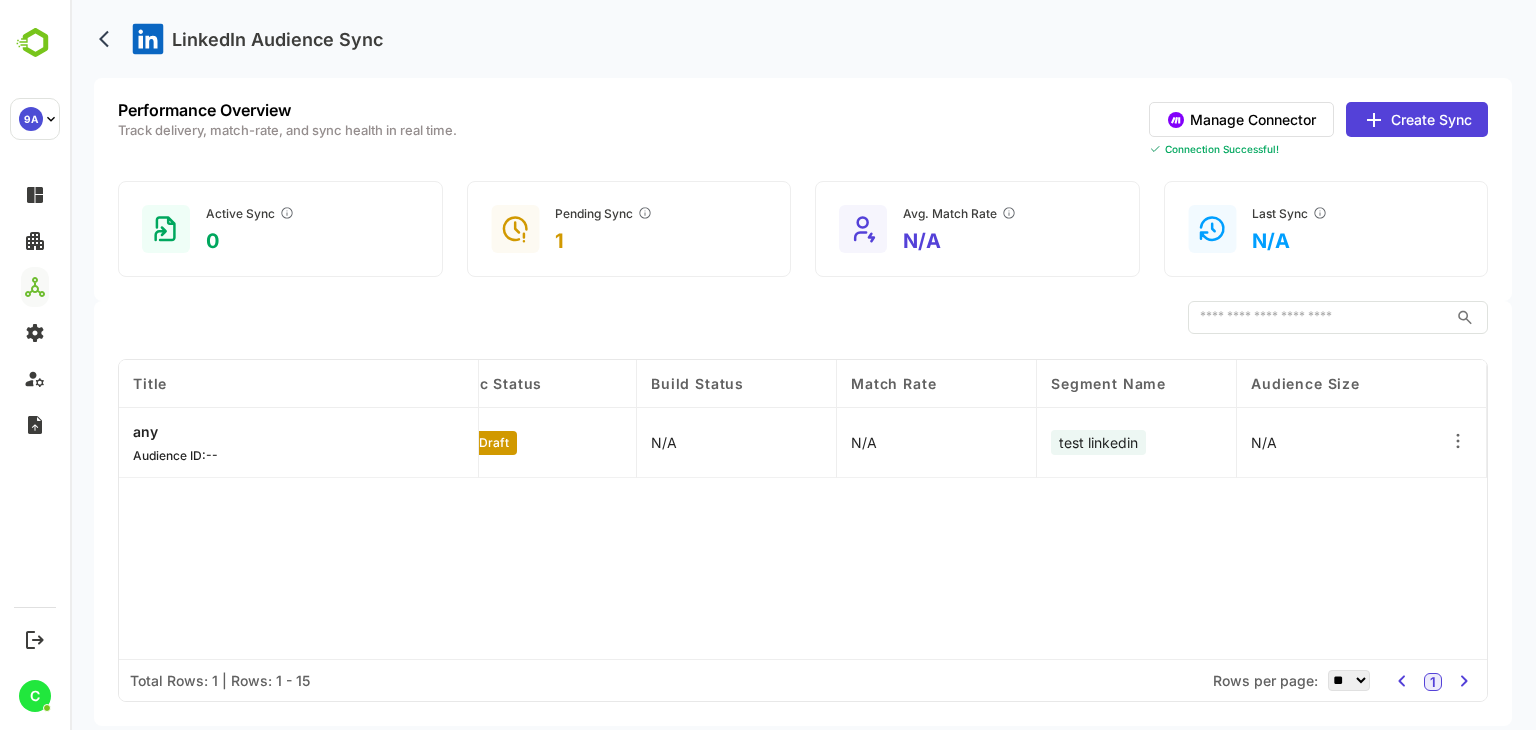 scroll, scrollTop: 0, scrollLeft: 0, axis: both 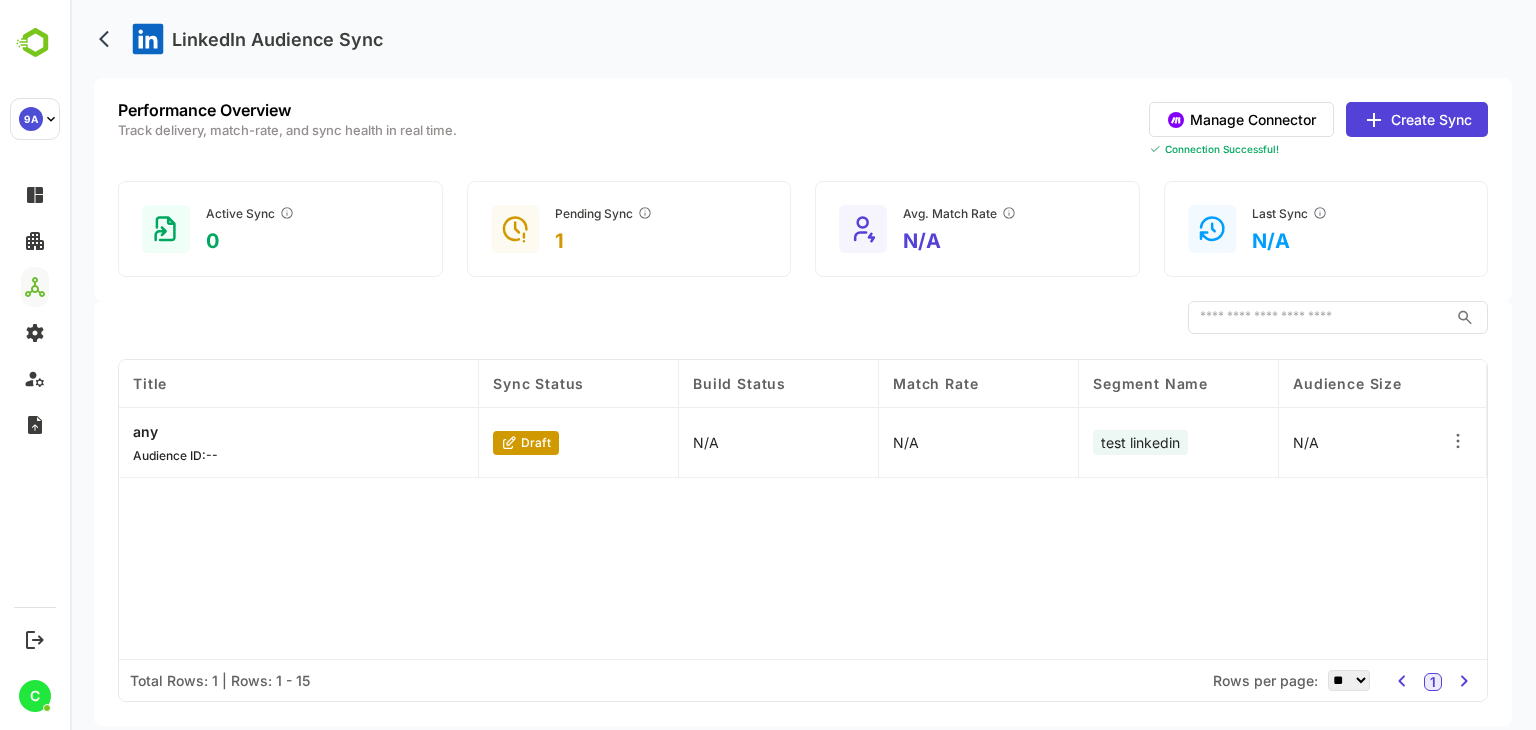 click on "Manage Connector" at bounding box center (1241, 119) 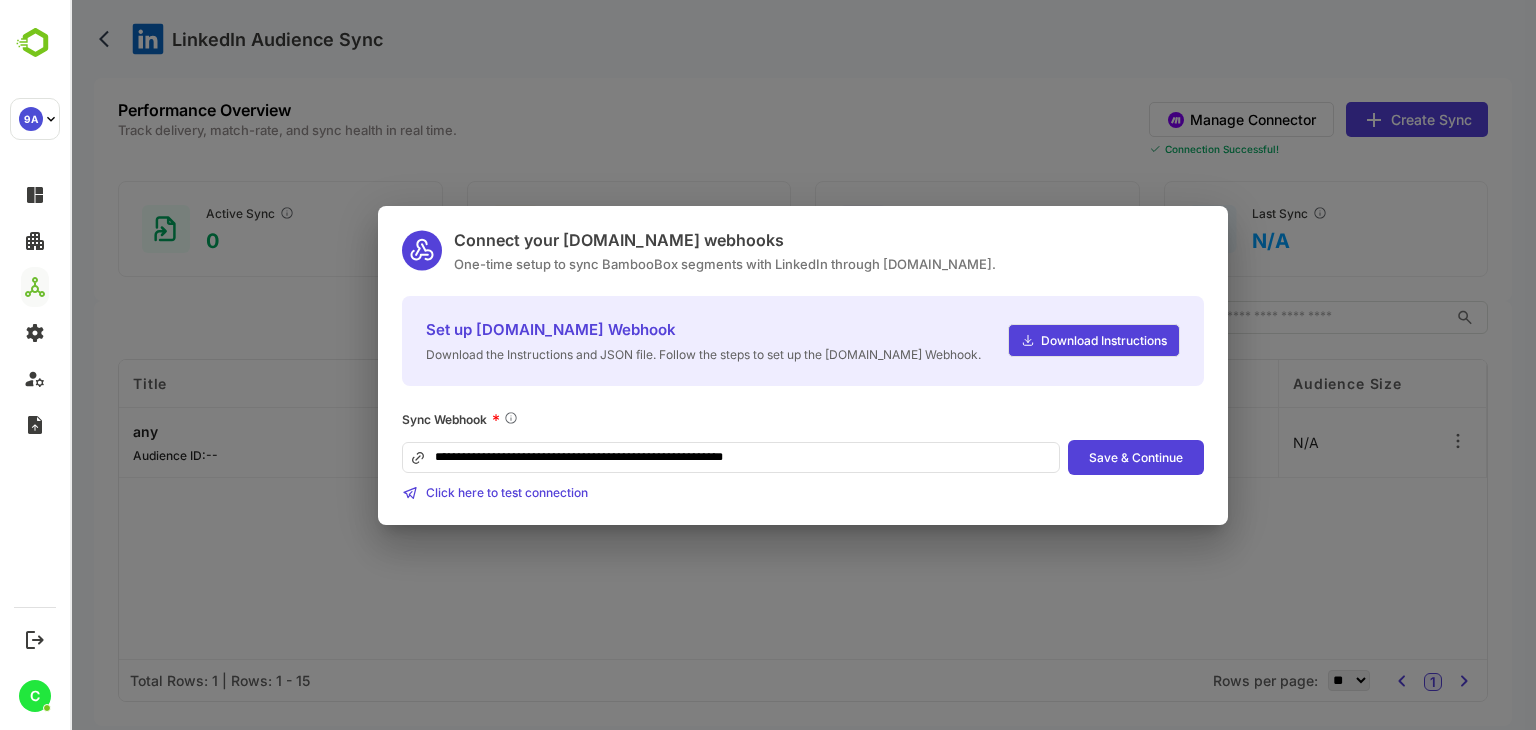 click on "**********" at bounding box center [731, 457] 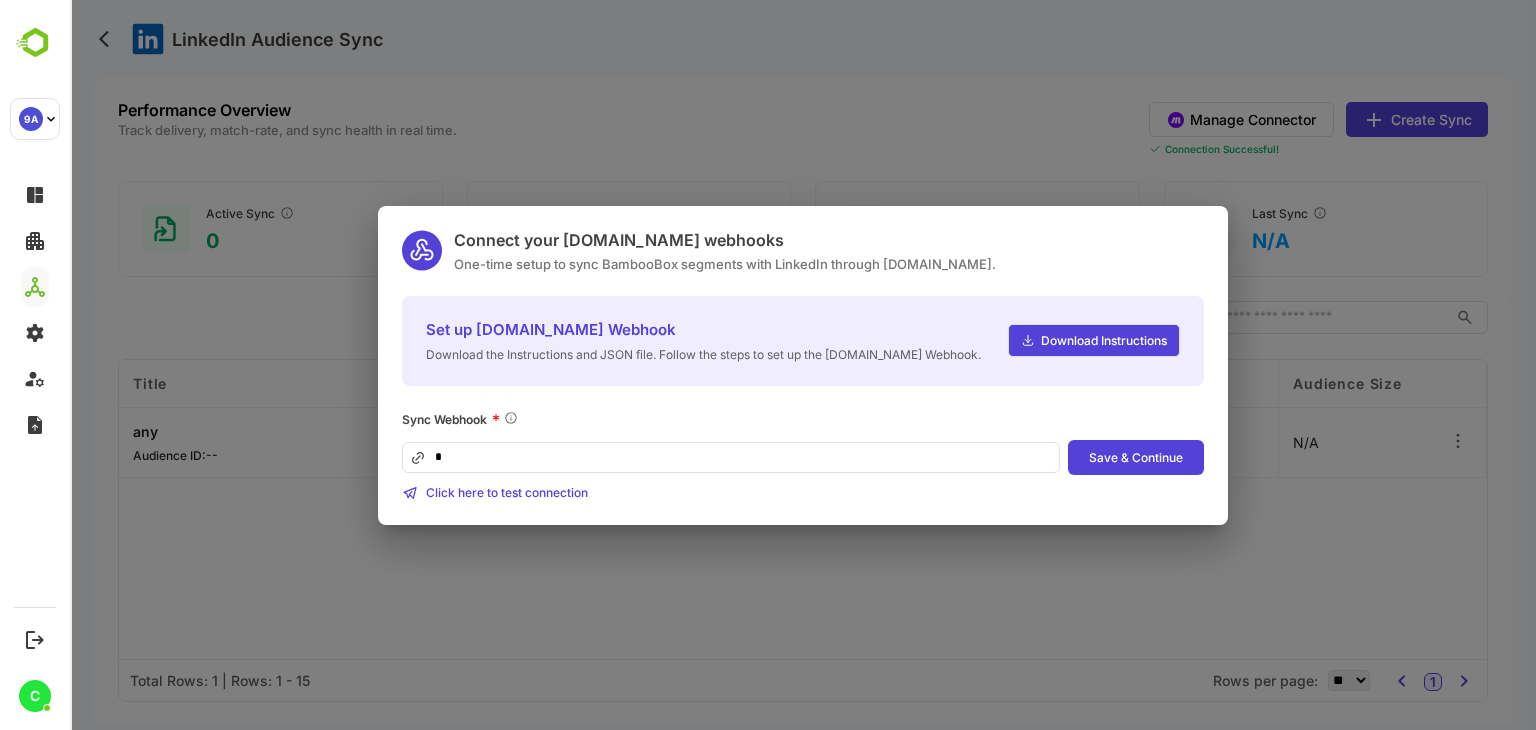 type on "*" 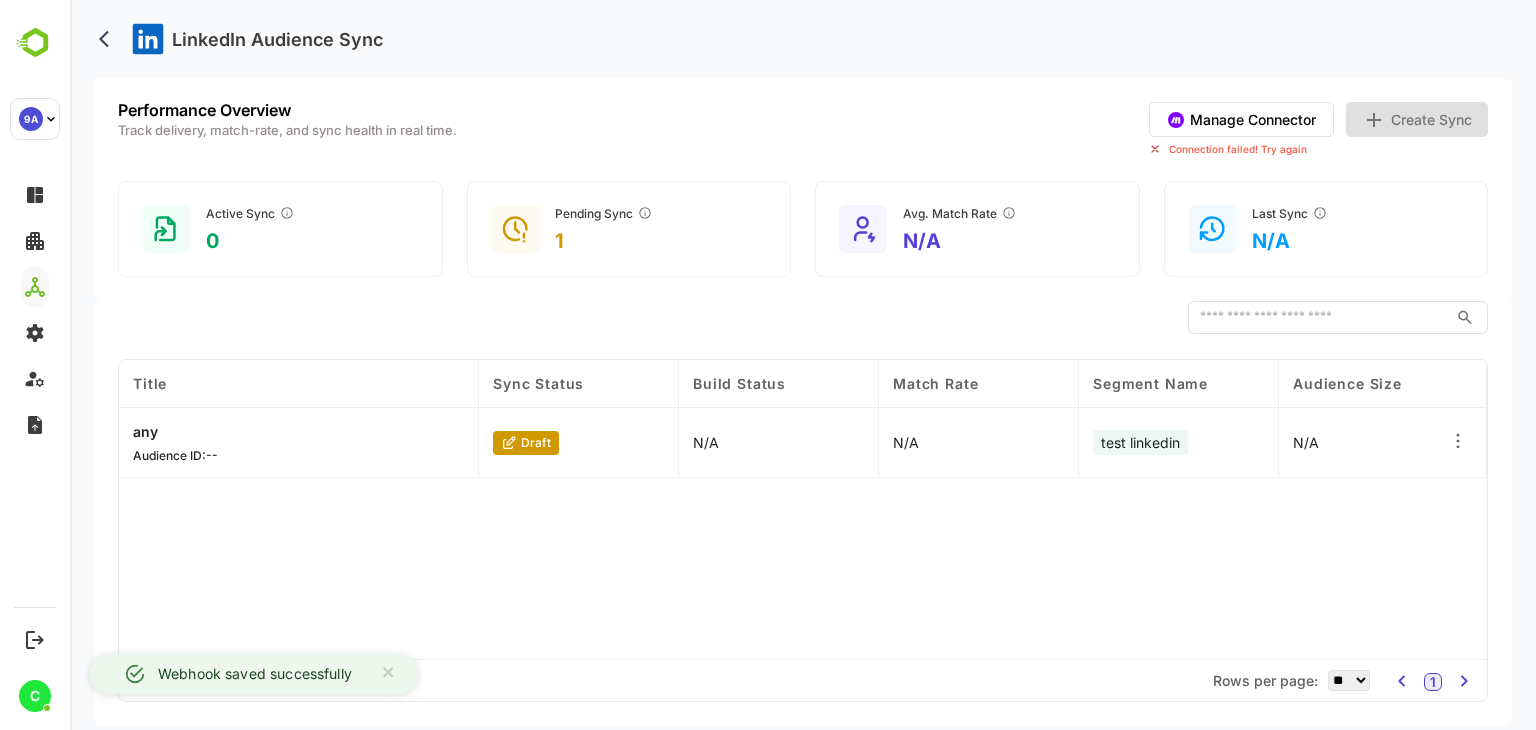 click on "Manage Connector" at bounding box center [1241, 119] 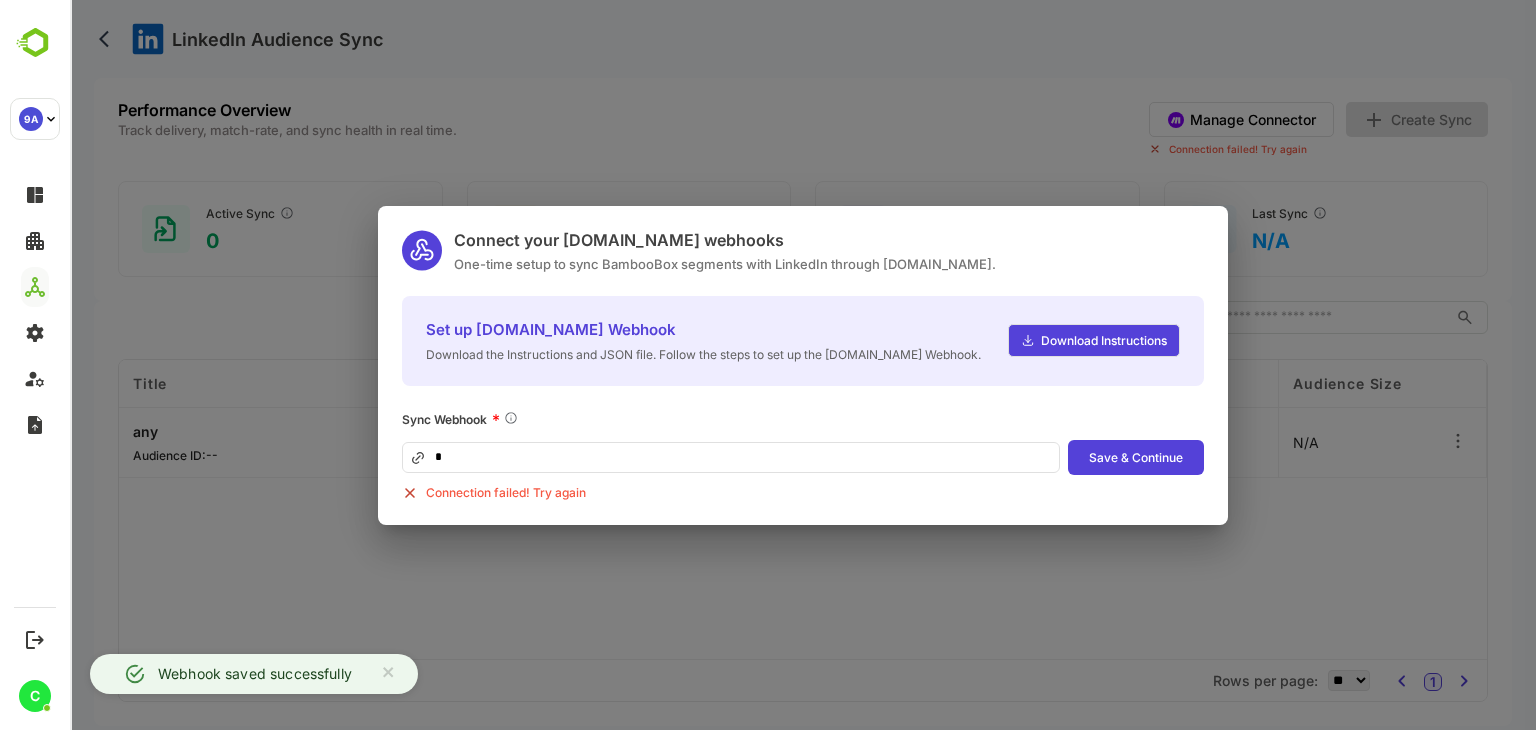 click on "*" at bounding box center (731, 457) 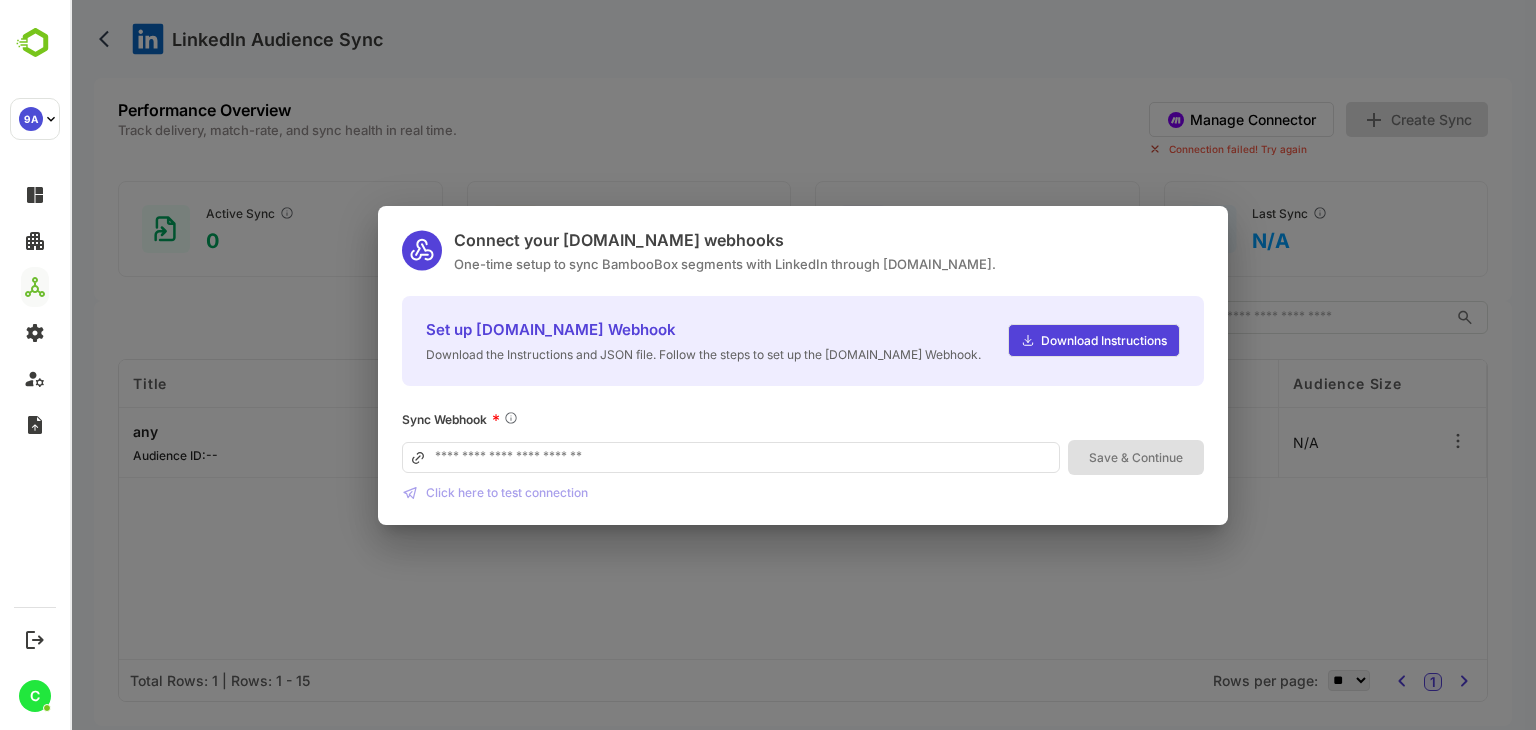type 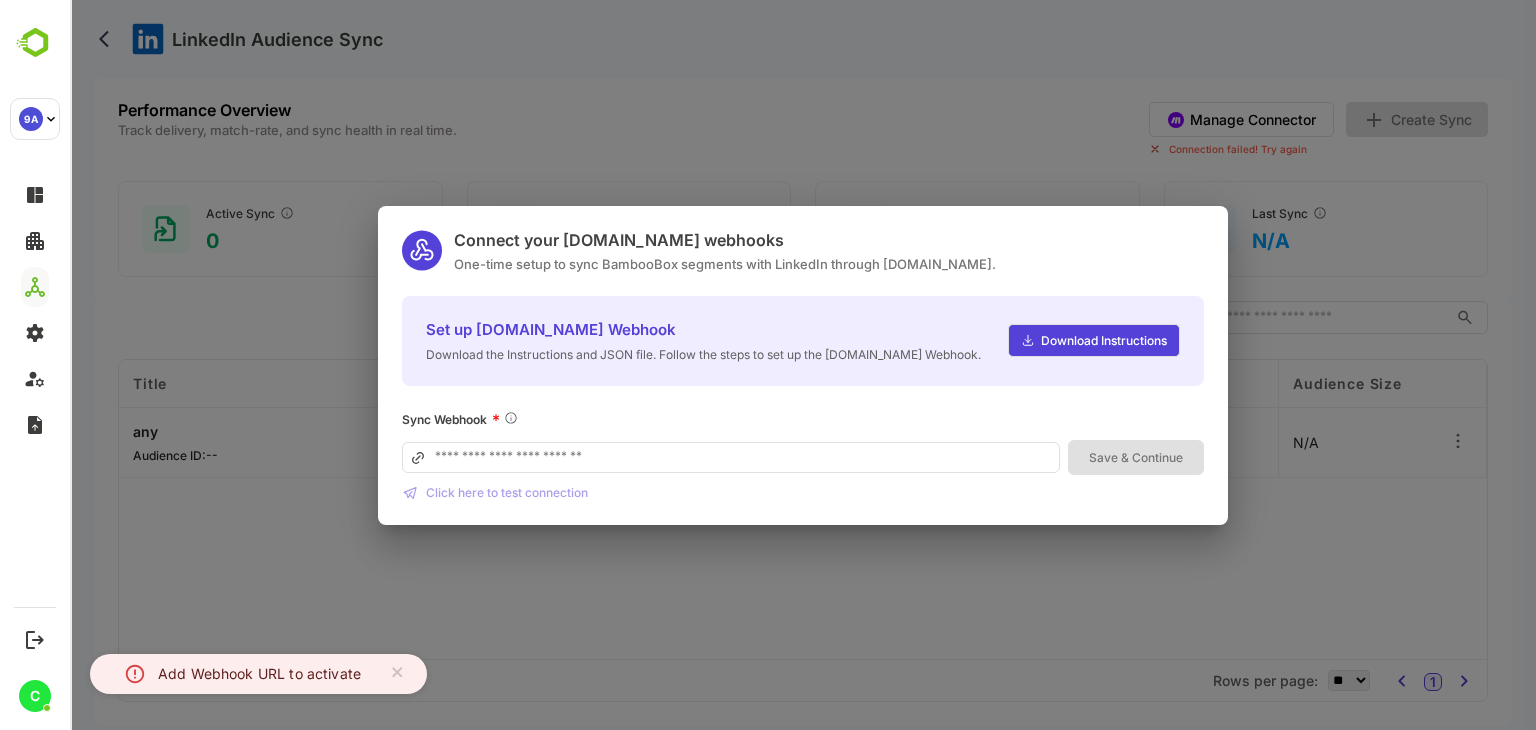 click on "Connect your [DOMAIN_NAME] webhooks One-time setup to sync BambooBox segments with LinkedIn through [DOMAIN_NAME]. Set up [DOMAIN_NAME] Webhook Download the Instructions and JSON file. Follow the steps to set up the [DOMAIN_NAME] Webhook. Download Instructions Sync Webhook * Save & Continue Click here to test connection" at bounding box center [803, 365] 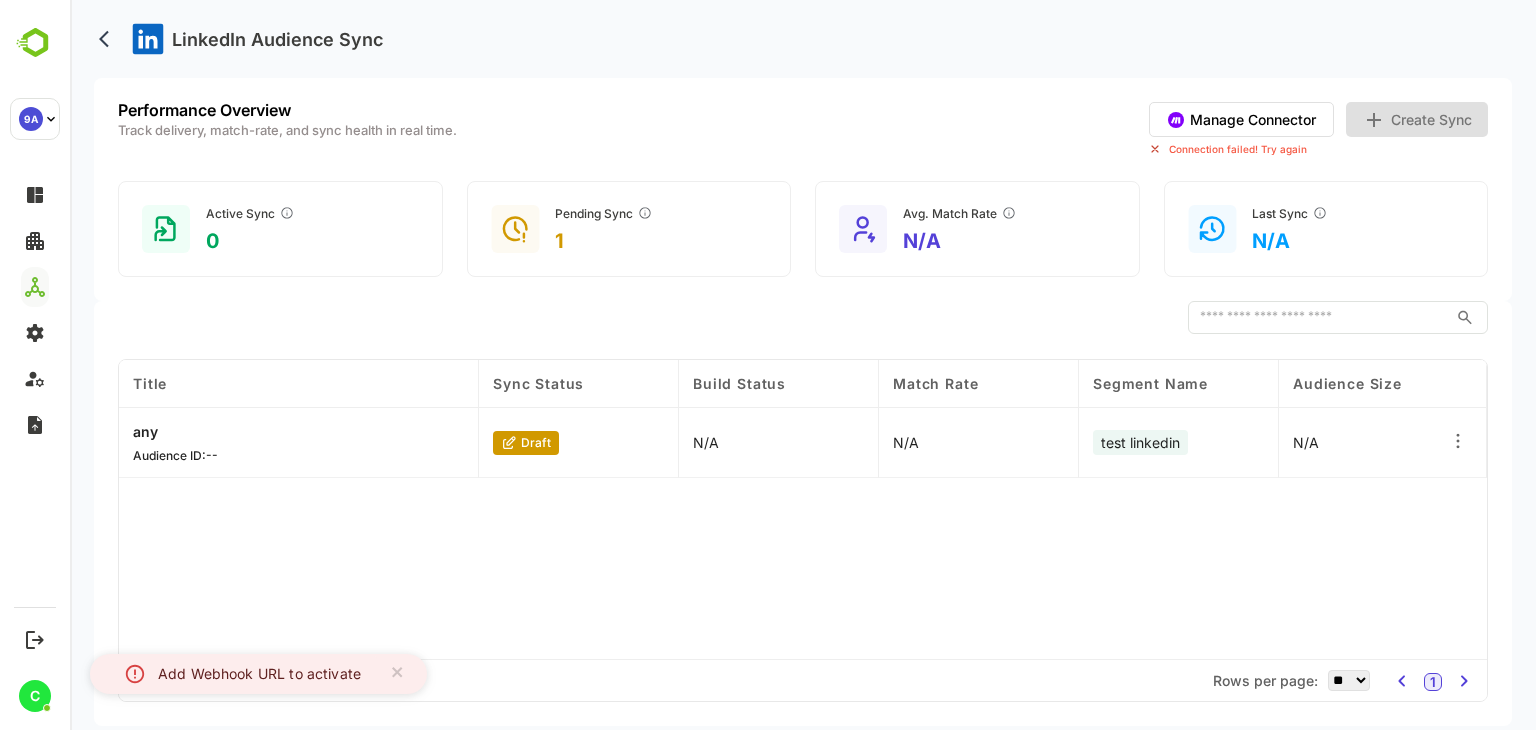 type 